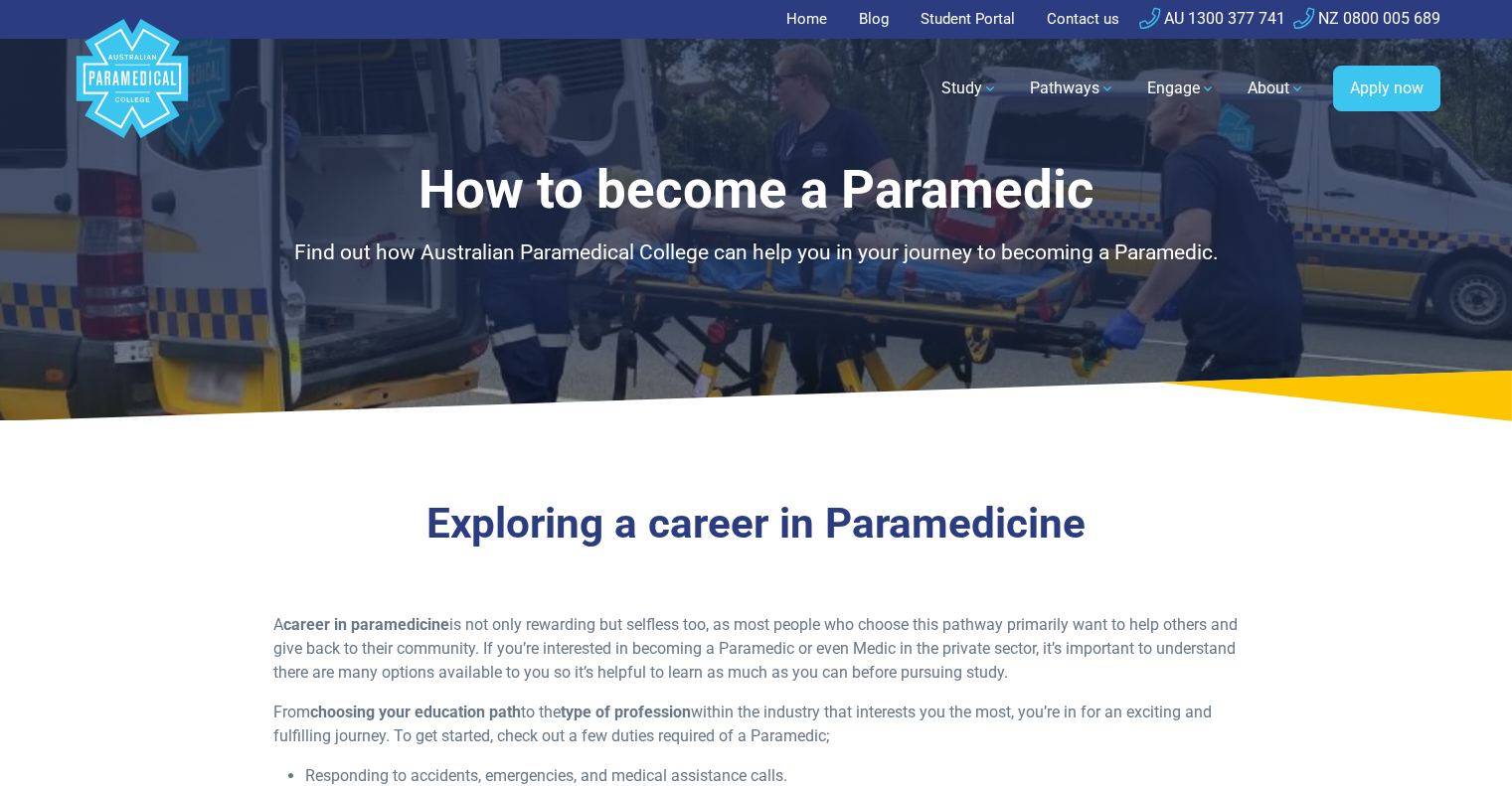 scroll, scrollTop: 0, scrollLeft: 0, axis: both 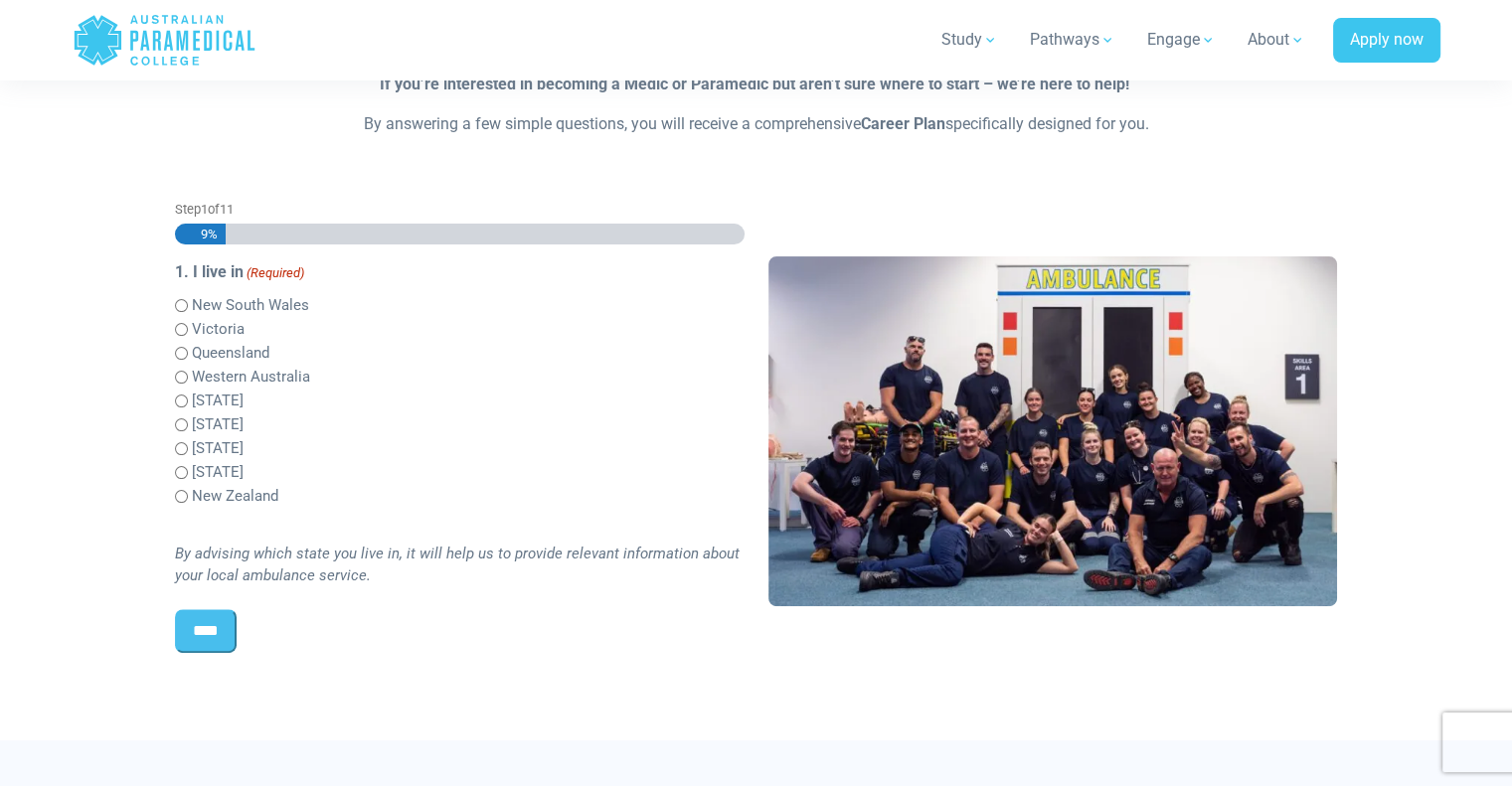 click on "Western Australia" at bounding box center [251, 377] 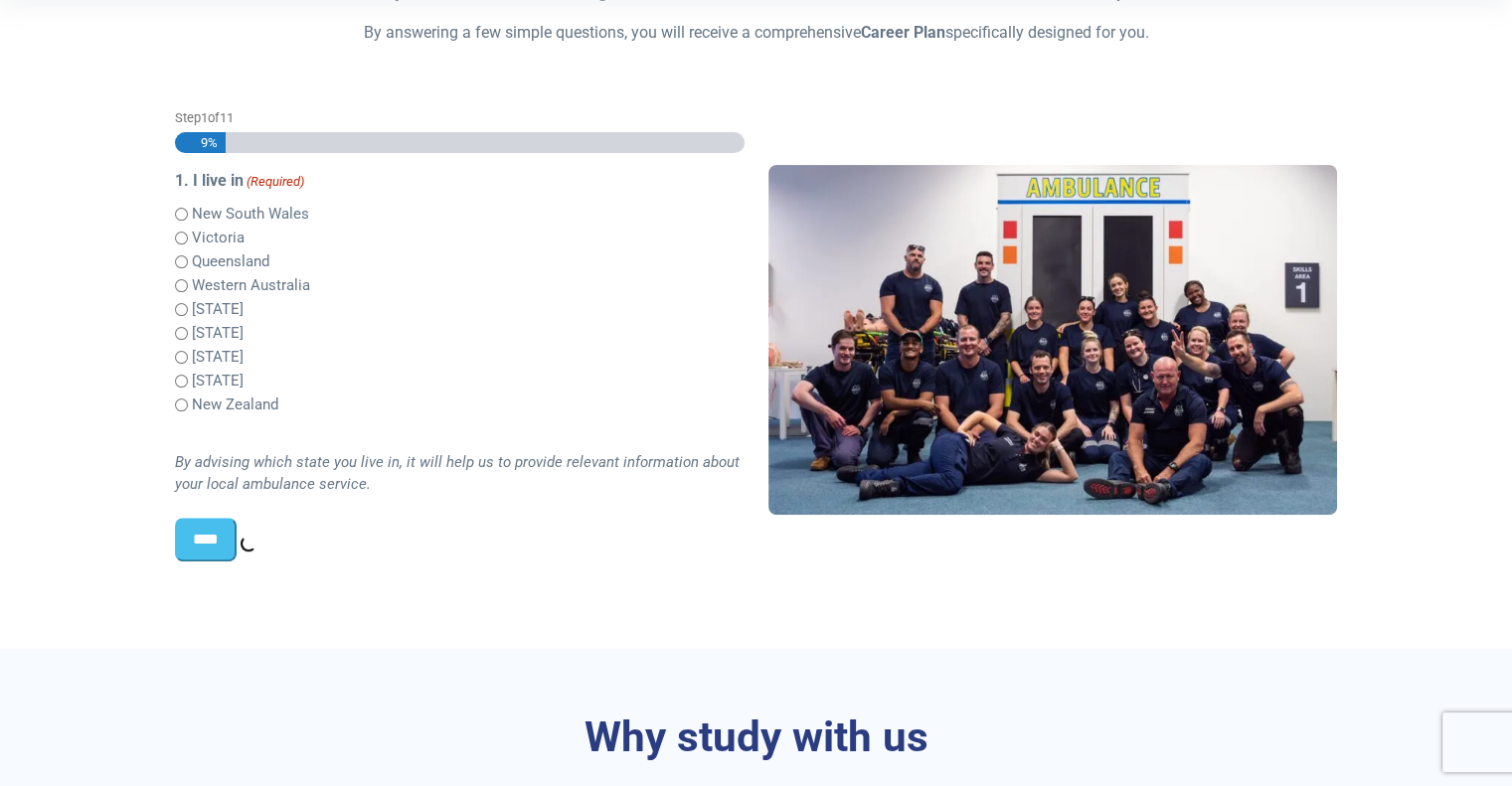 scroll, scrollTop: 397, scrollLeft: 0, axis: vertical 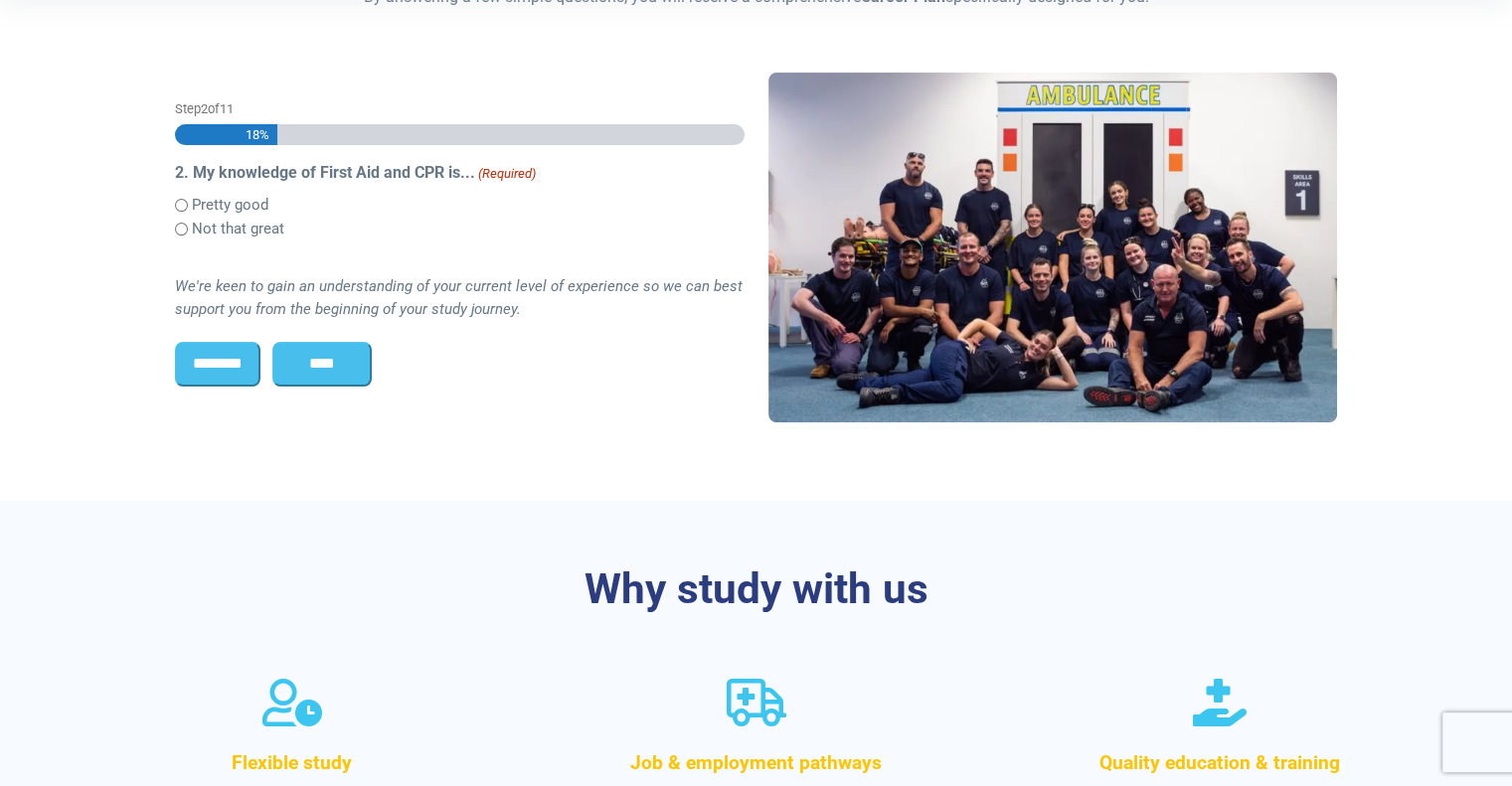 click on "Pretty good" at bounding box center [230, 205] 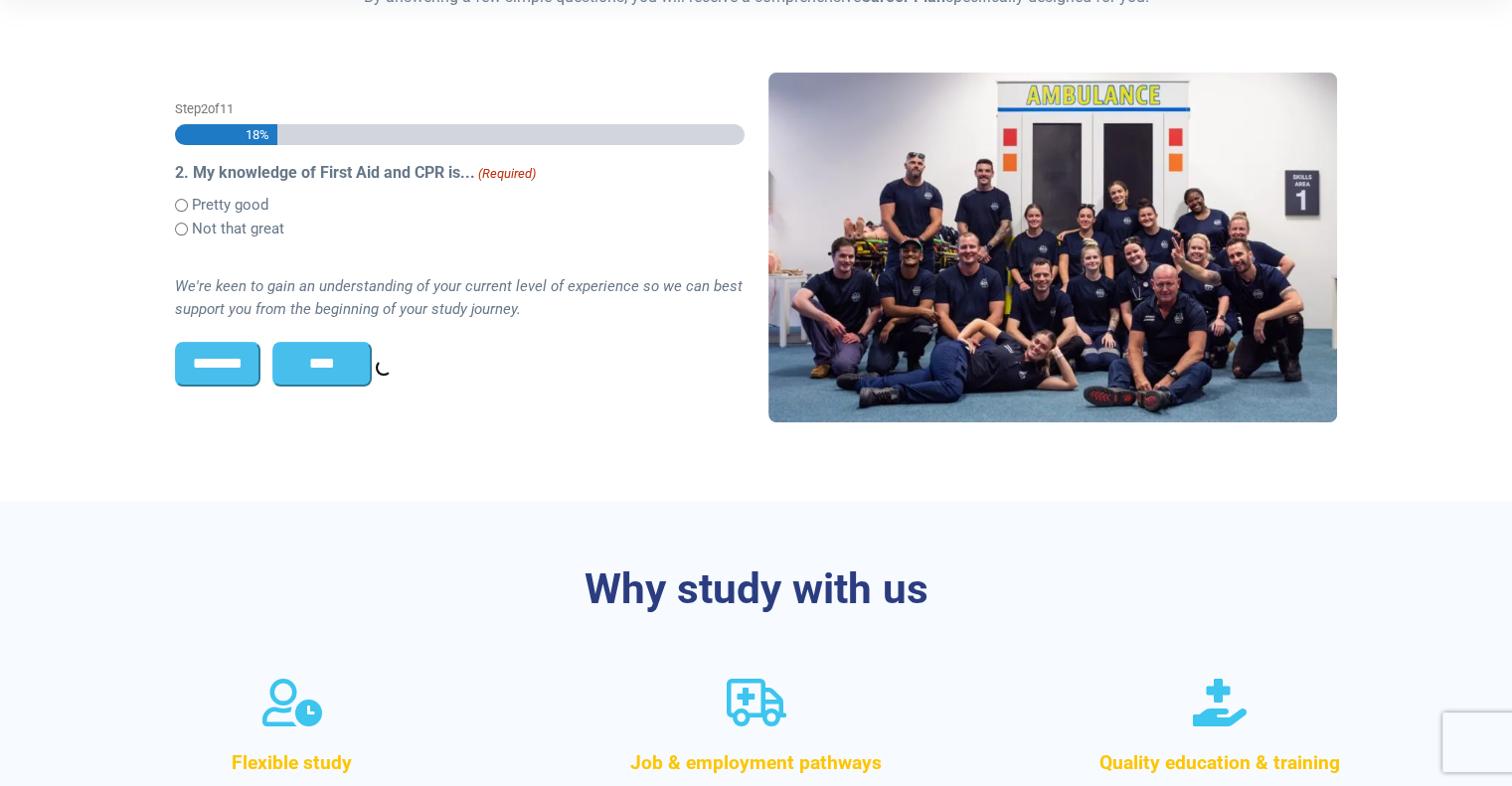 scroll, scrollTop: 500, scrollLeft: 0, axis: vertical 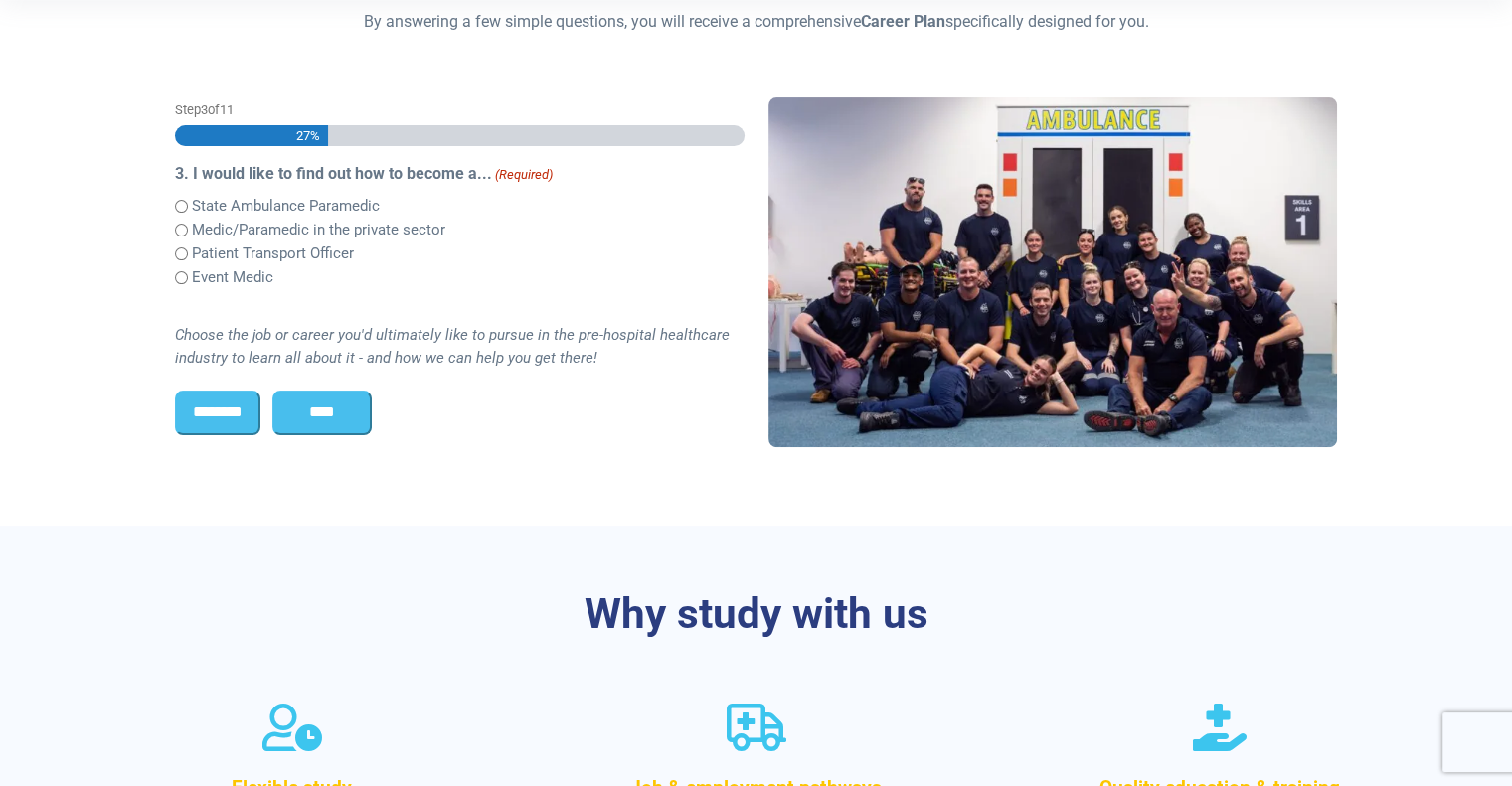 click on "State Ambulance Paramedic" at bounding box center (285, 206) 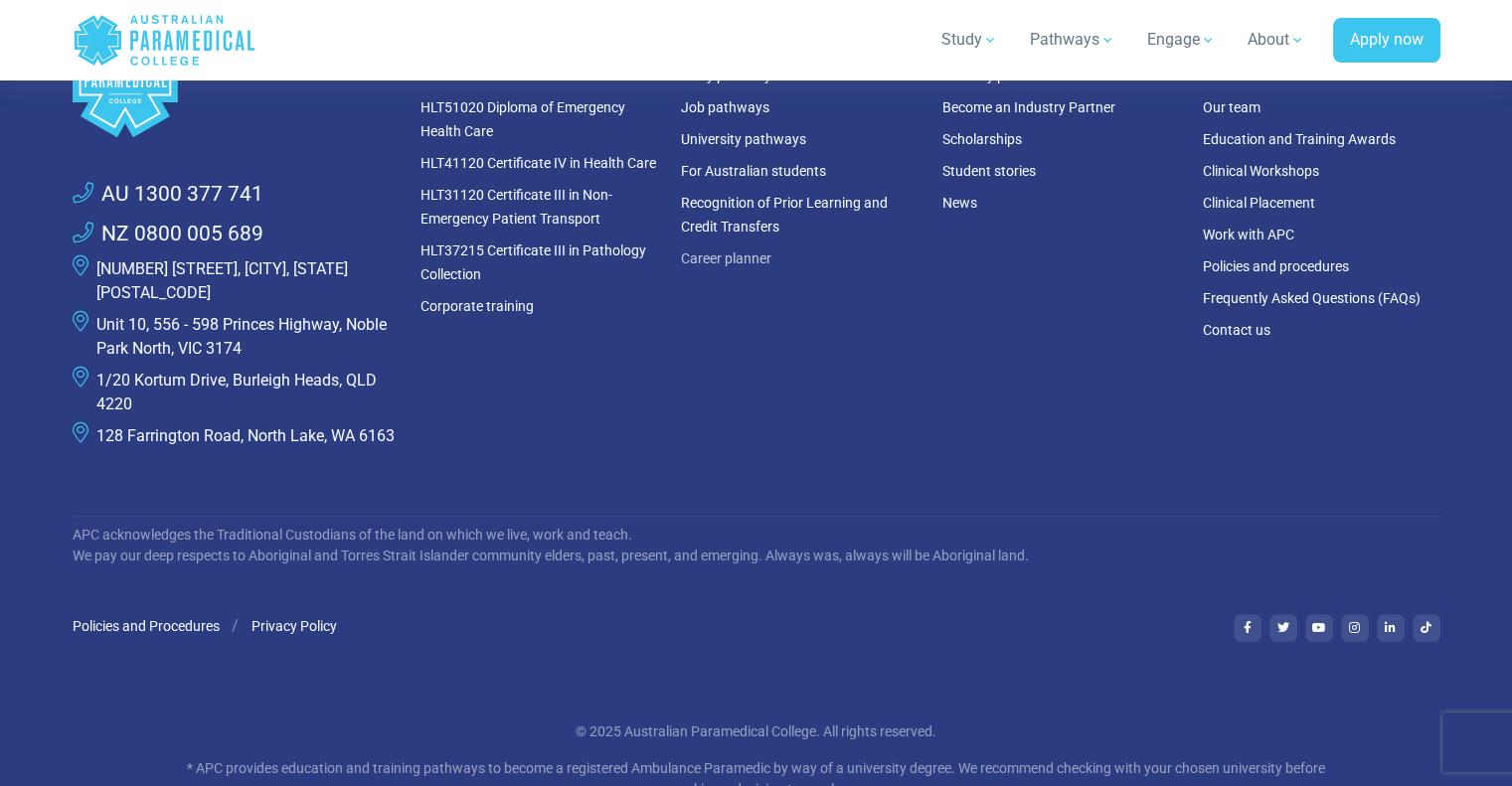 scroll, scrollTop: 1339, scrollLeft: 0, axis: vertical 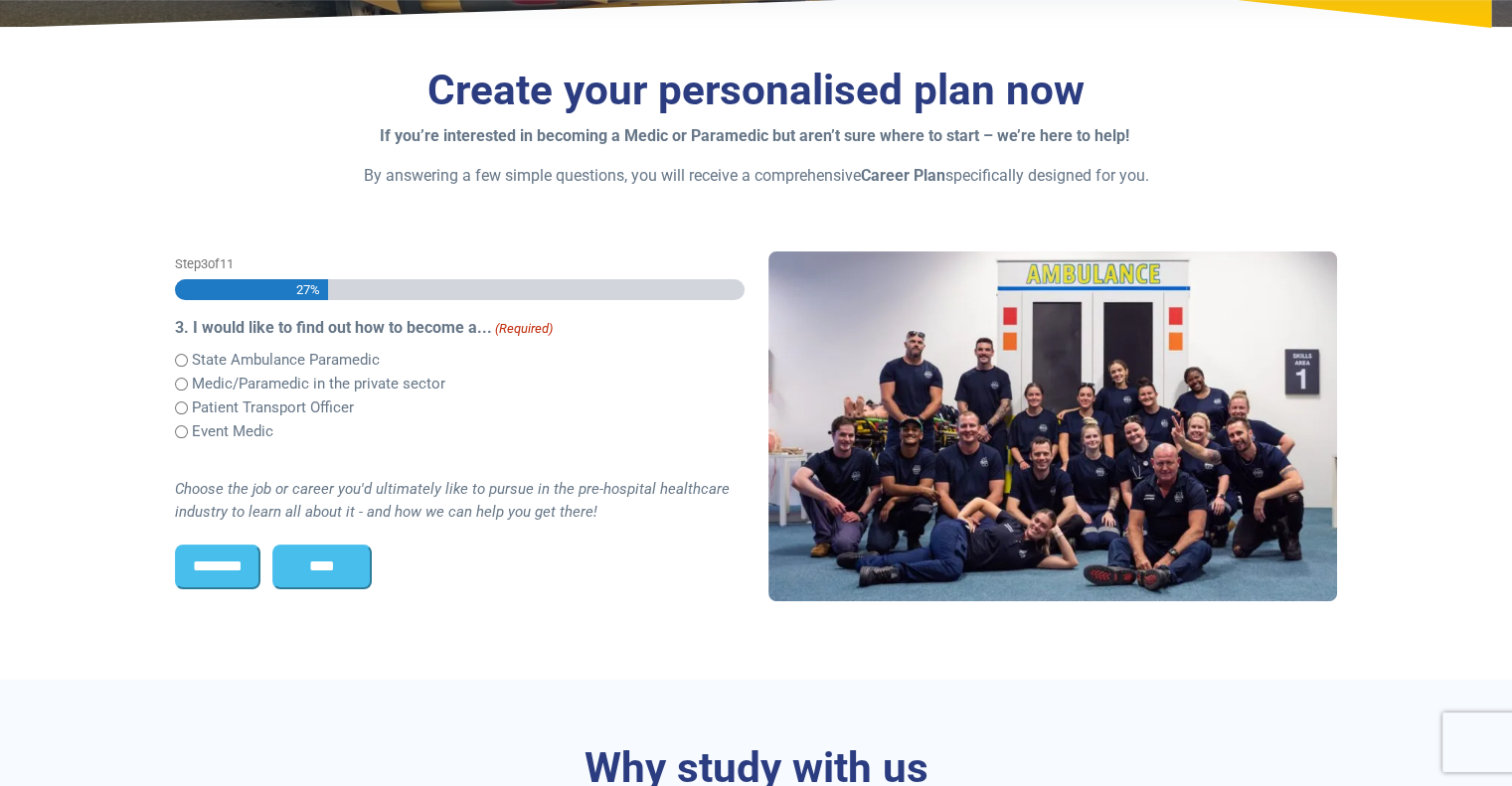 click on "Medic/Paramedic in the private sector" at bounding box center (318, 384) 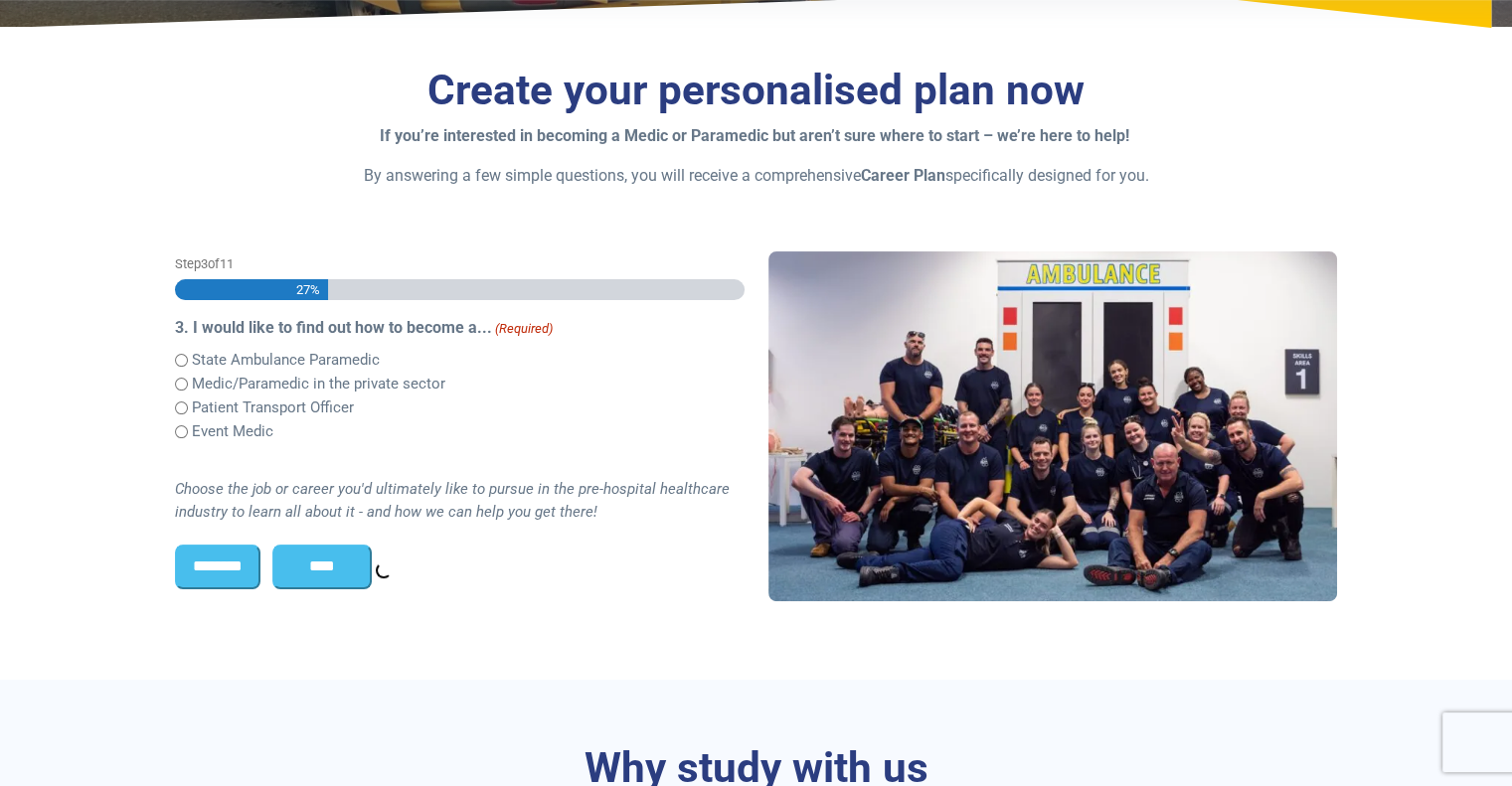 scroll, scrollTop: 513, scrollLeft: 0, axis: vertical 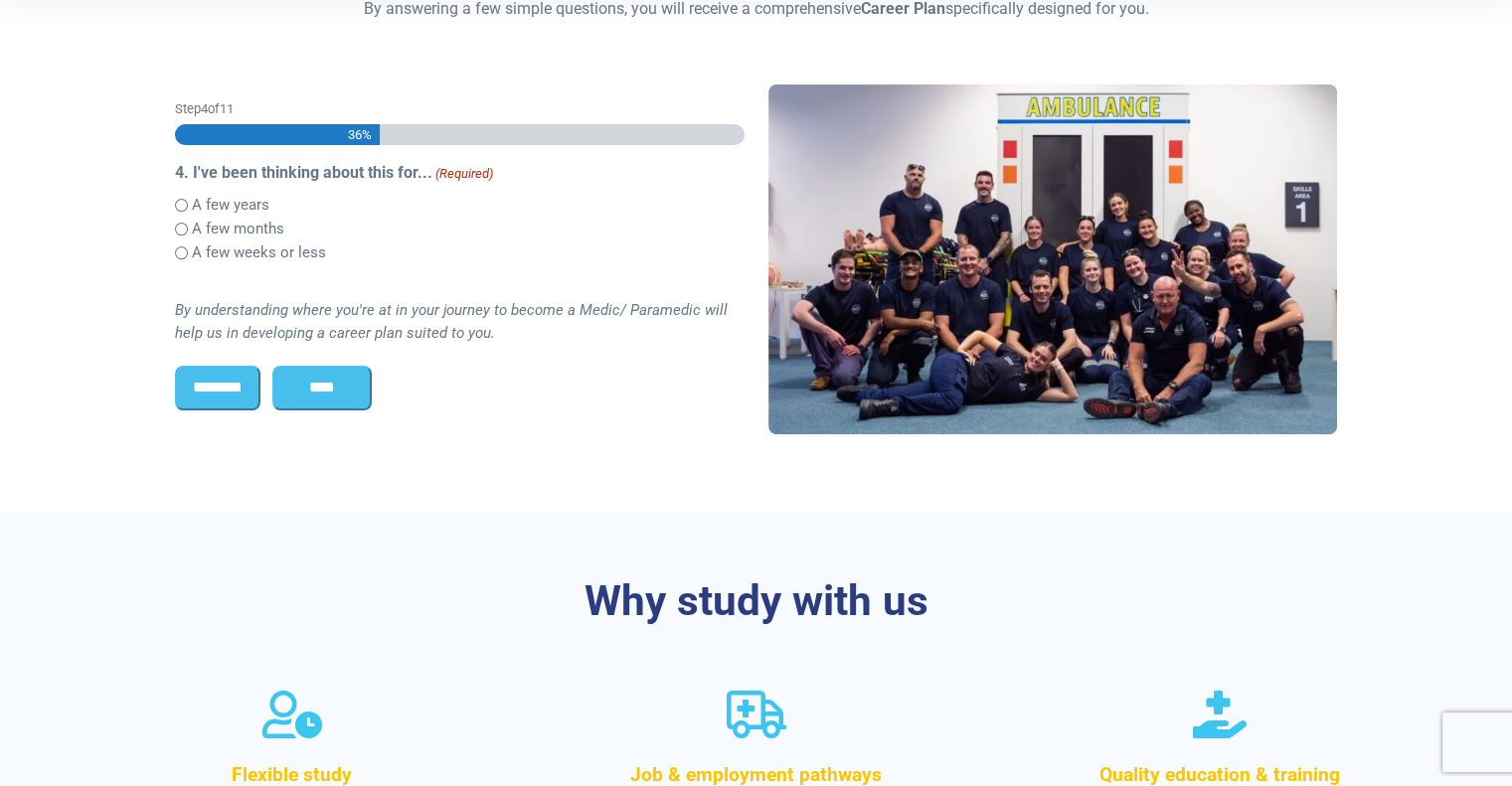 click on "A few months" at bounding box center (238, 229) 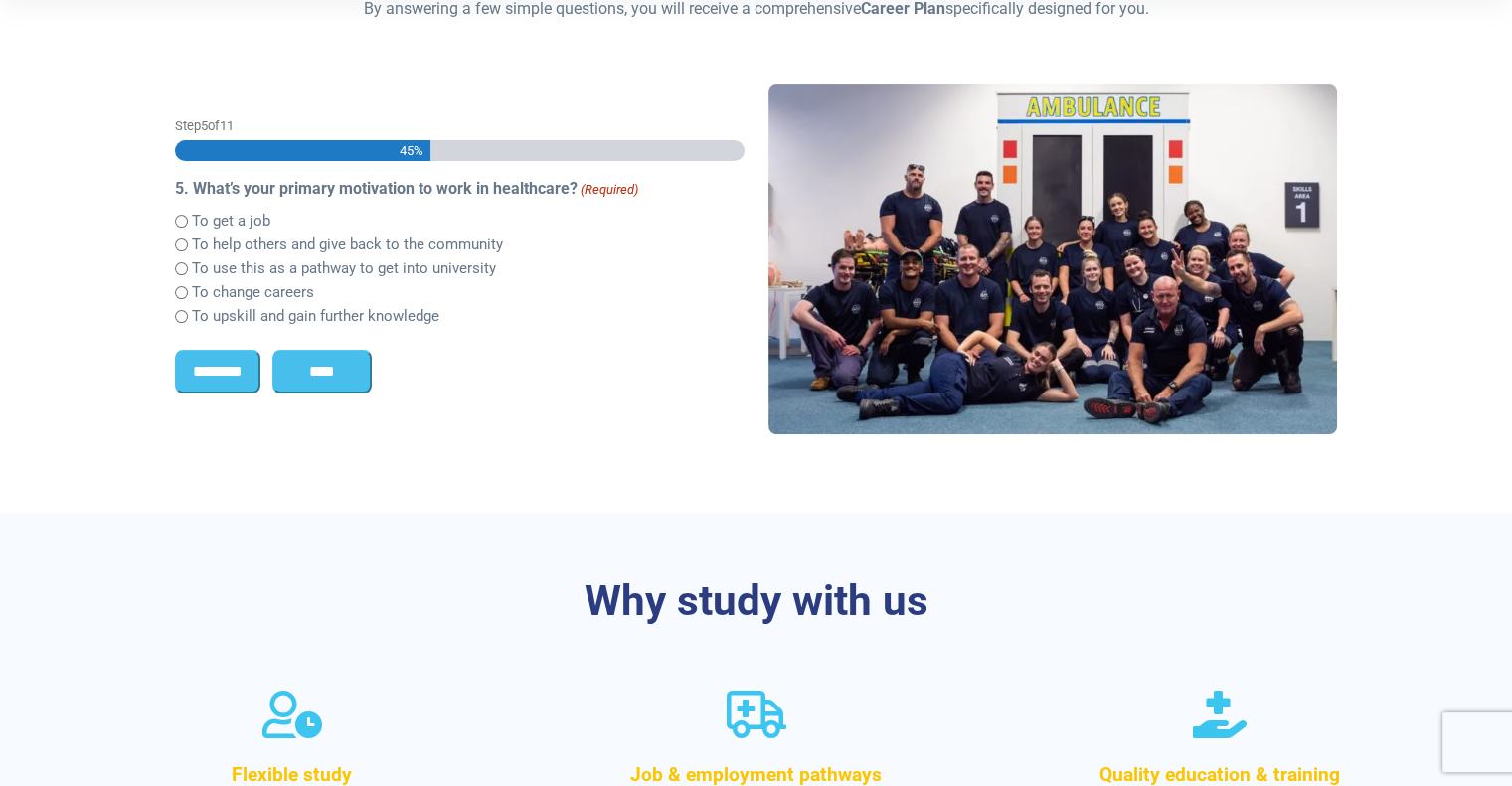 scroll, scrollTop: 528, scrollLeft: 0, axis: vertical 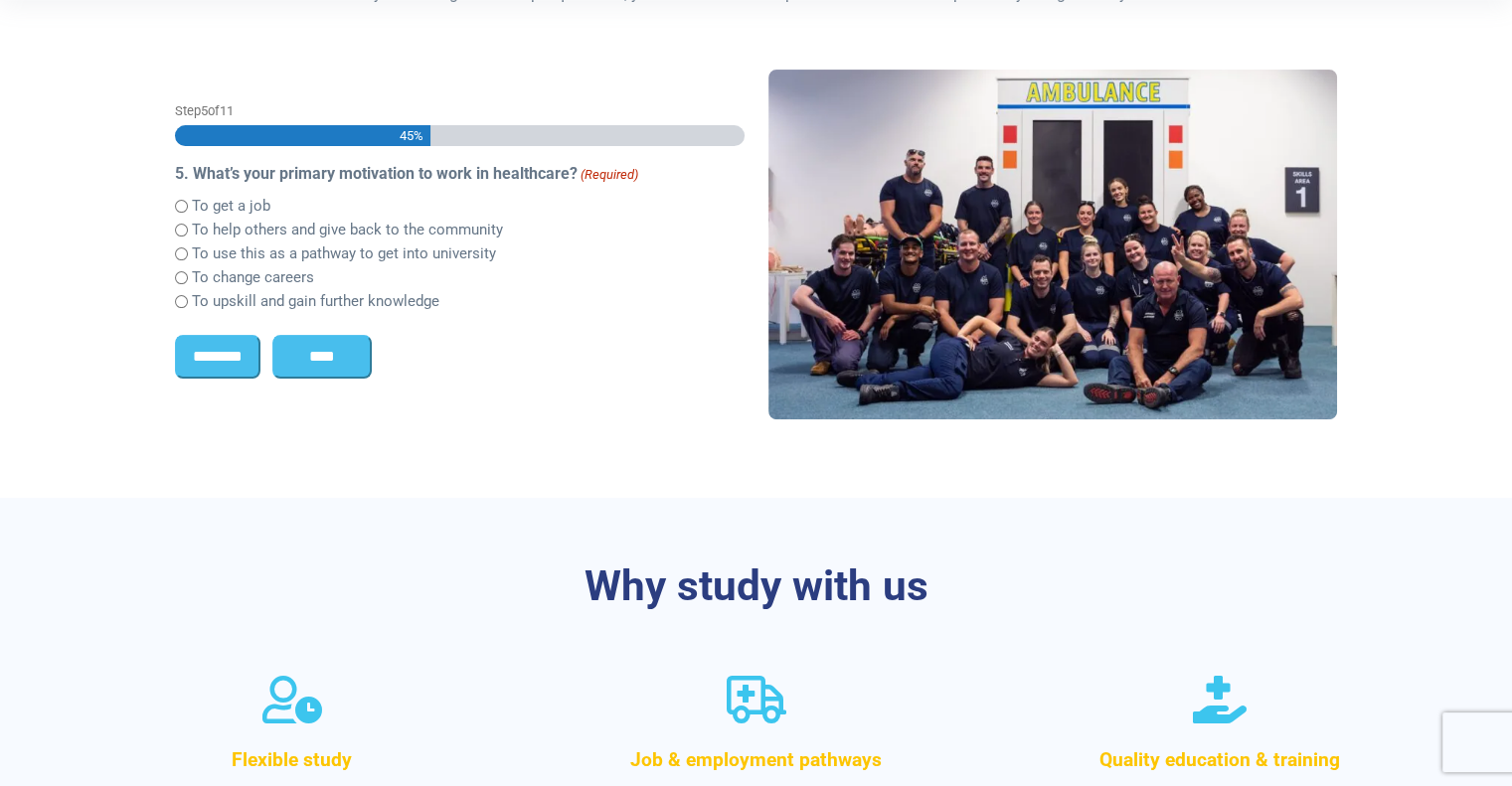 click on "To help others and give back to the community" at bounding box center [347, 230] 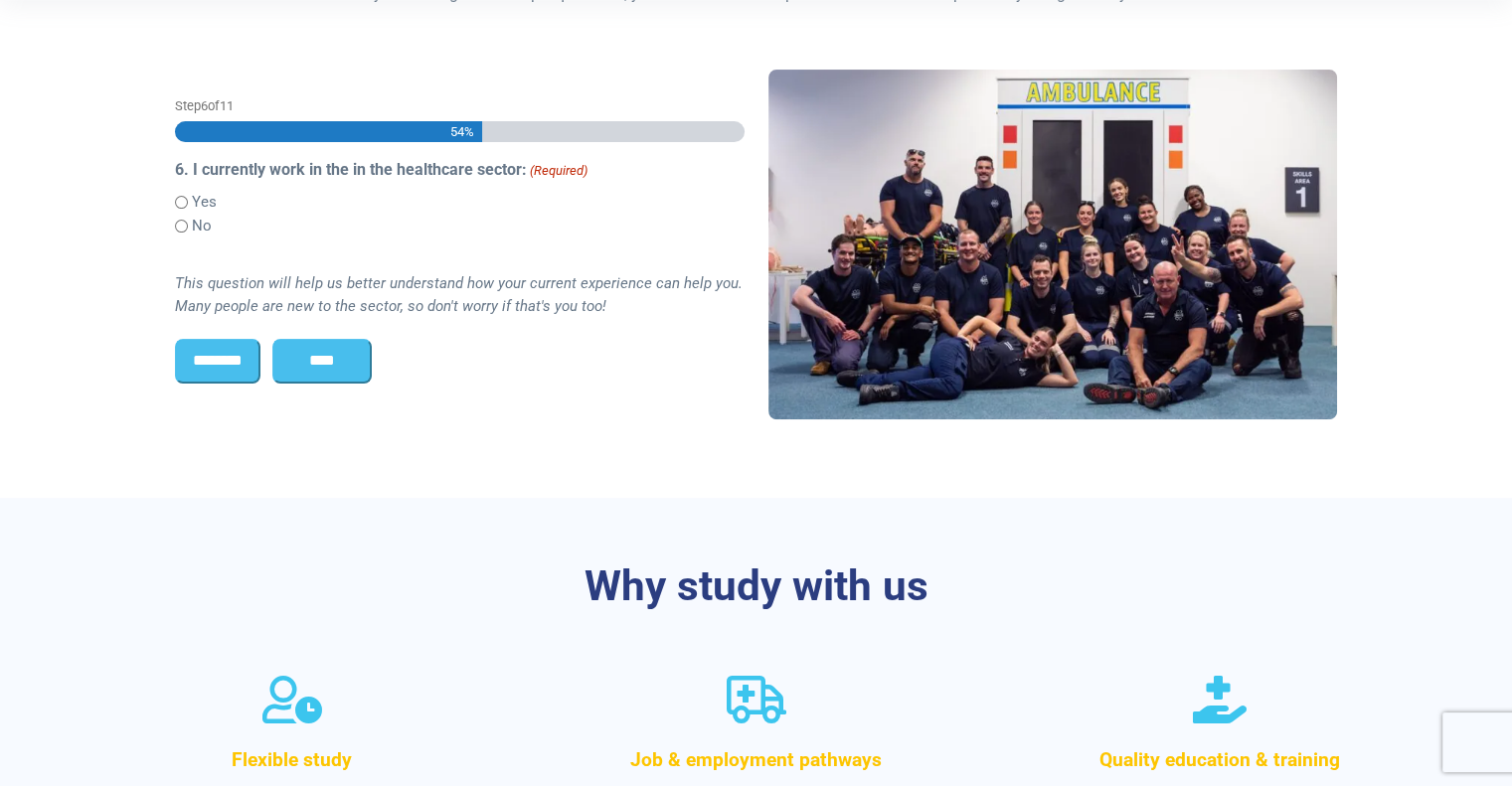 scroll, scrollTop: 525, scrollLeft: 0, axis: vertical 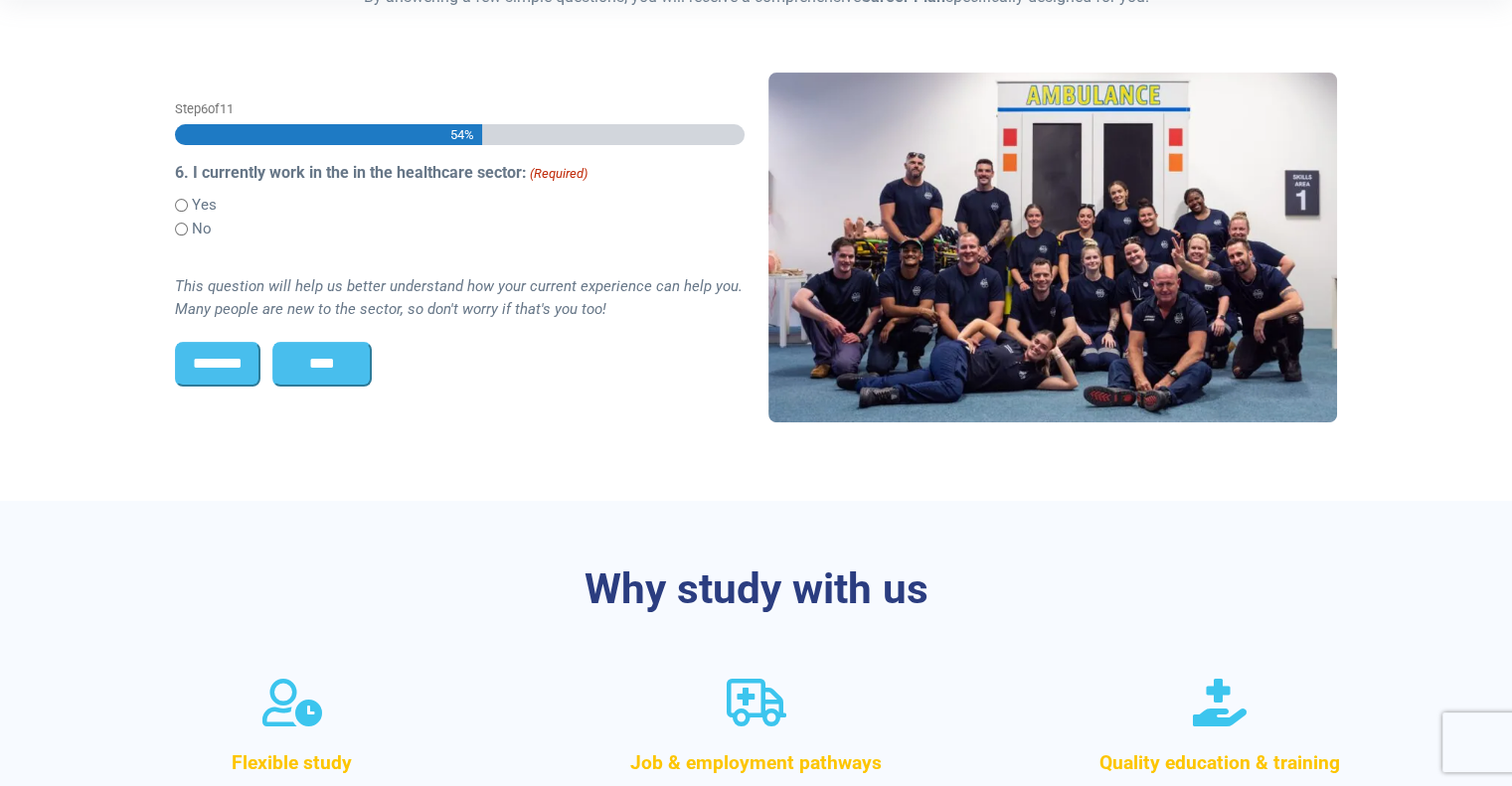 click on "Yes" at bounding box center (204, 205) 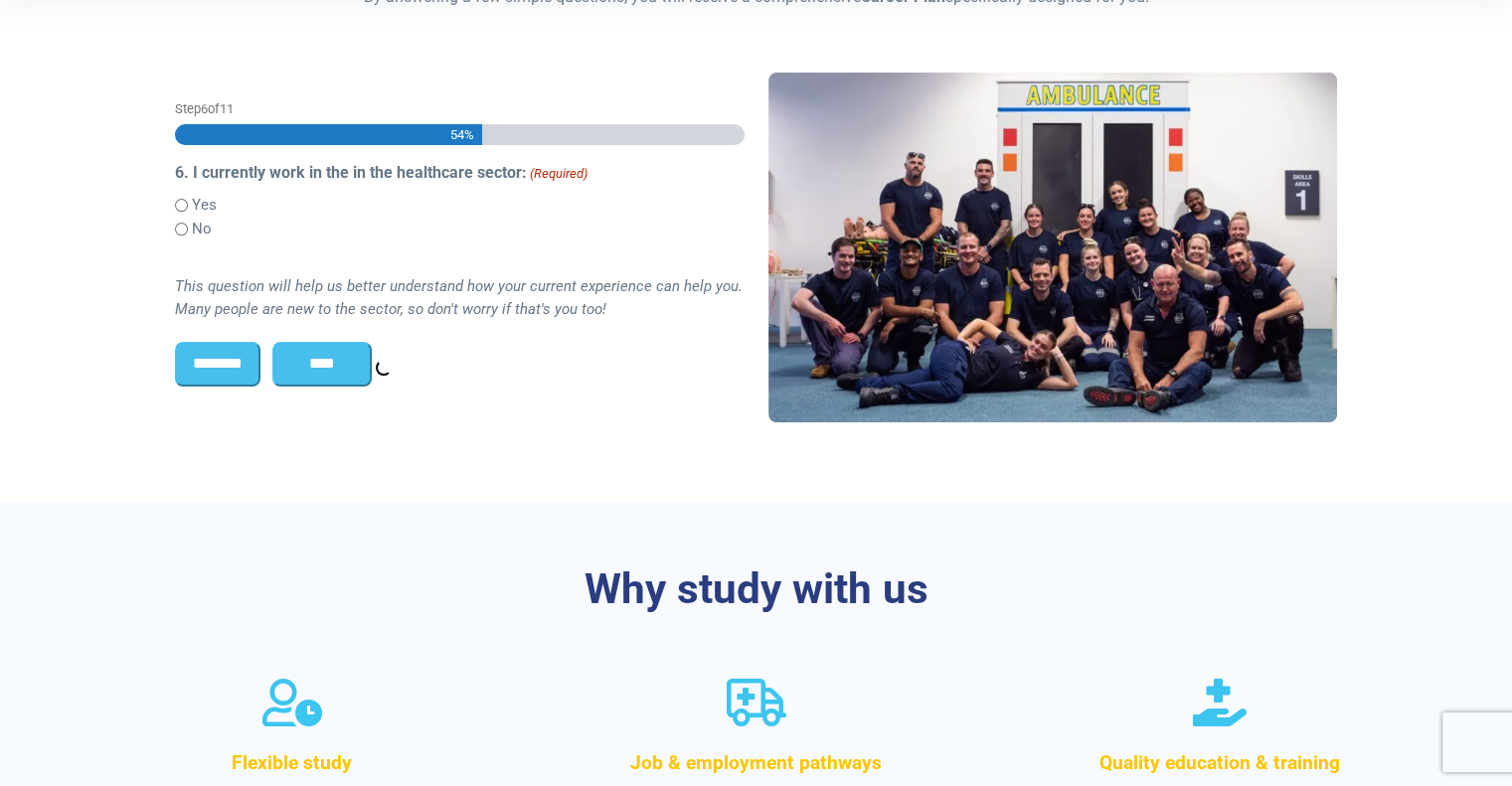 scroll, scrollTop: 528, scrollLeft: 0, axis: vertical 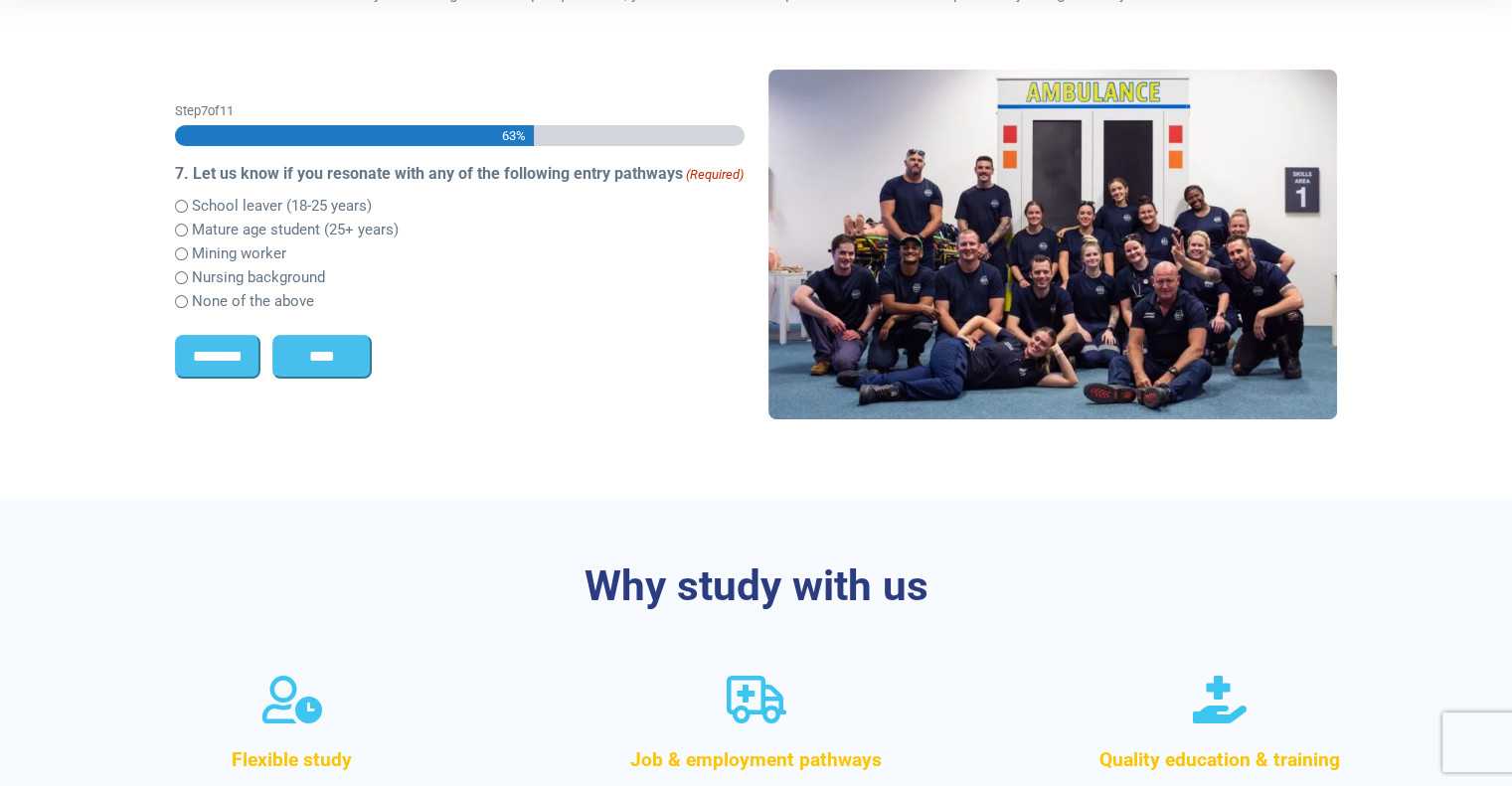 click on "Mature age student (25+ years)" at bounding box center [295, 230] 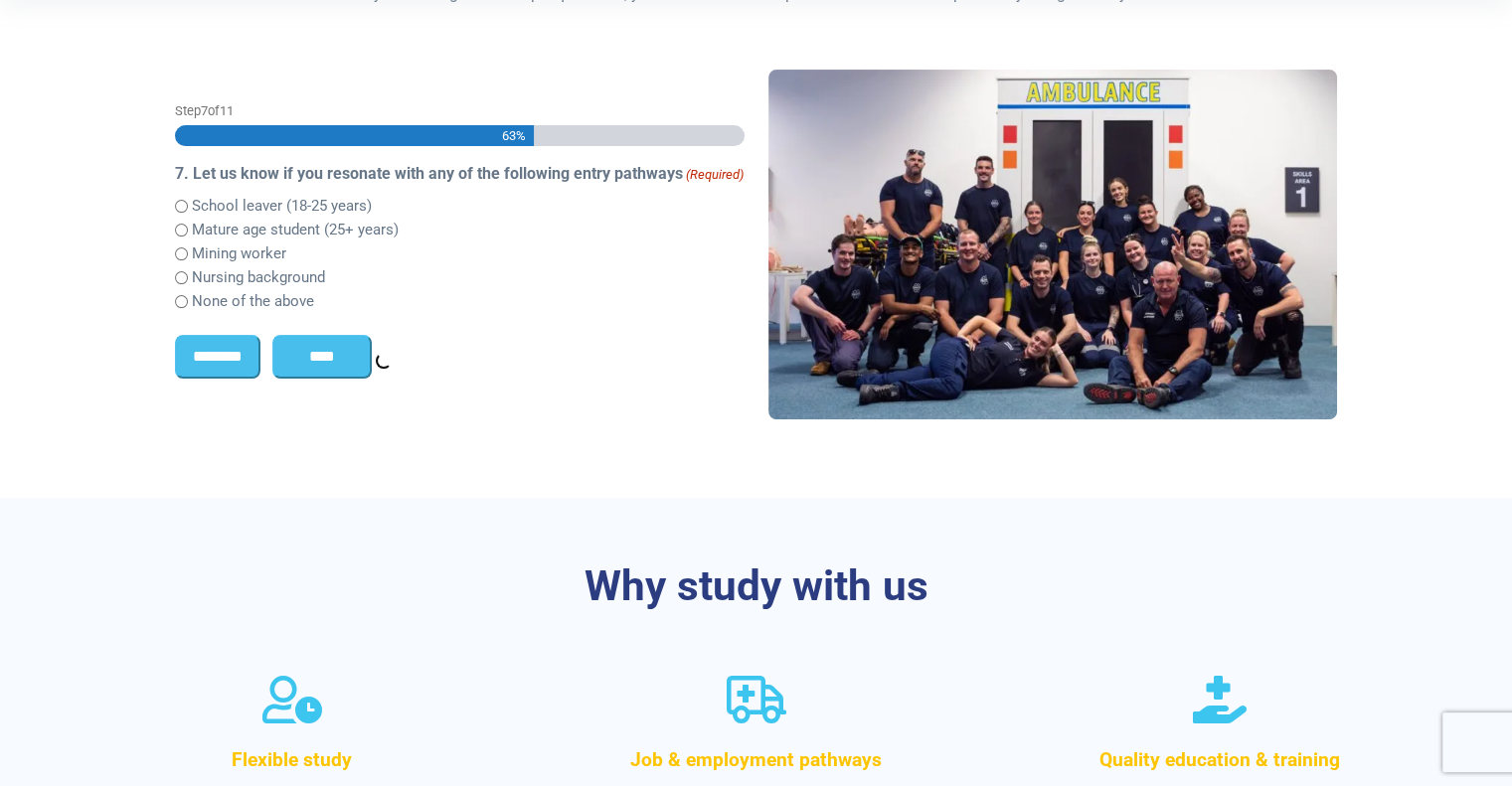 scroll, scrollTop: 497, scrollLeft: 0, axis: vertical 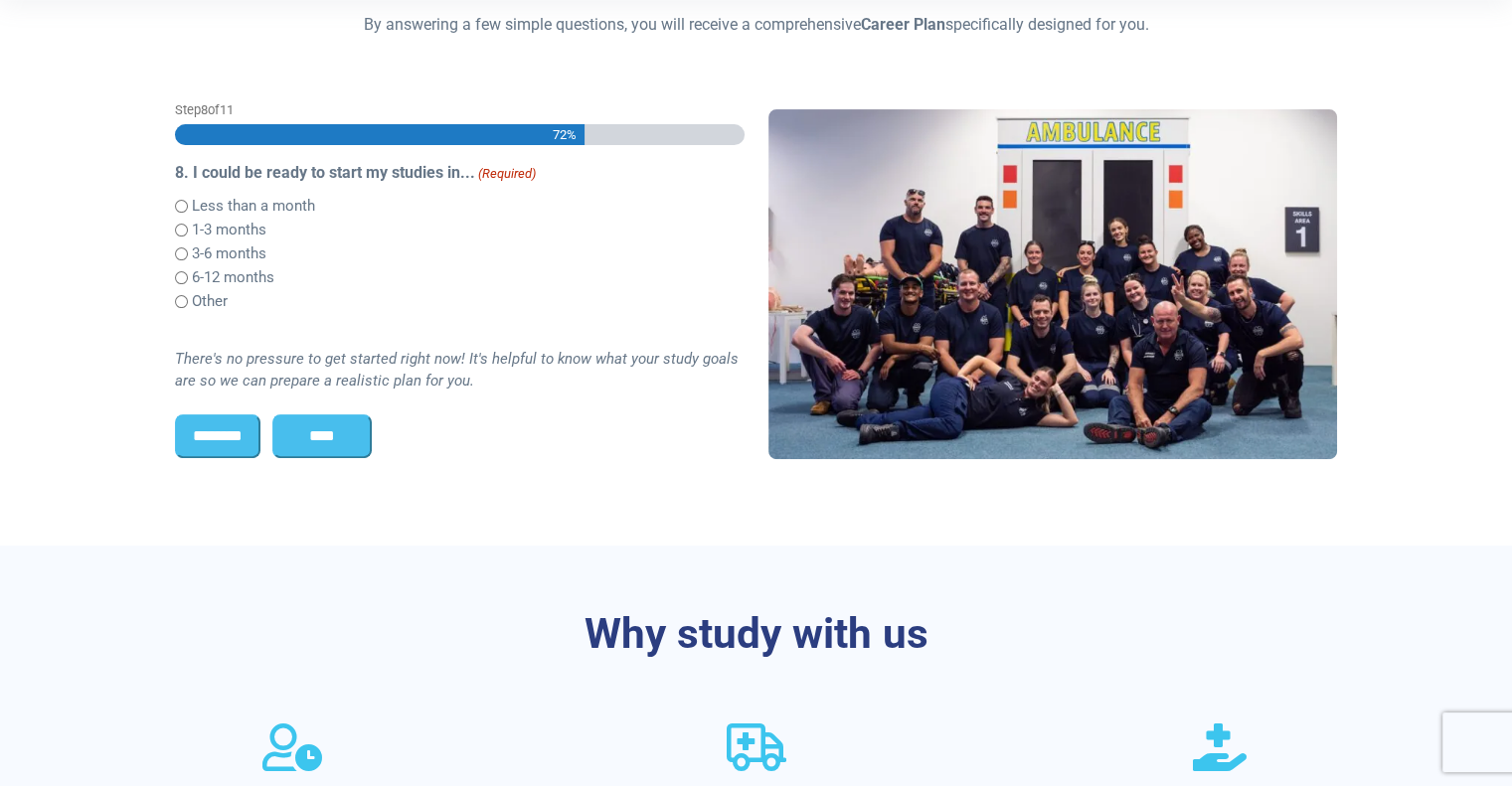 click on "Less than a month" at bounding box center (253, 206) 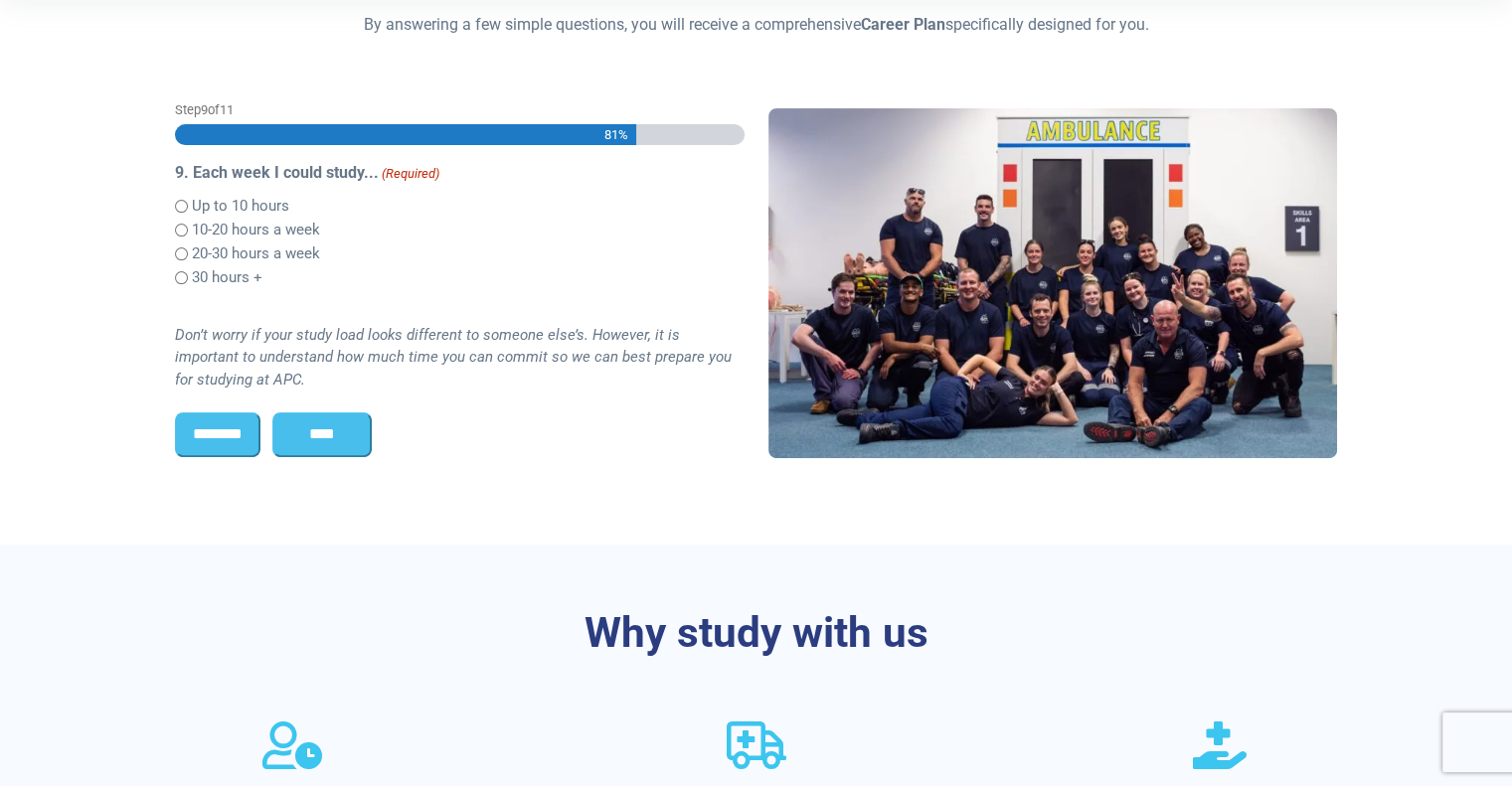 scroll, scrollTop: 0, scrollLeft: 0, axis: both 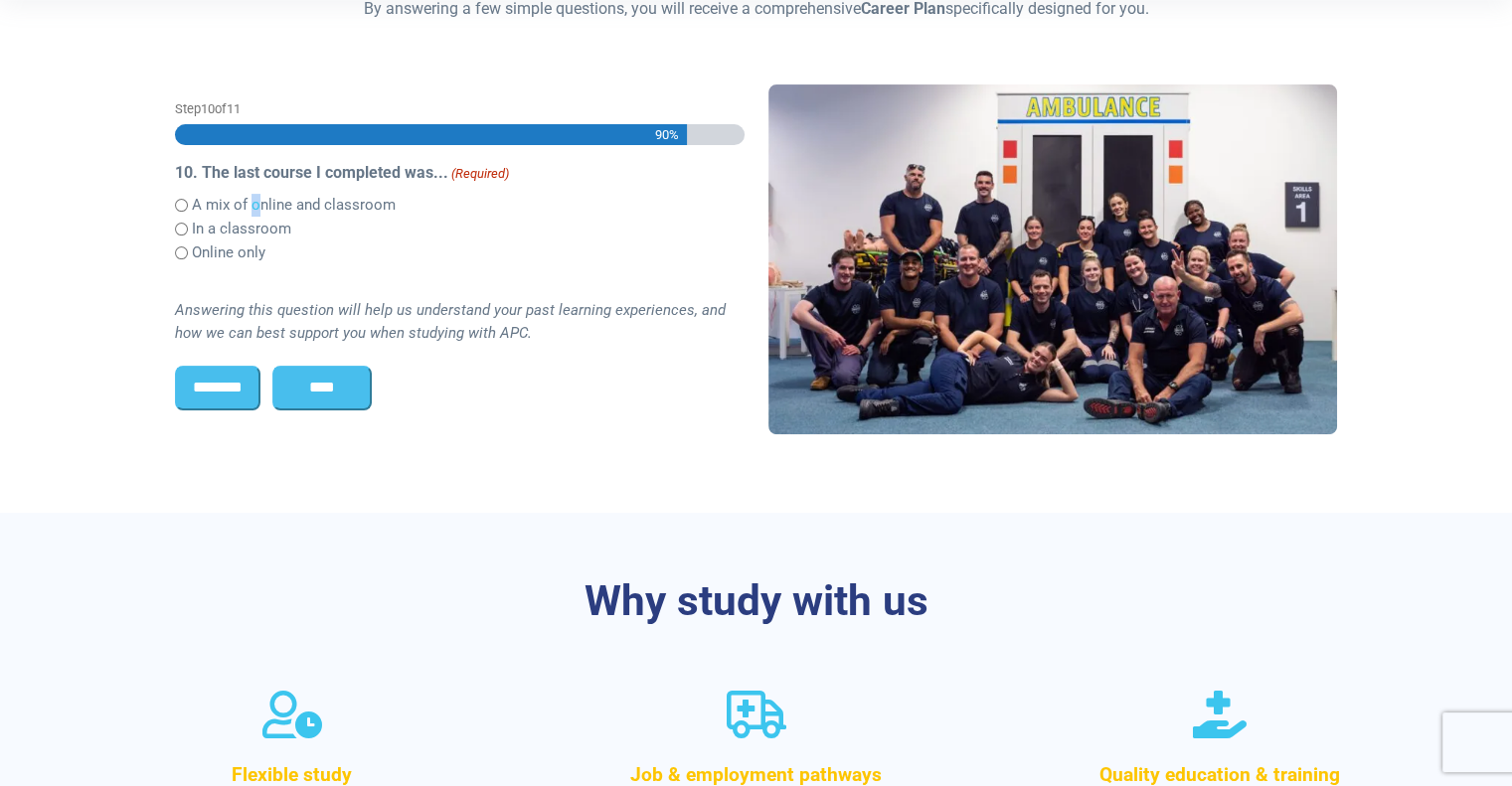 click on "A mix of online and classroom" at bounding box center [293, 205] 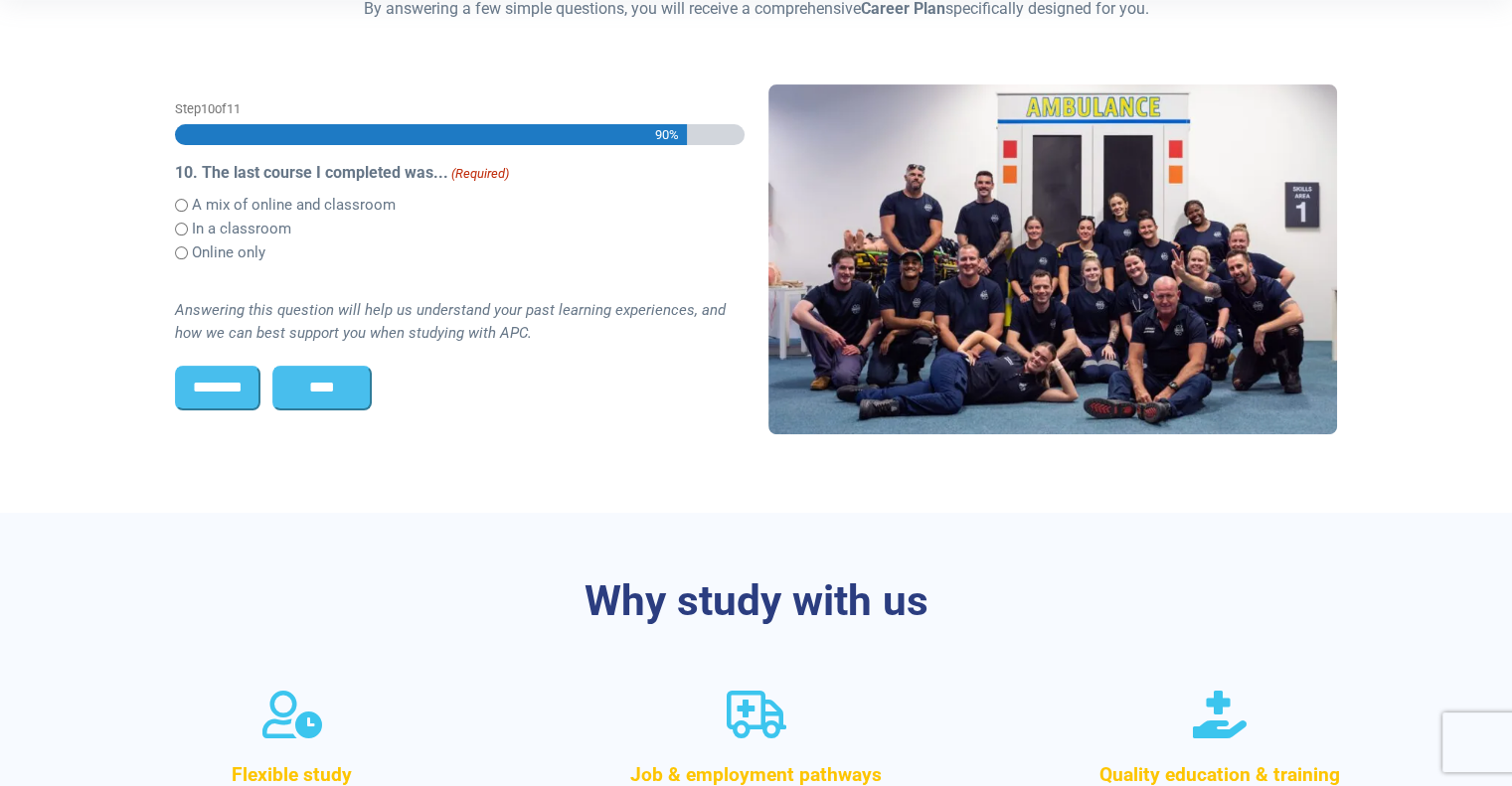 click on "A mix of online and classroom" at bounding box center (293, 205) 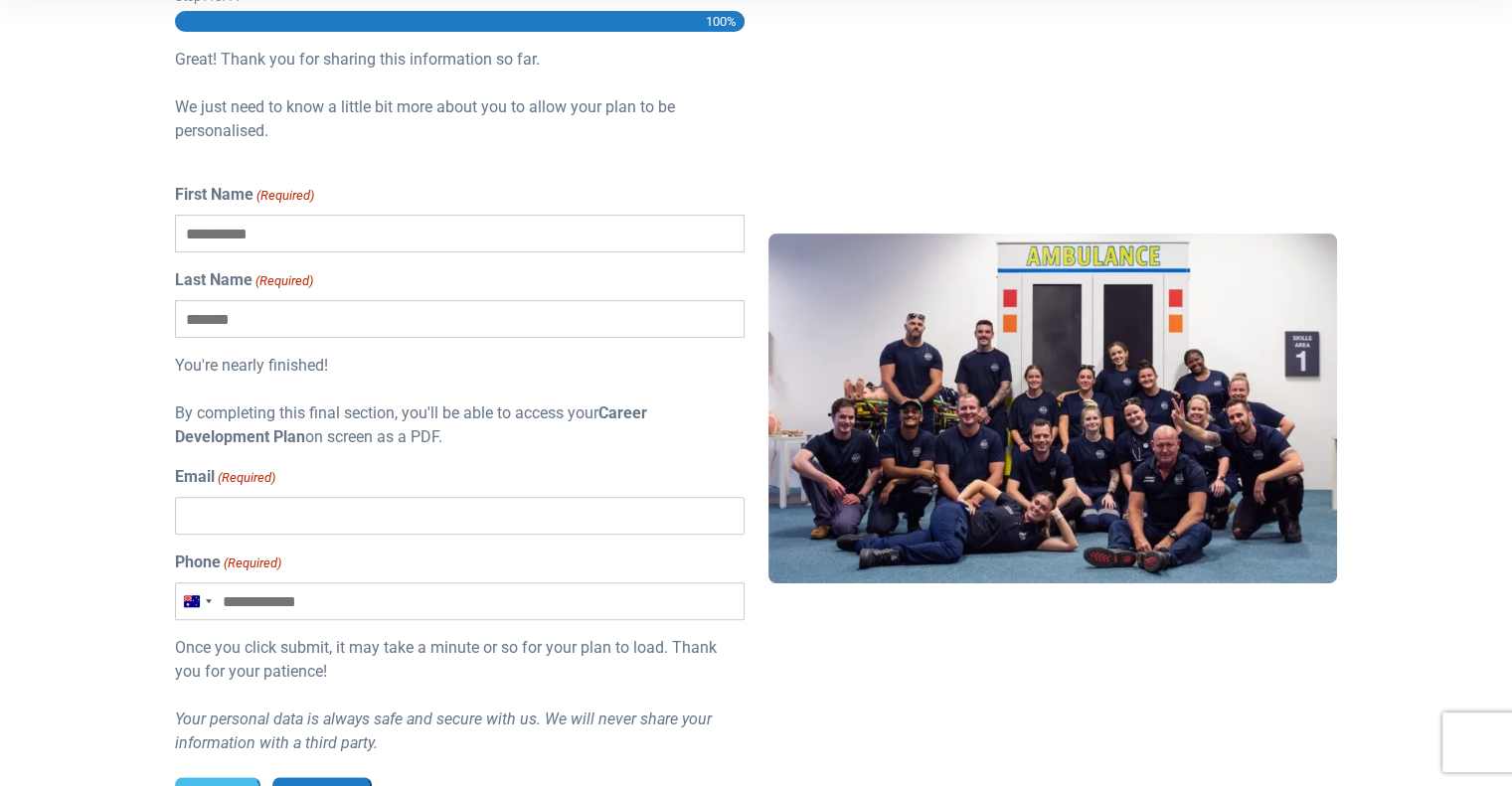 scroll, scrollTop: 696, scrollLeft: 0, axis: vertical 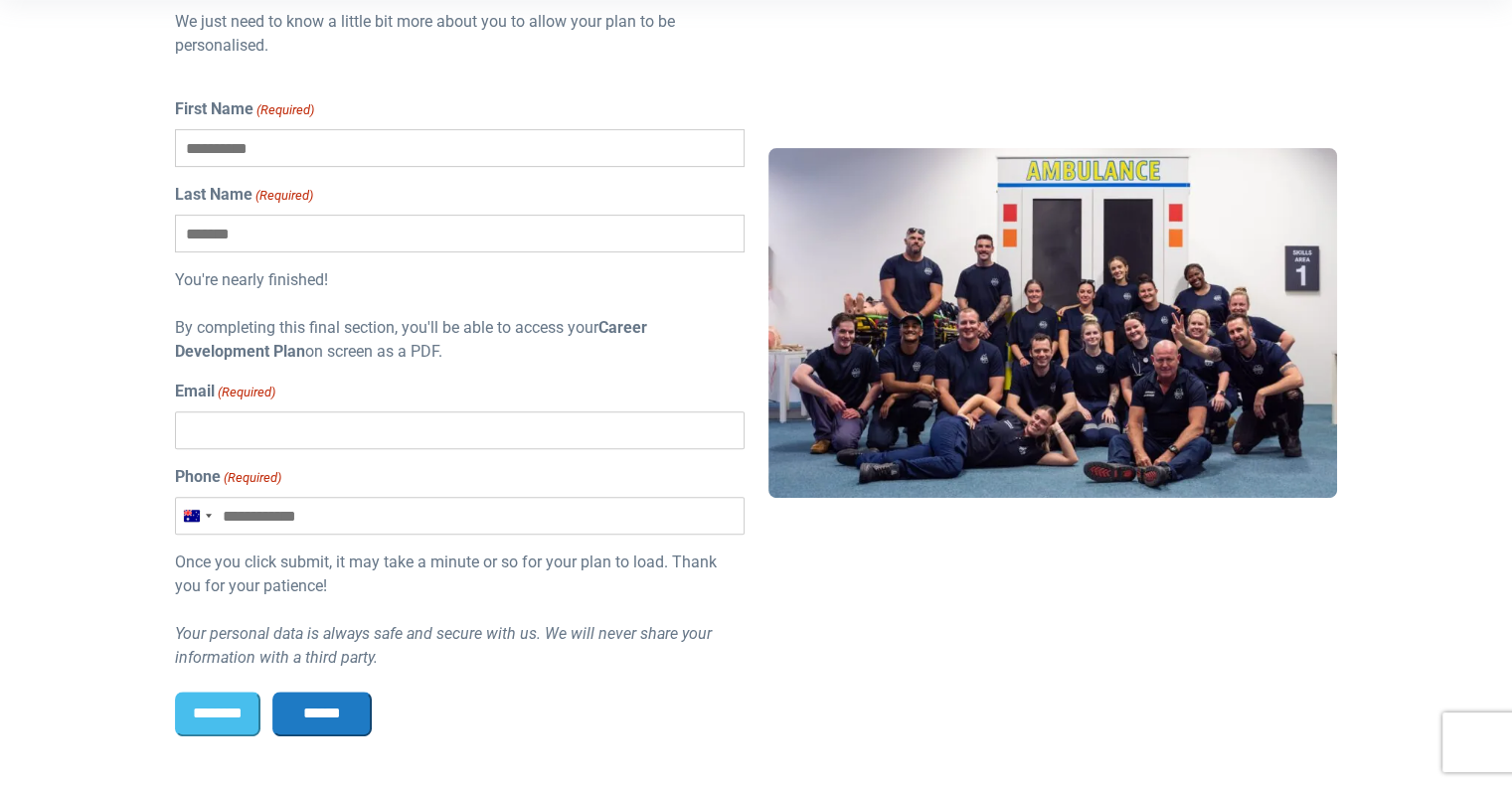 click on "Great! Thank you for sharing this information so far.
We just need to know a little bit more about you to allow your plan to be personalised. First Name (Required) Last Name (Required) You're nearly finished!
By completing this final section, you'll be able to access your  Career Development Plan  on screen as a PDF.   Email (Required)
Phone (Required) Australia +61 Australia +61 New Zealand +64 Once you click submit, it may take a minute or so for your plan to load. Thank you for your patience!
Your personal data is always safe and secure with us. We will never share your information with a third party. This field is hidden when viewing the form First Name Hashed This field is hidden when viewing the form Email Hashed" at bounding box center (459, 316) 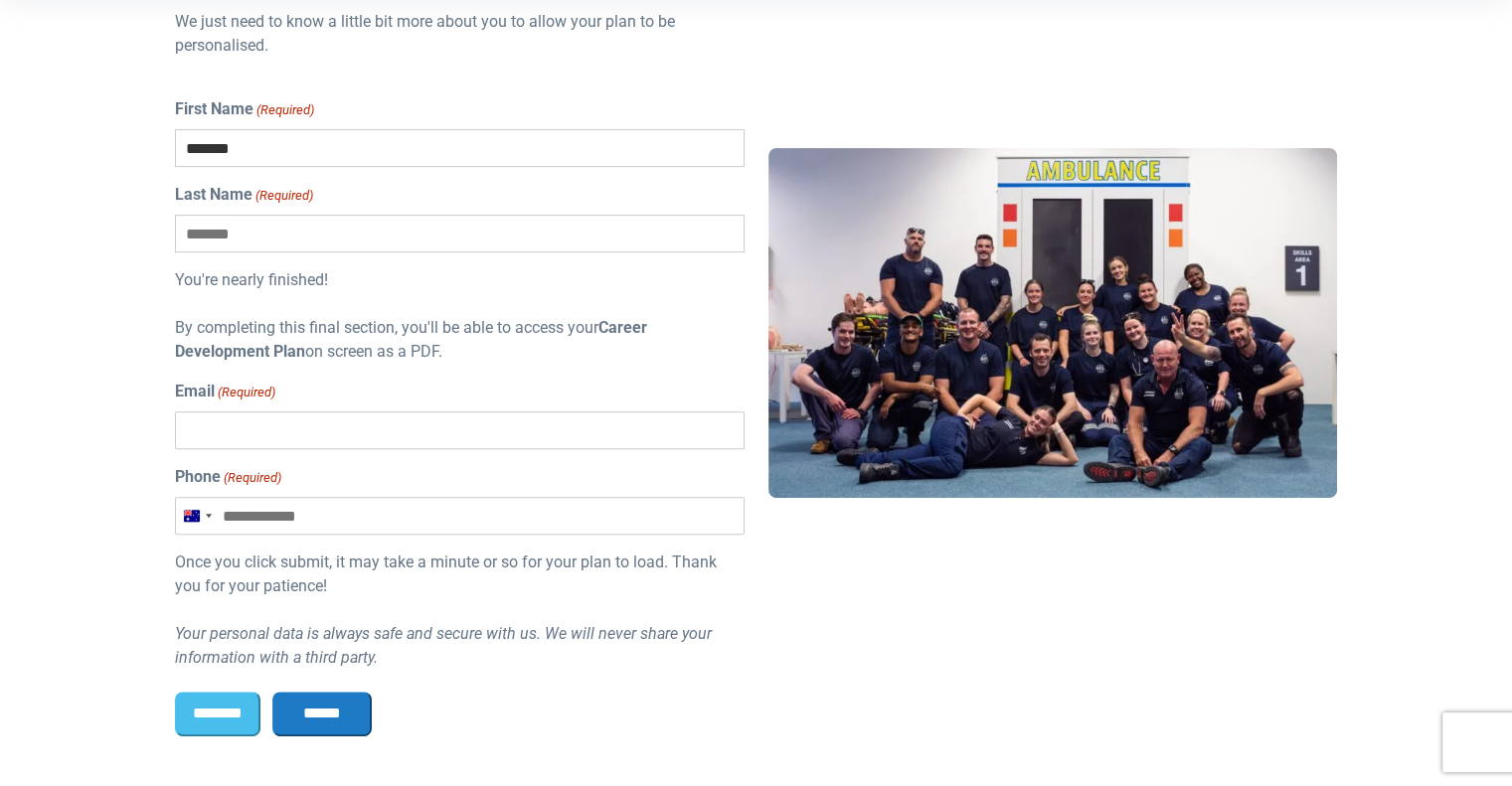 type on "******" 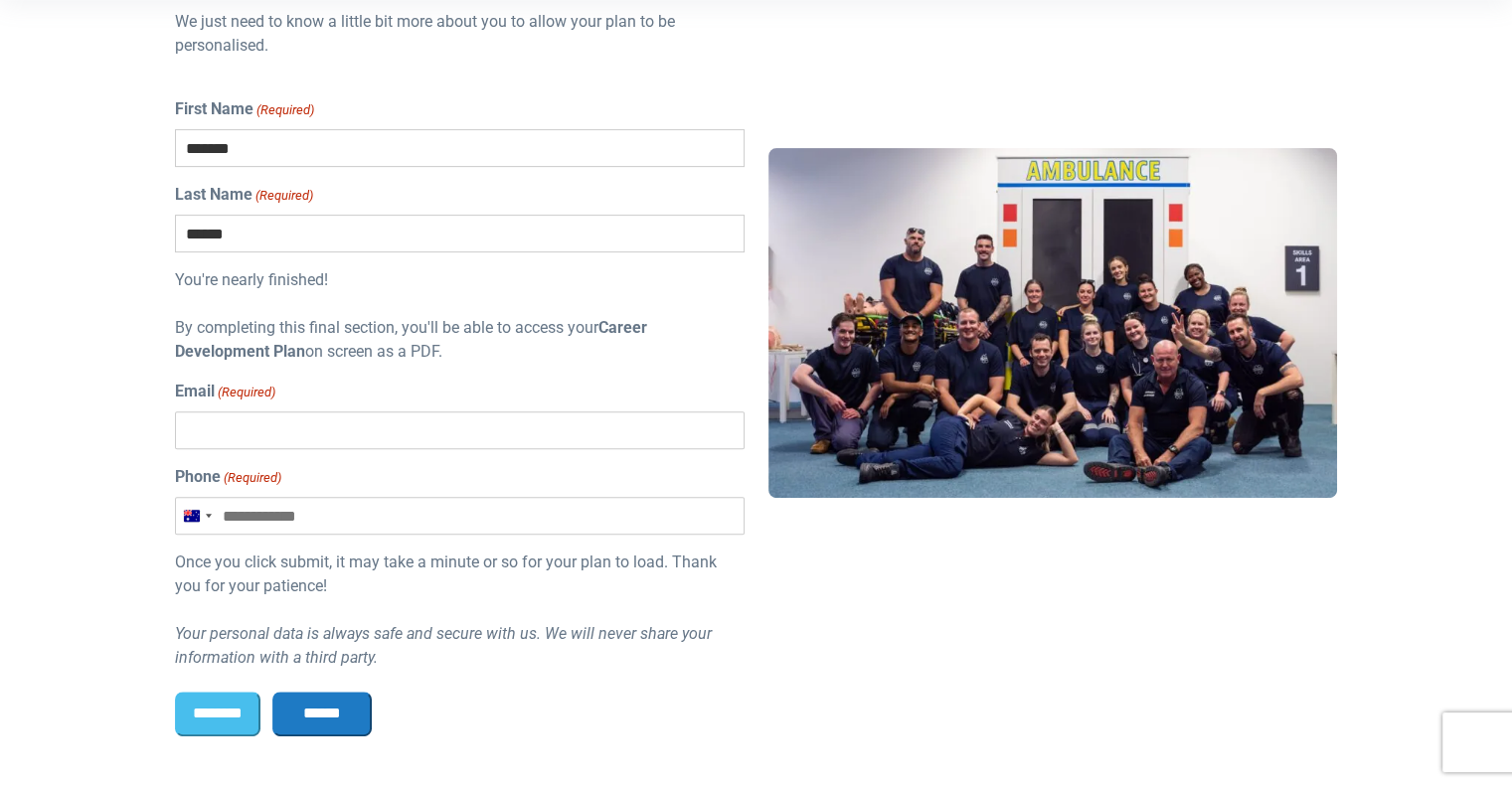 type on "**********" 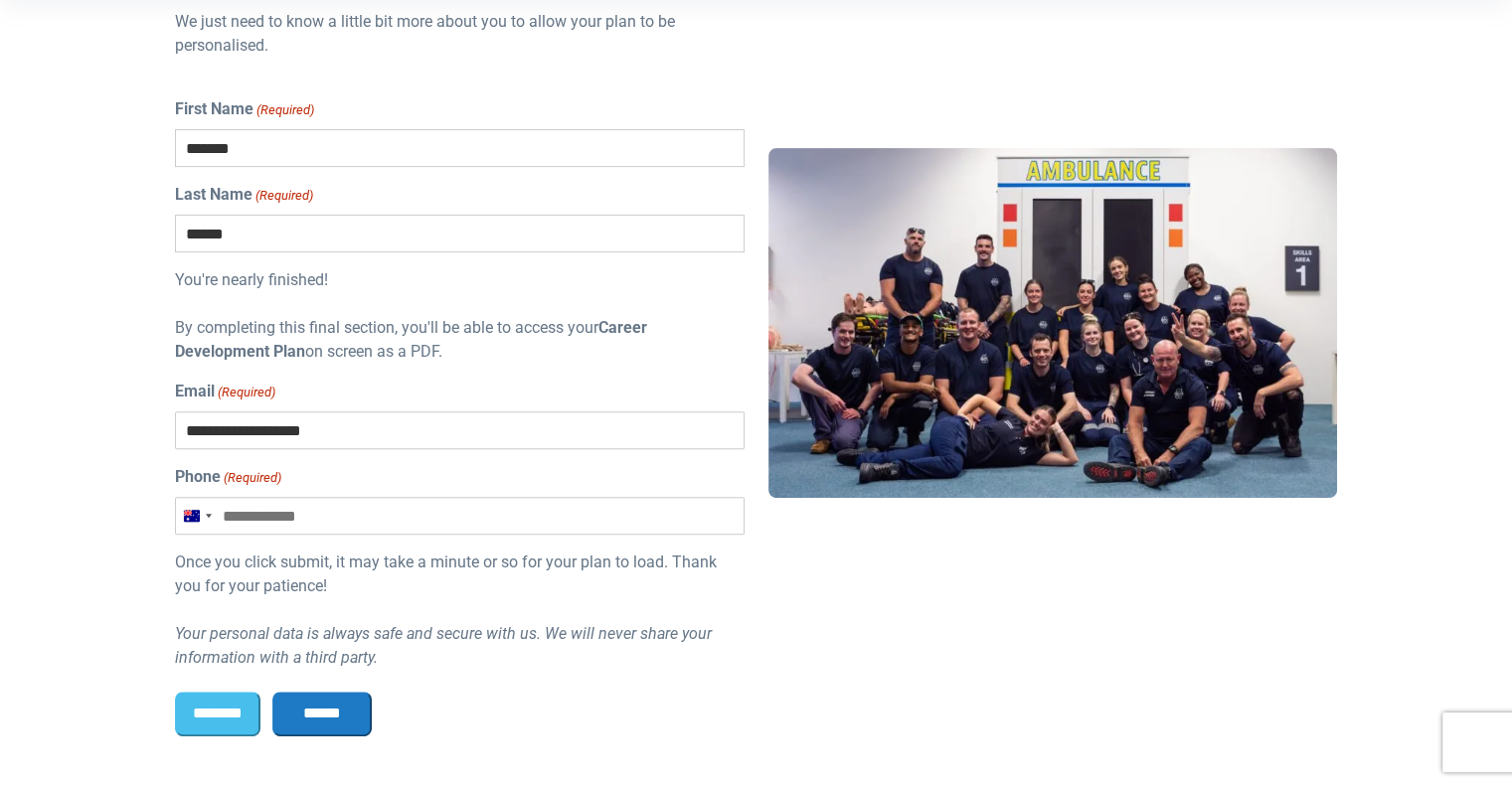 type on "**********" 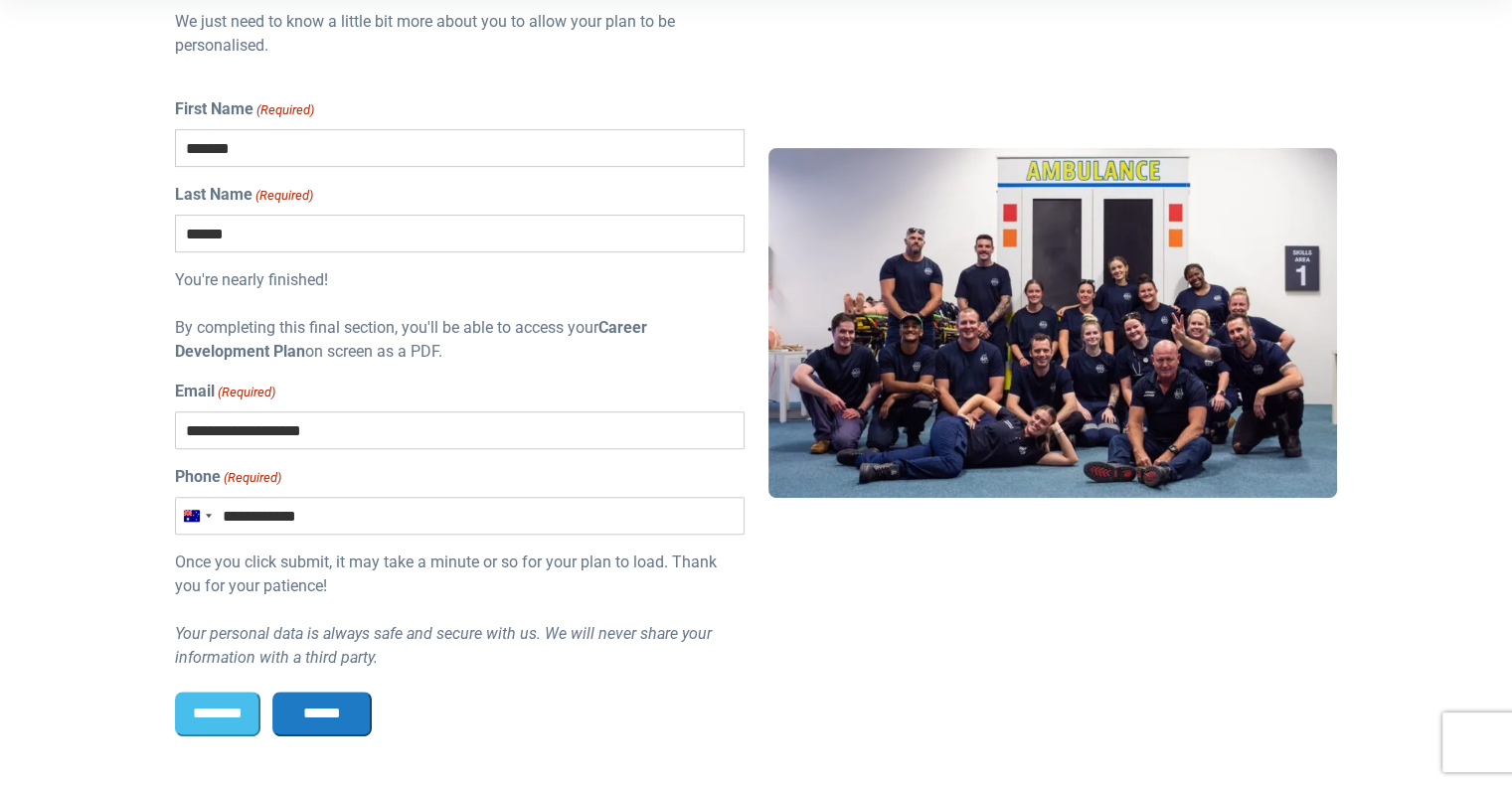 click on "******" at bounding box center (322, 713) 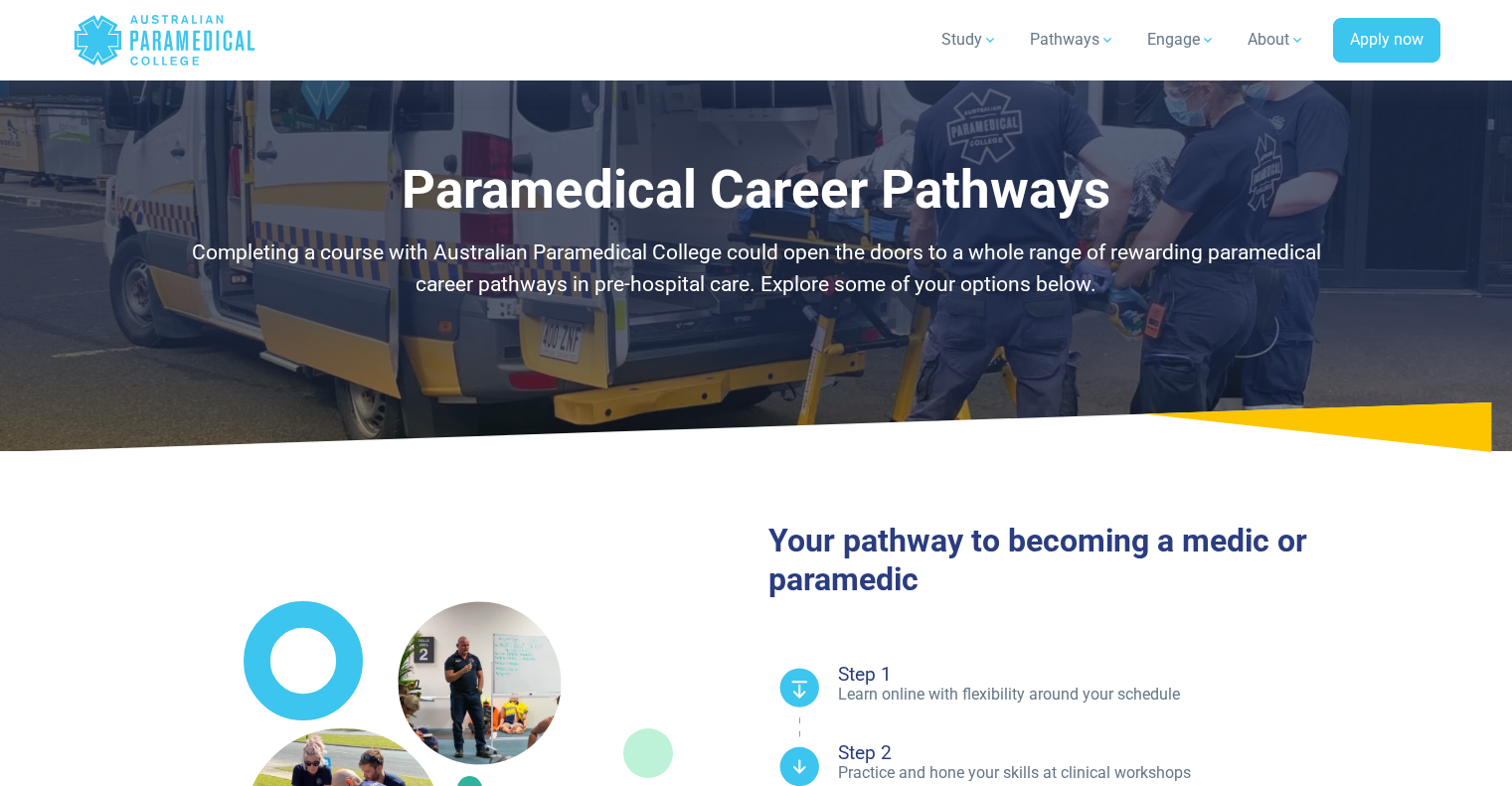 scroll, scrollTop: 1987, scrollLeft: 0, axis: vertical 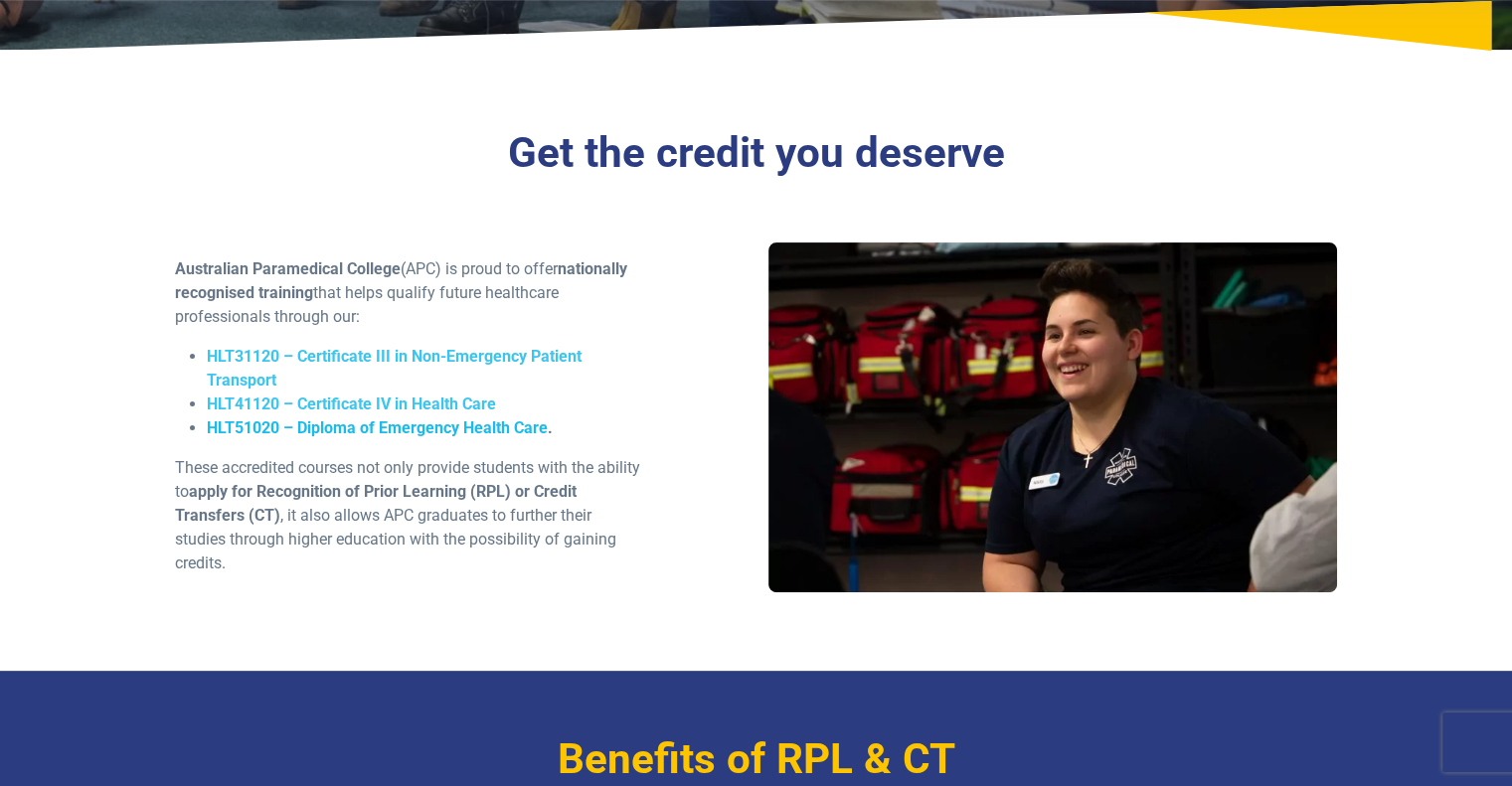 click on "HLT51020 – Diploma of Emergency Health Care" at bounding box center (377, 427) 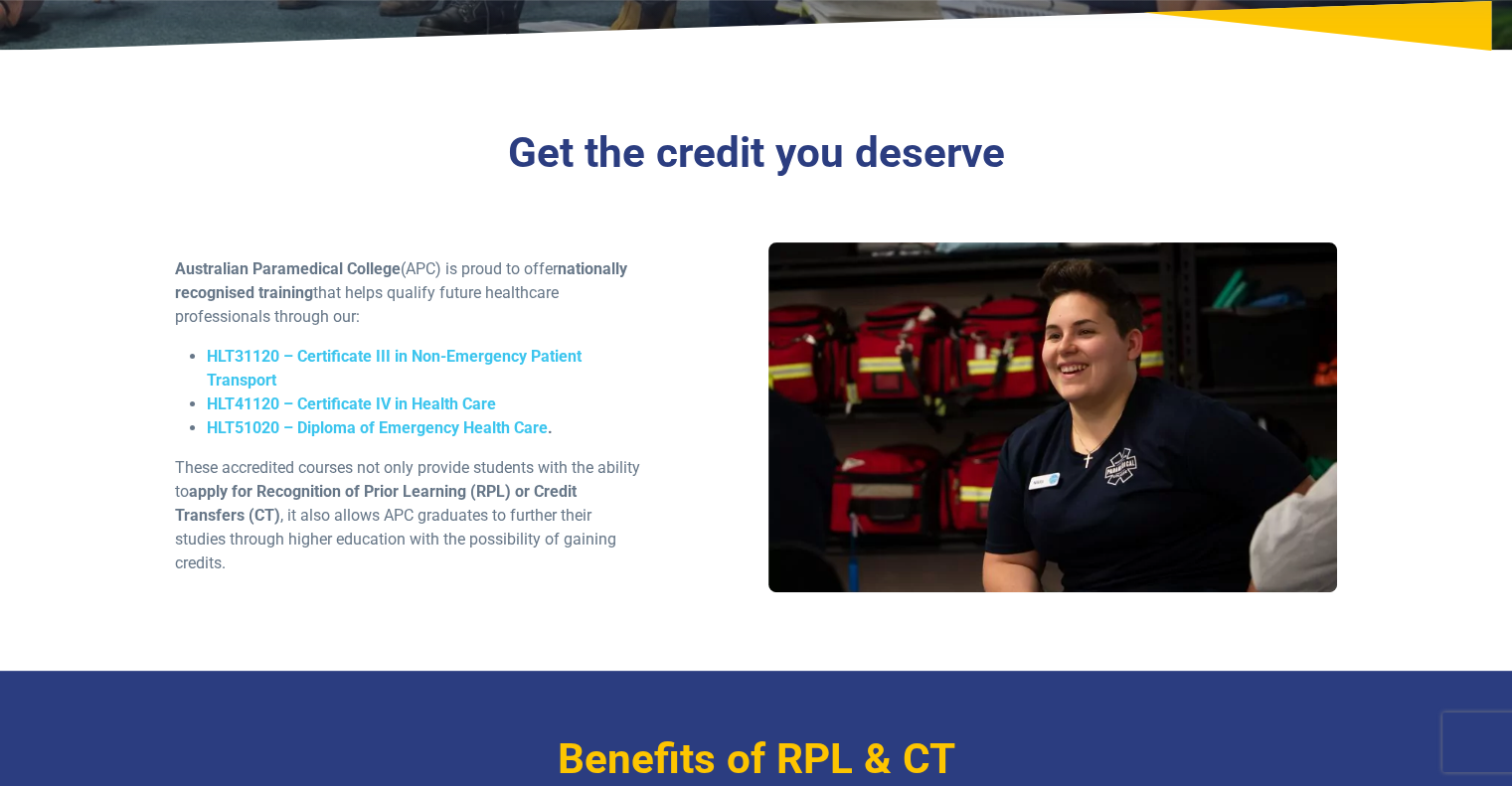 scroll, scrollTop: 795, scrollLeft: 0, axis: vertical 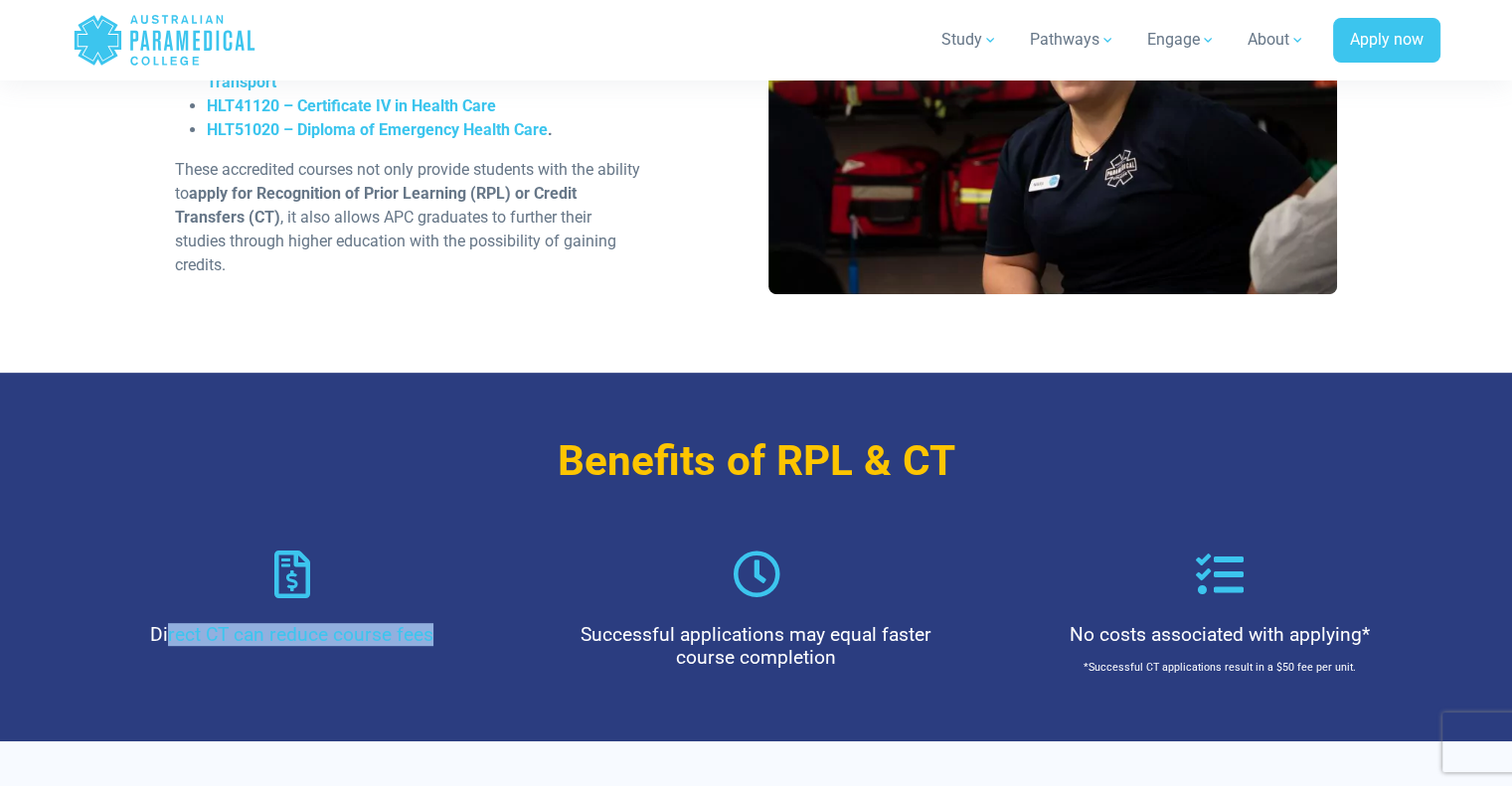 drag, startPoint x: 170, startPoint y: 627, endPoint x: 439, endPoint y: 629, distance: 269.0074 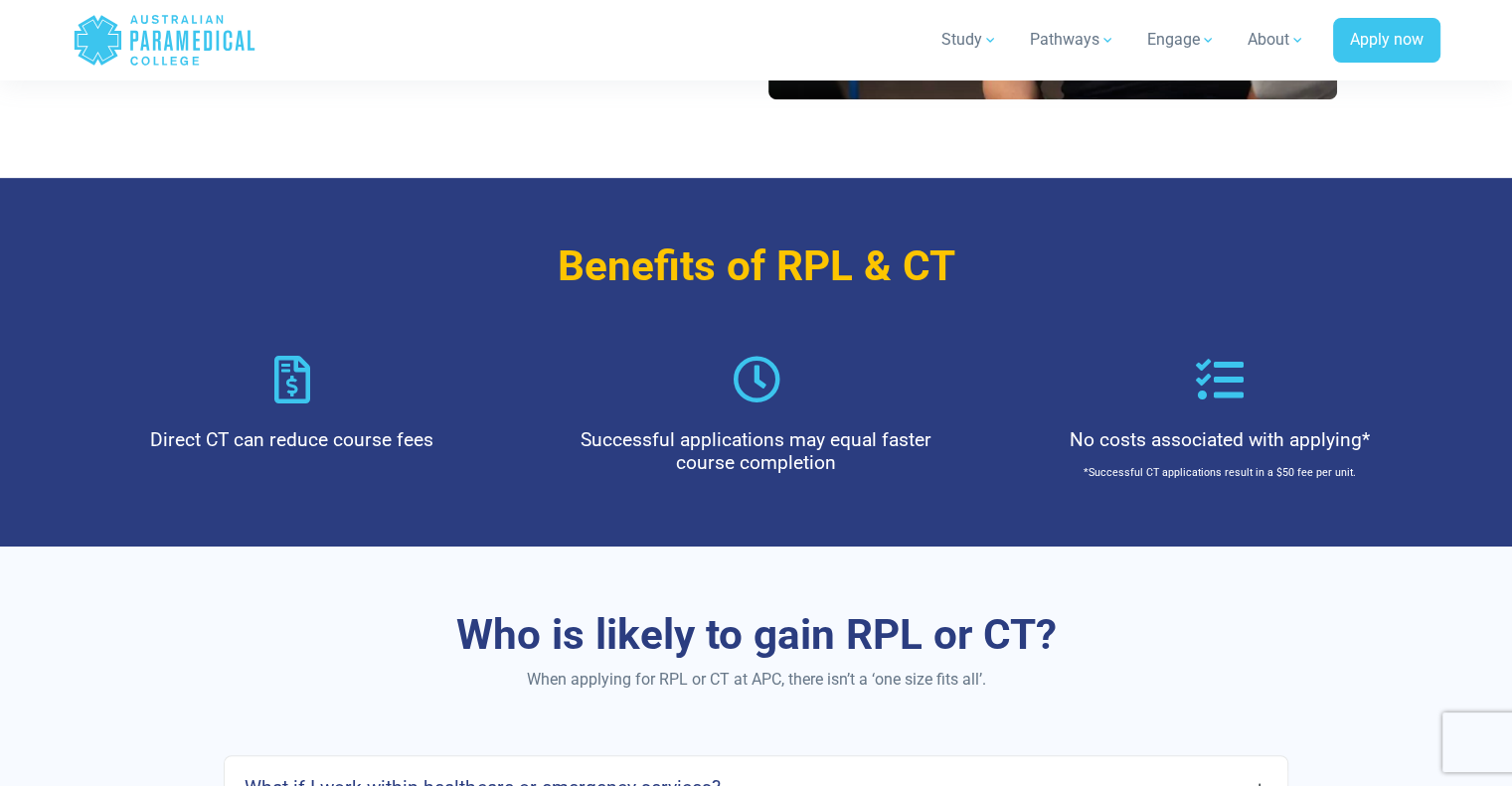 scroll, scrollTop: 994, scrollLeft: 0, axis: vertical 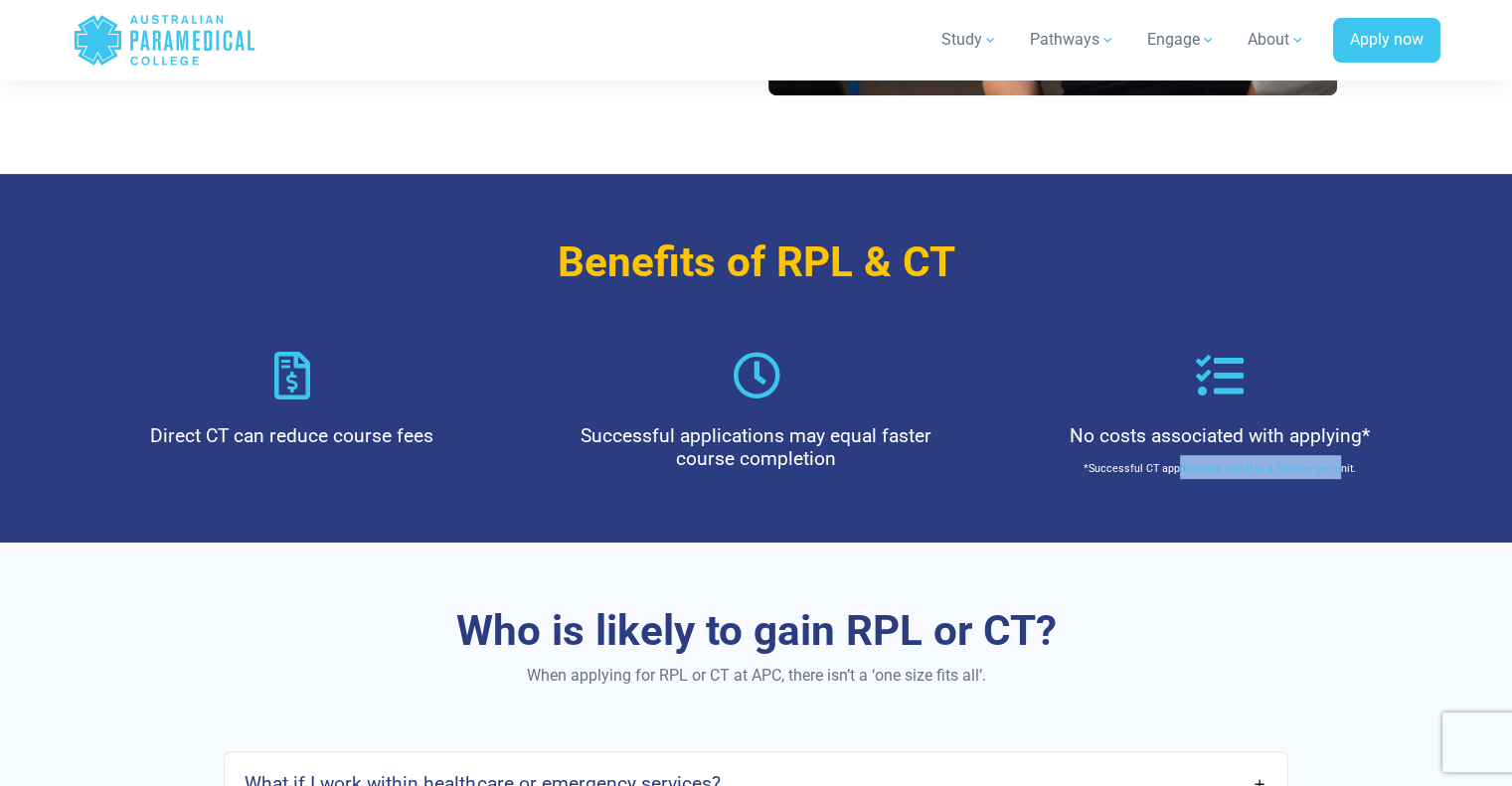 drag, startPoint x: 1311, startPoint y: 465, endPoint x: 1358, endPoint y: 469, distance: 47.169906 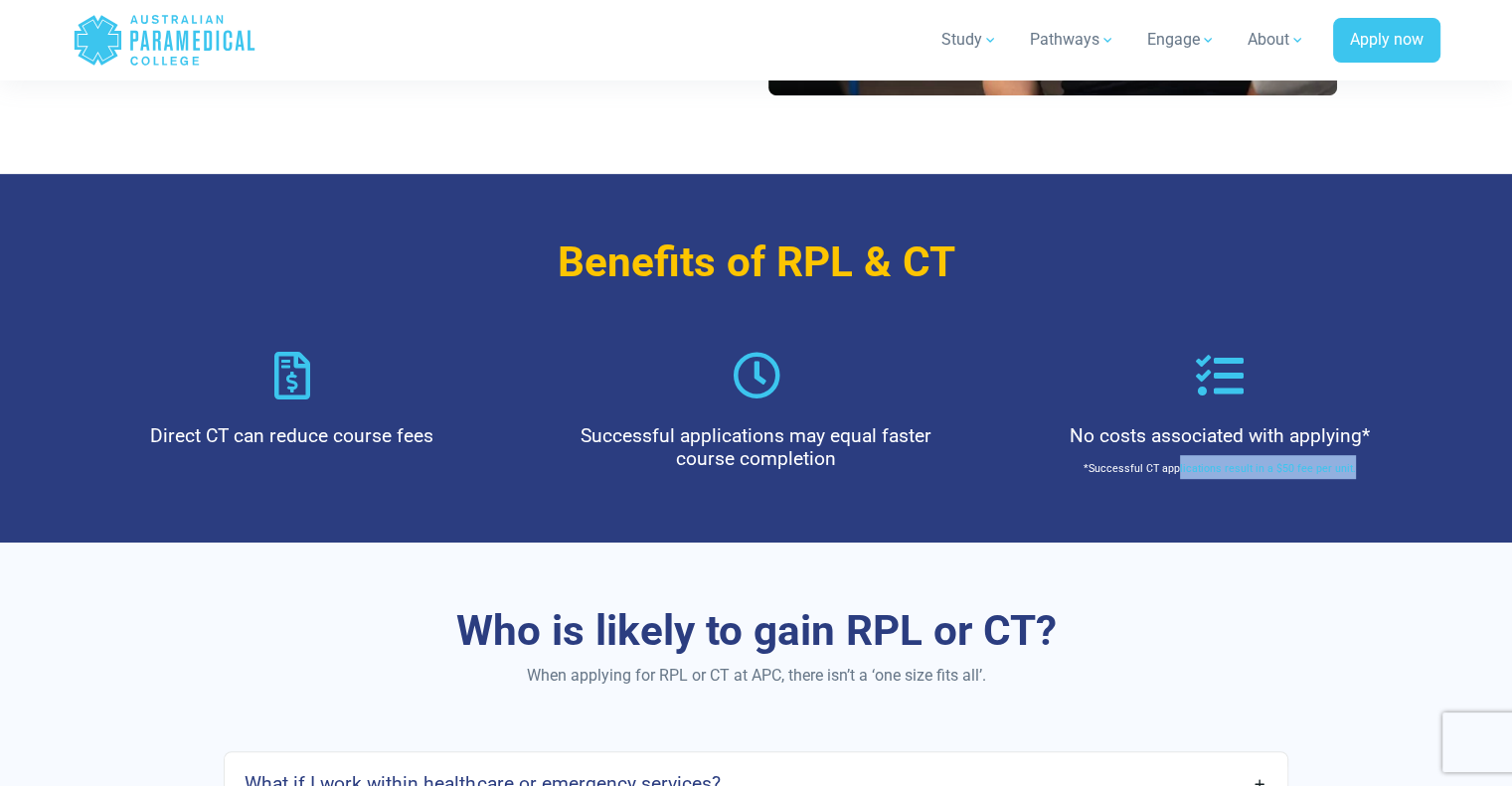 click on "Benefits of RPL & CT
Direct CT can reduce course fees
Successful applications may equal faster course completion
No costs associated with applying*
*Successful CT applications result in a $50 fee per unit." at bounding box center [756, 358] 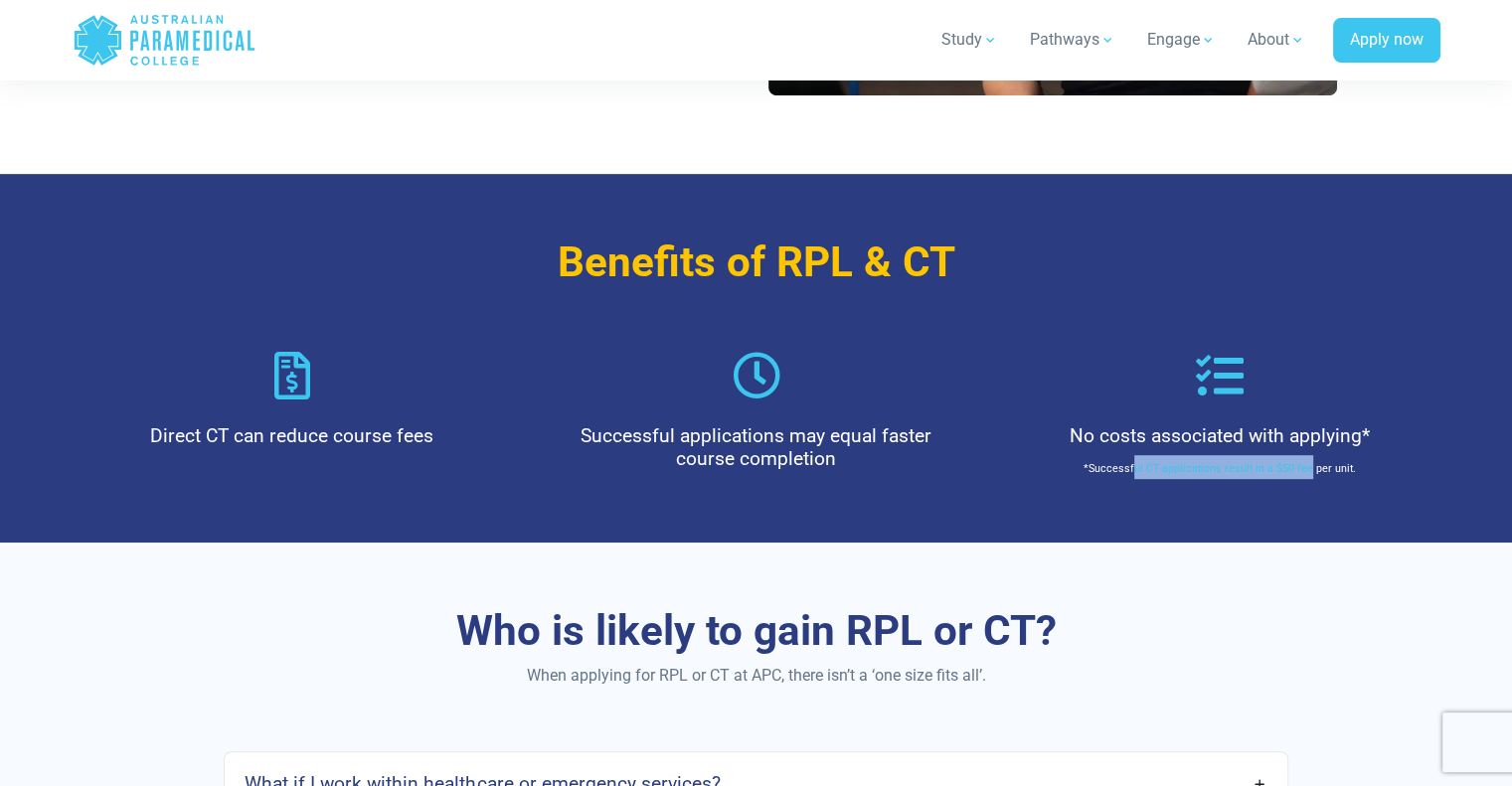drag, startPoint x: 1136, startPoint y: 470, endPoint x: 1305, endPoint y: 471, distance: 169.00296 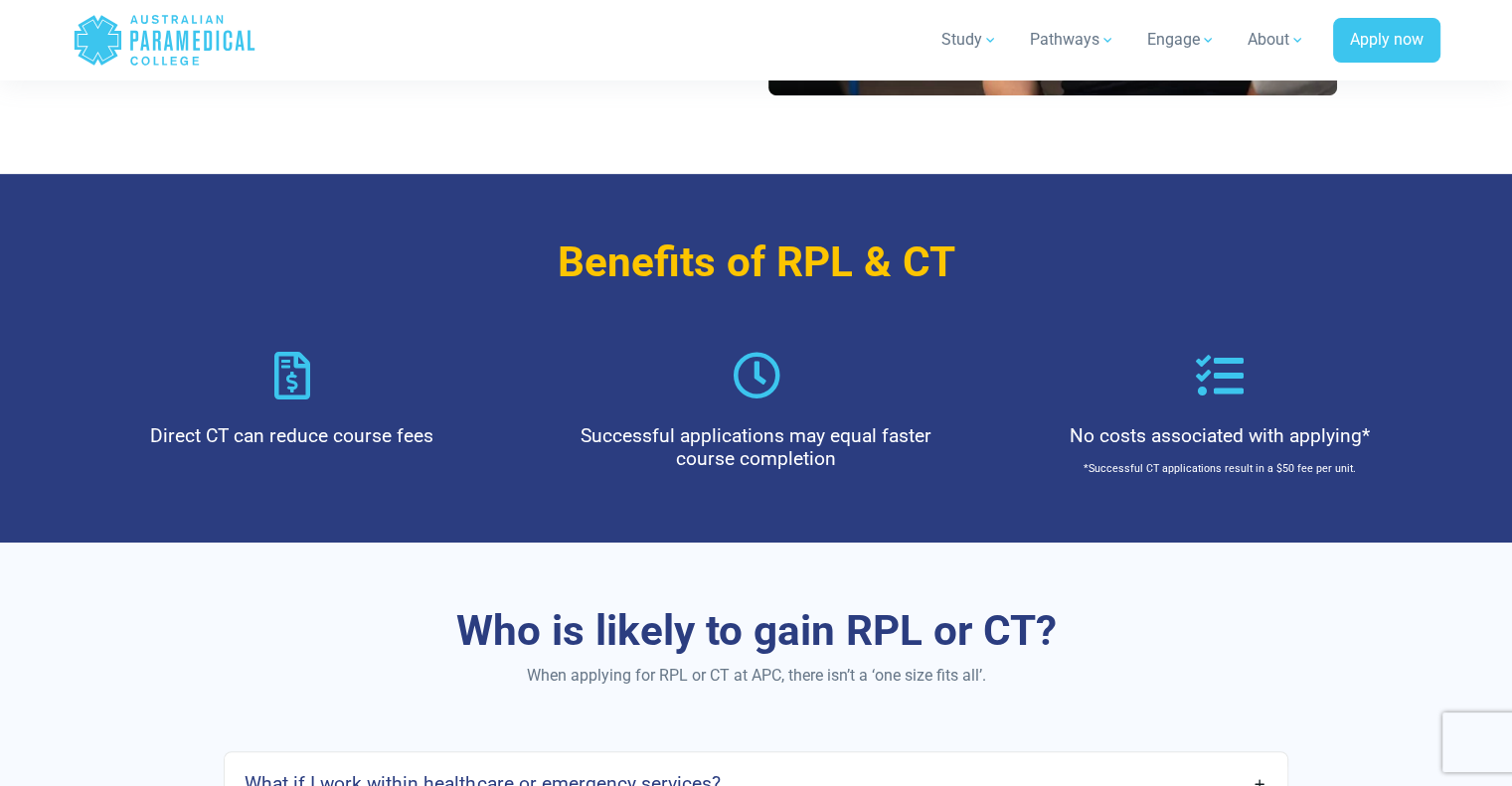 click on "Benefits of RPL & CT
Direct CT can reduce course fees
Successful applications may equal faster course completion
No costs associated with applying*
*Successful CT applications result in a $50 fee per unit." at bounding box center [756, 358] 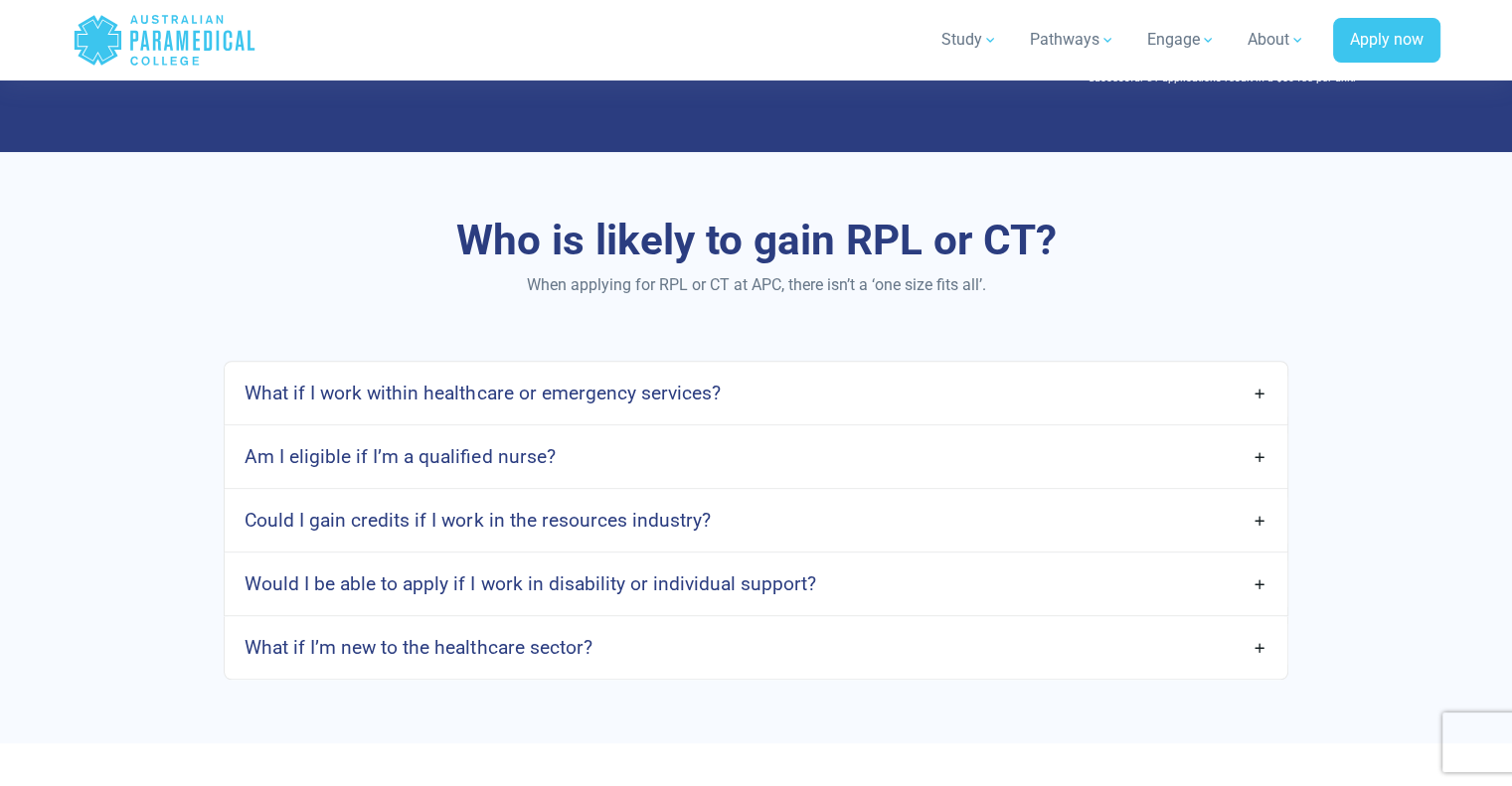 scroll, scrollTop: 1391, scrollLeft: 0, axis: vertical 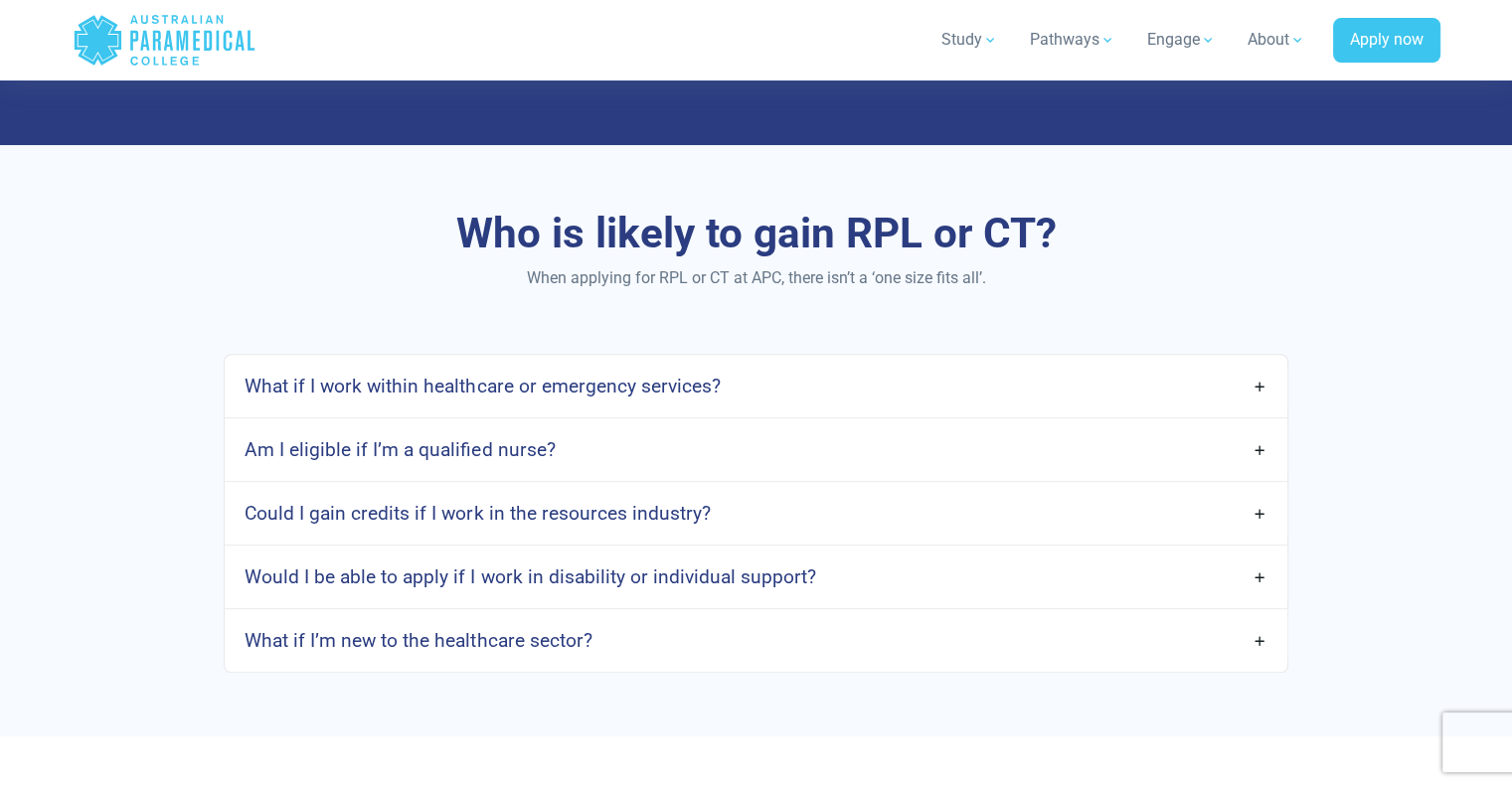 click on "Would I be able to apply if I work in disability or individual support?" at bounding box center (756, 576) 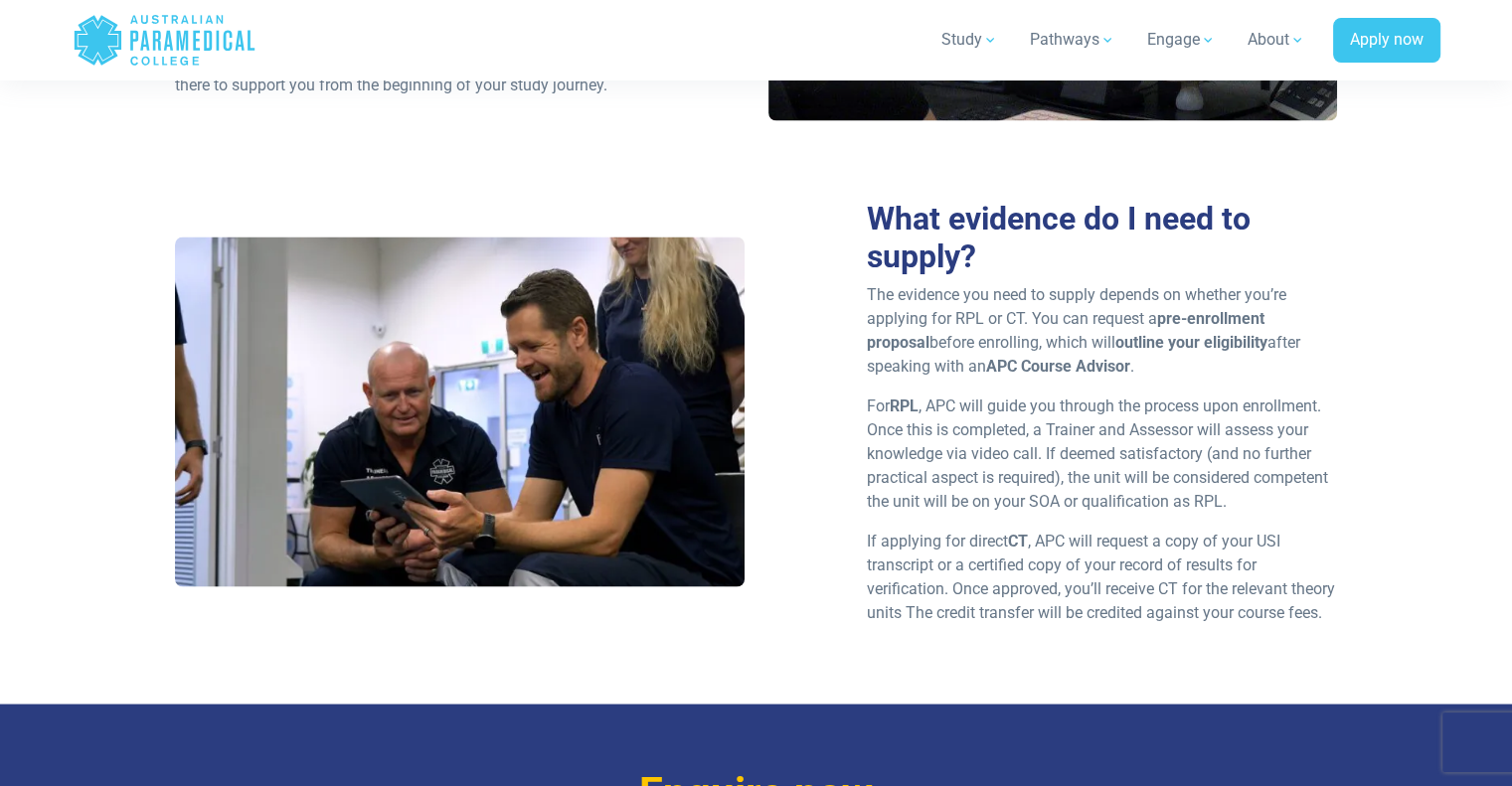 scroll, scrollTop: 3677, scrollLeft: 0, axis: vertical 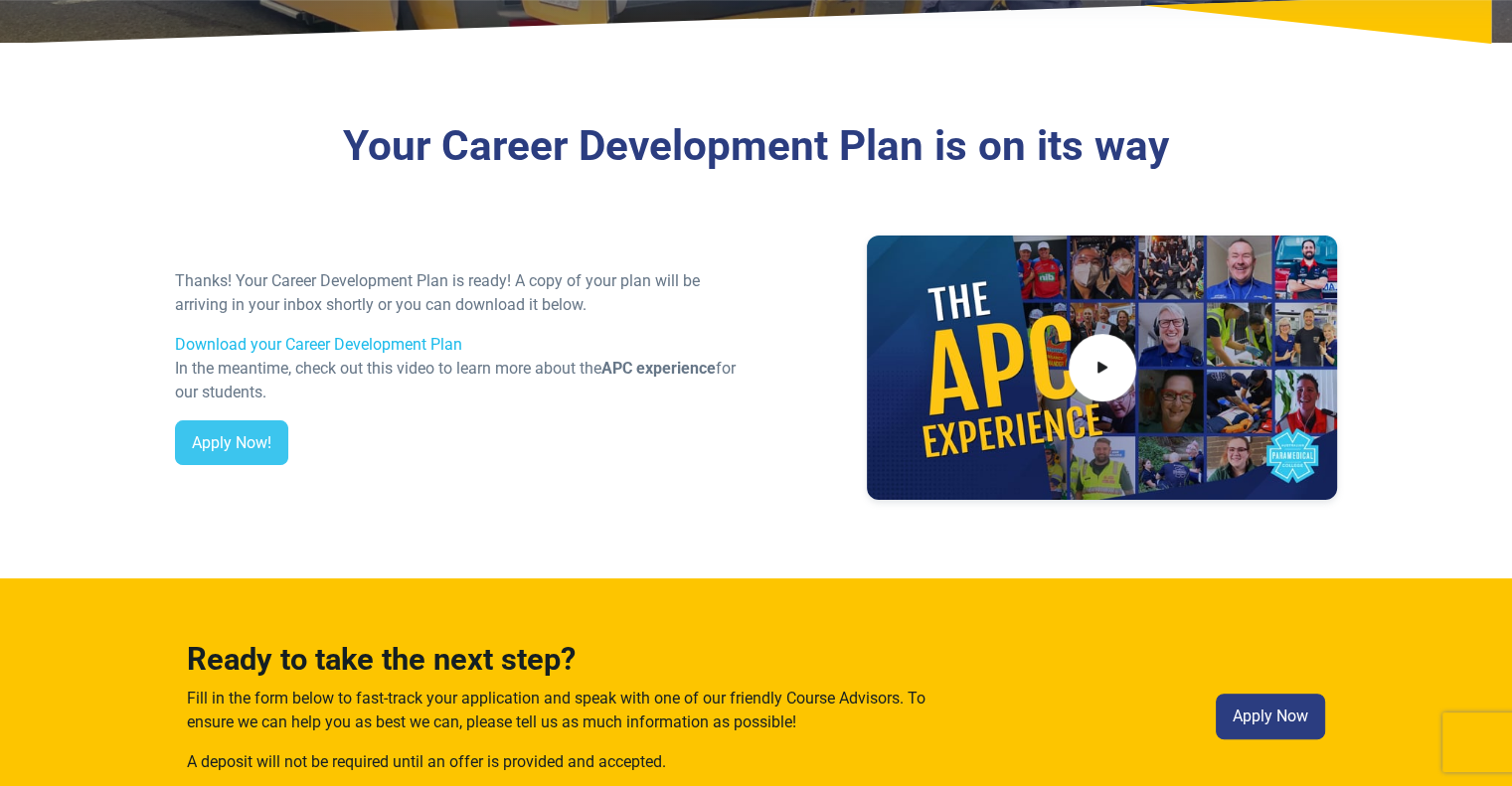 click on "Download your Career Development Plan" at bounding box center (318, 344) 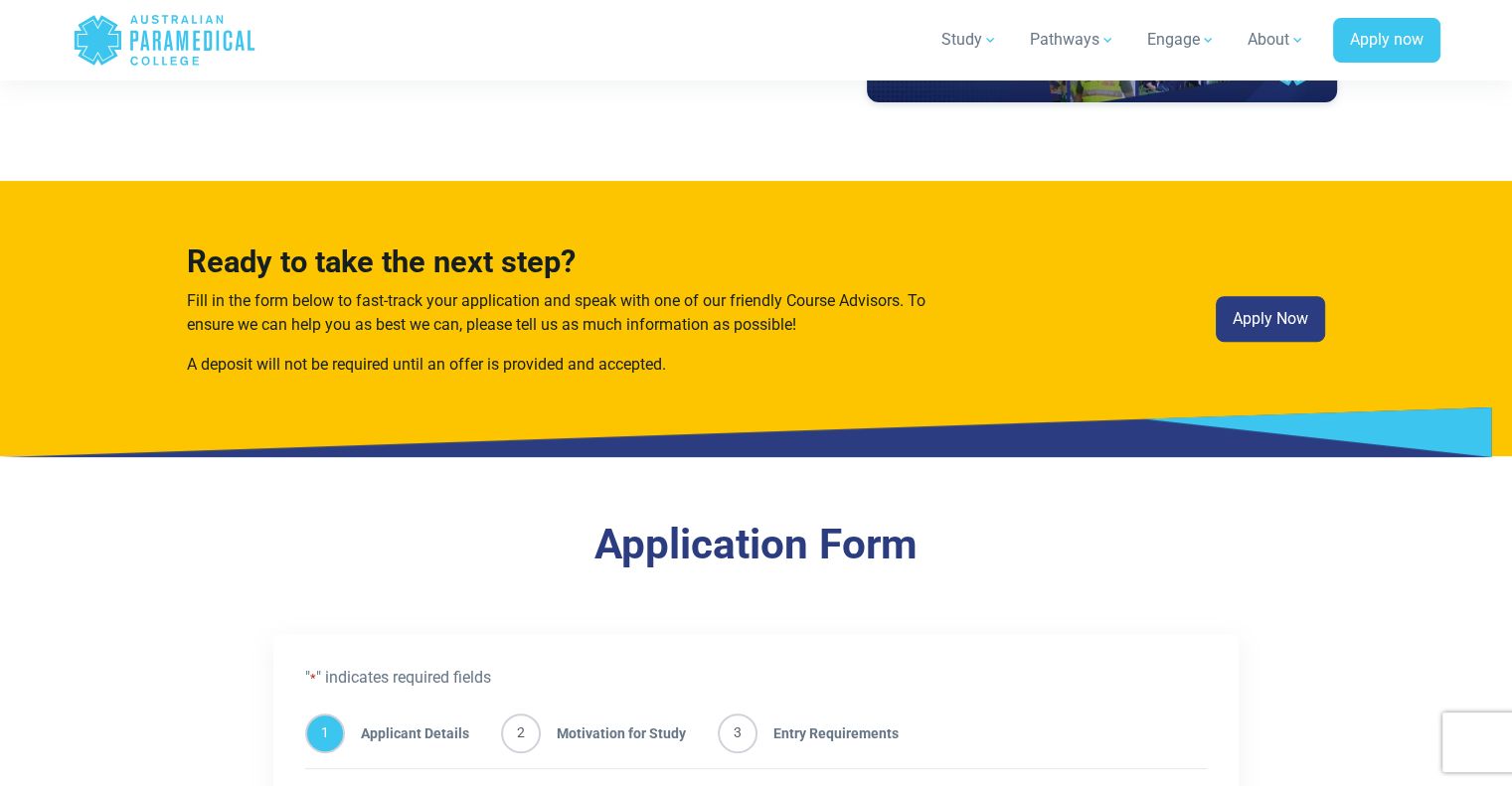 scroll, scrollTop: 1093, scrollLeft: 0, axis: vertical 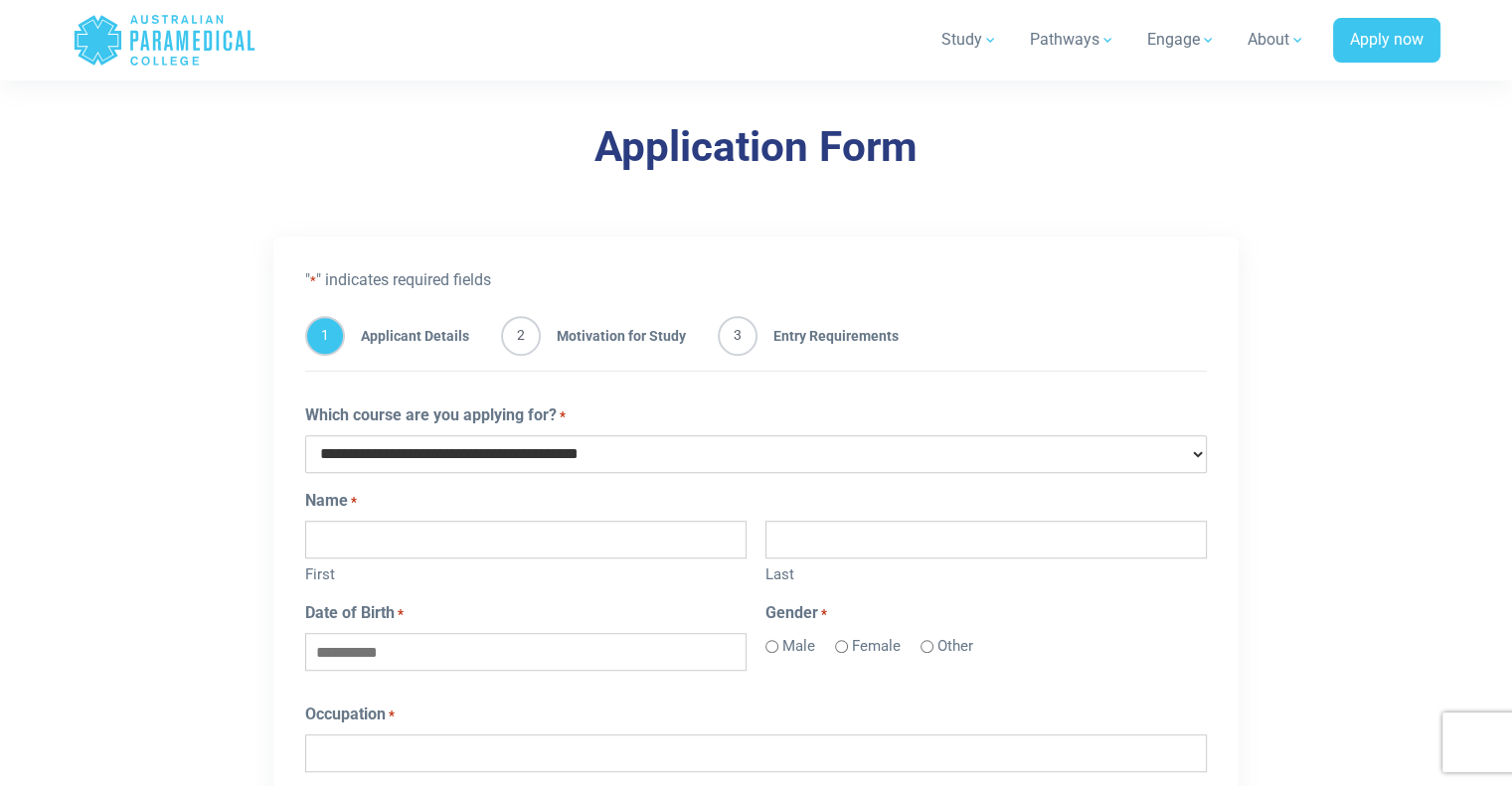 click on "**********" at bounding box center (756, 454) 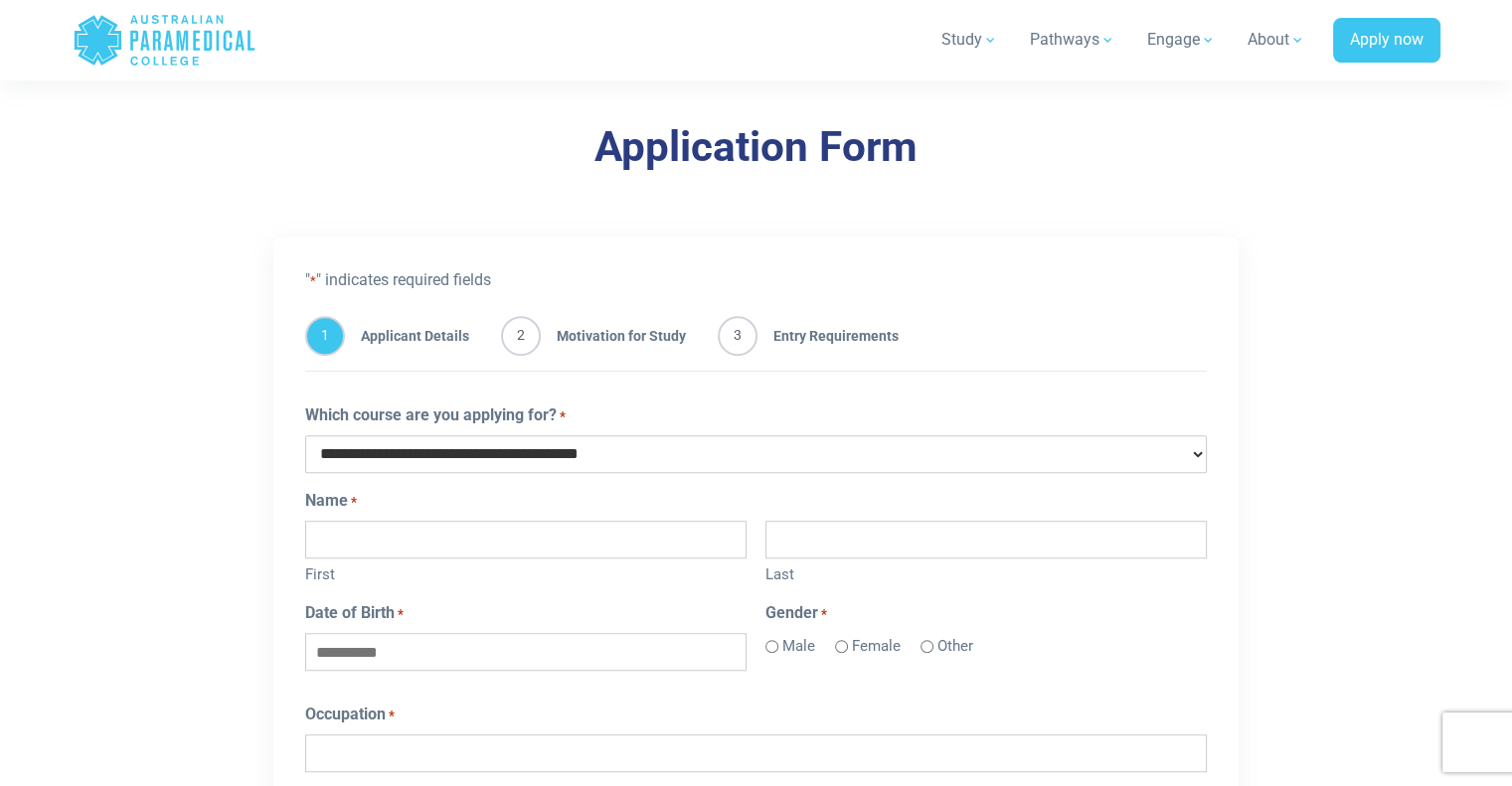 click on "**********" at bounding box center (756, 454) 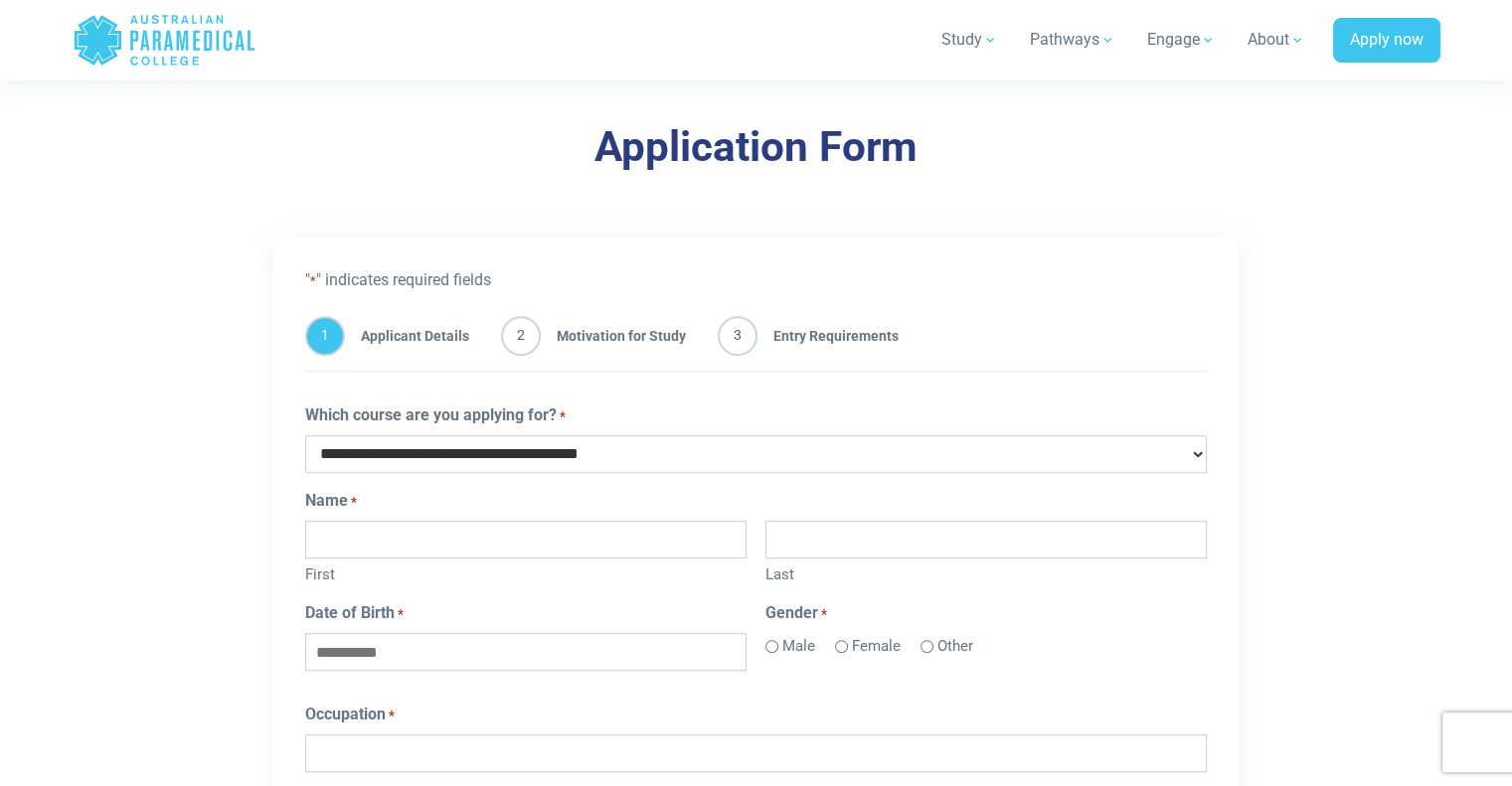drag, startPoint x: 763, startPoint y: 454, endPoint x: 198, endPoint y: 458, distance: 565.01416 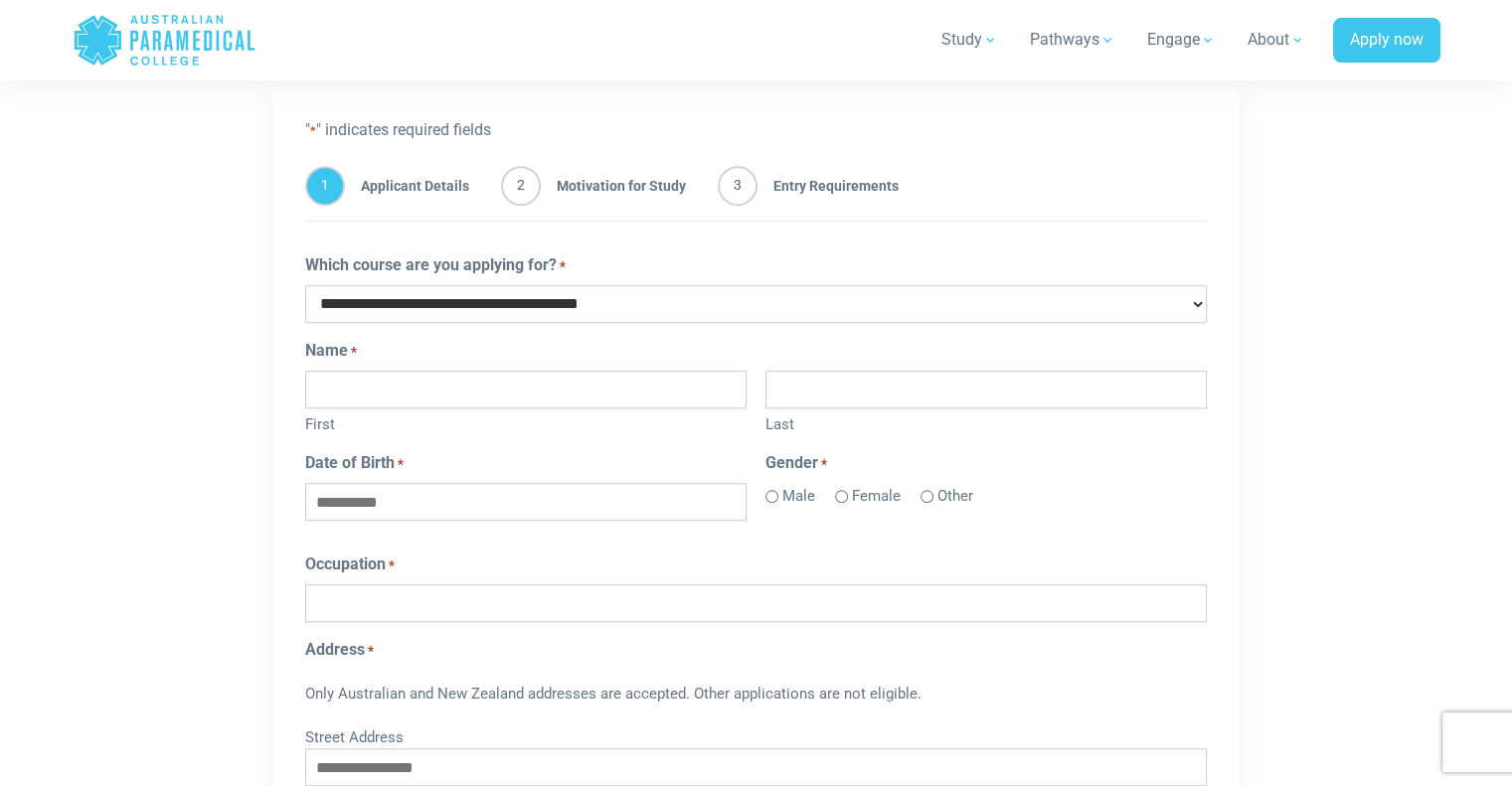 scroll, scrollTop: 1192, scrollLeft: 0, axis: vertical 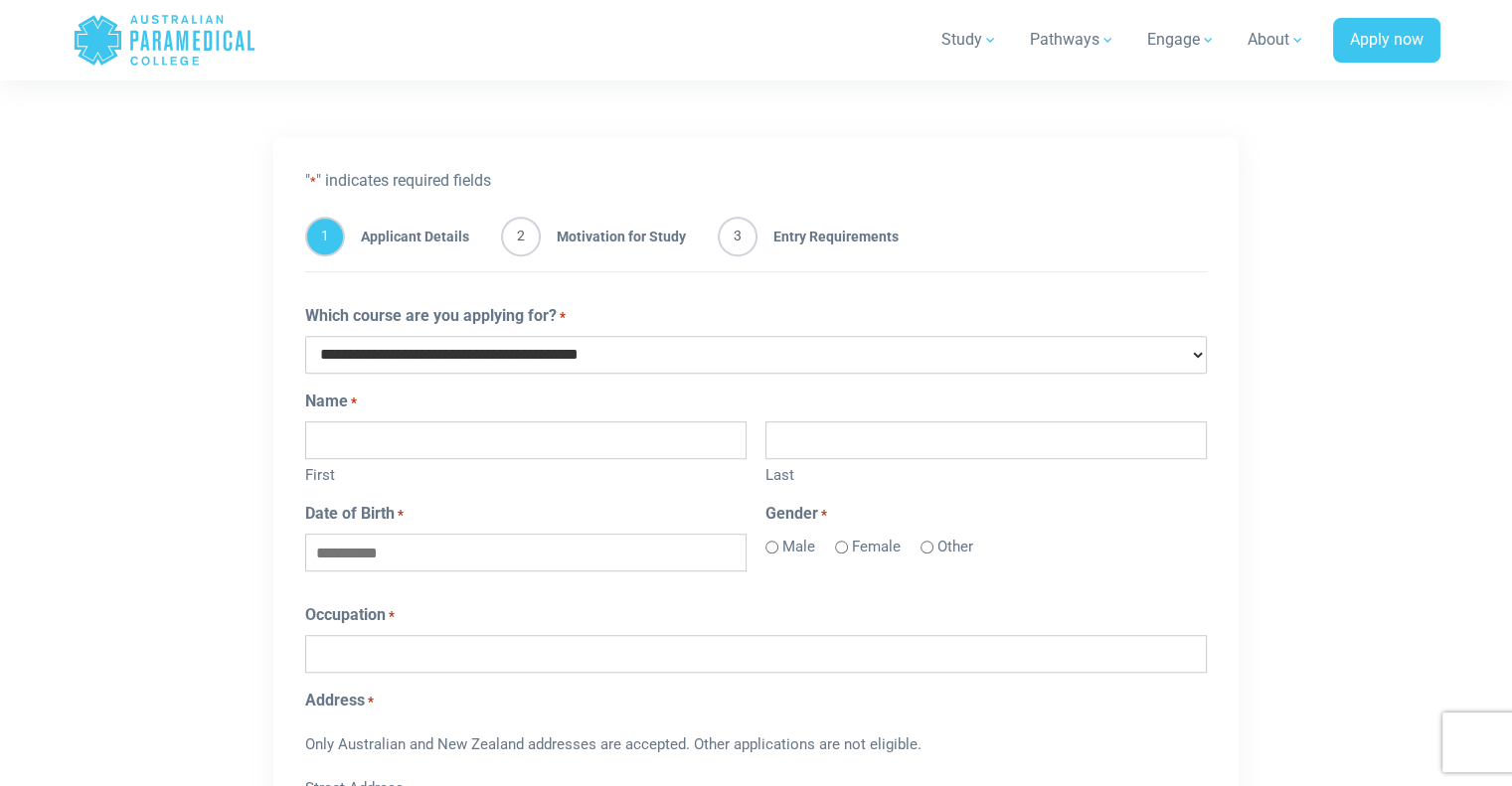 click on "First" at bounding box center (526, 440) 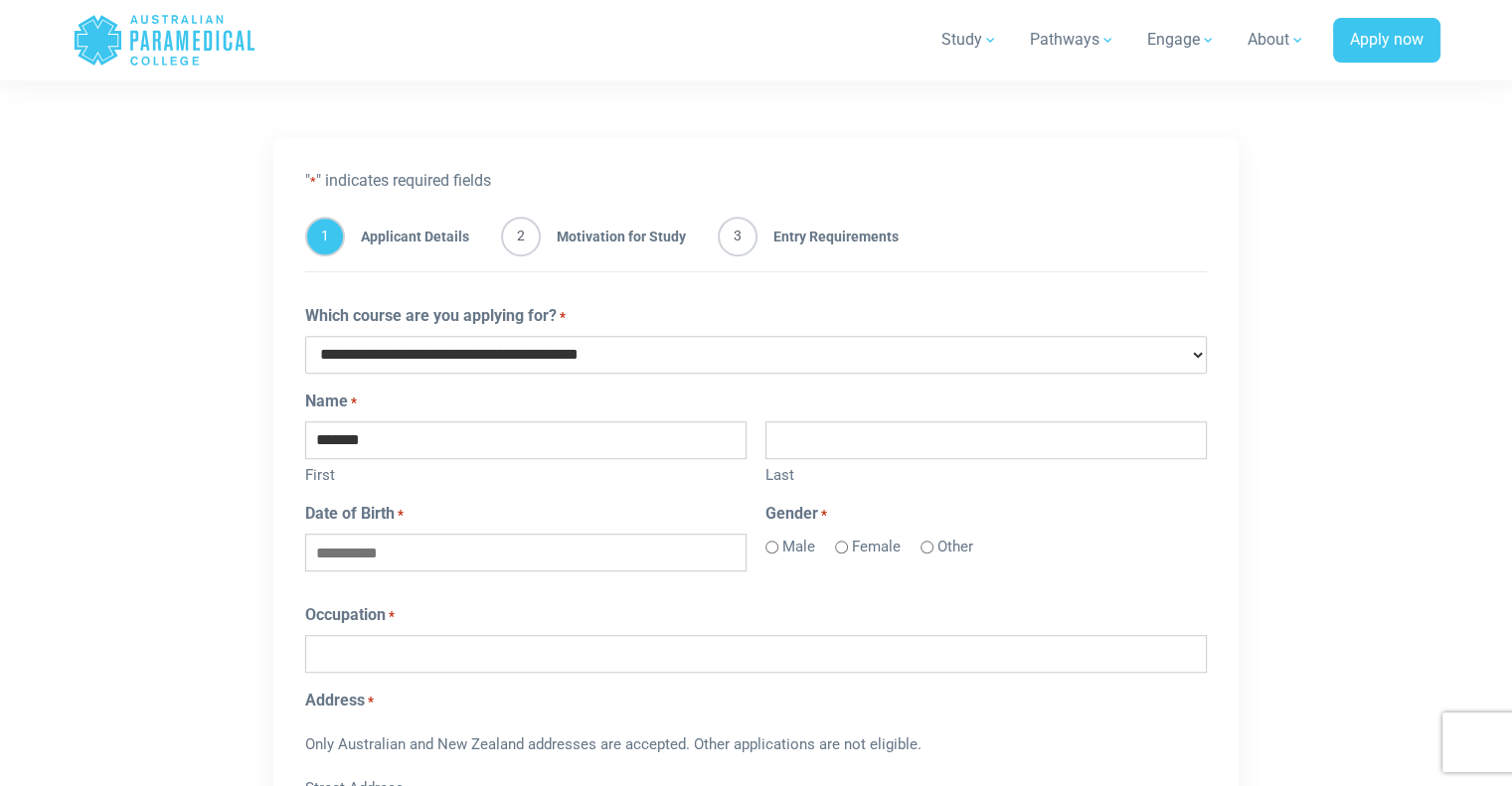 type on "******" 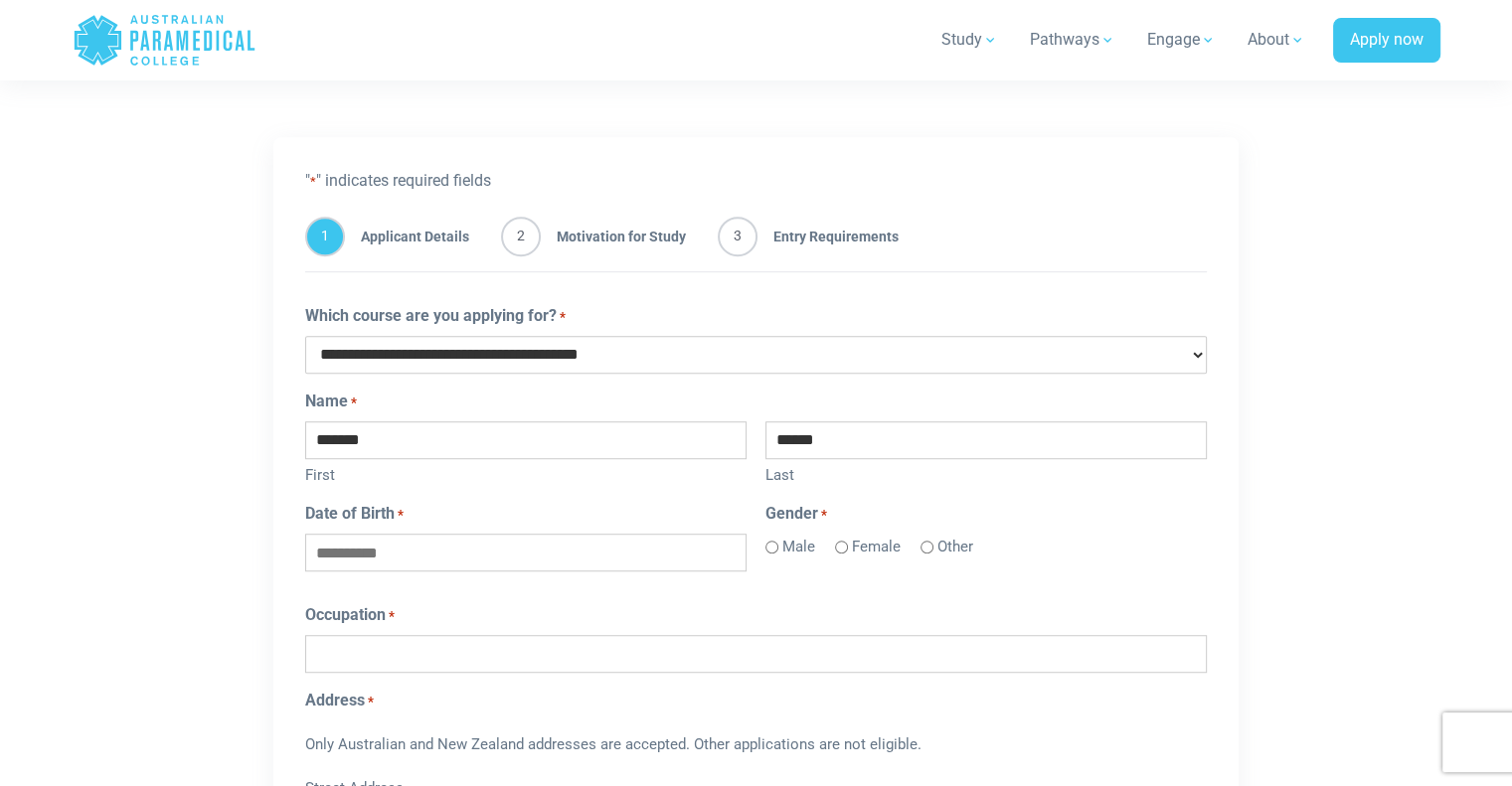 type on "**********" 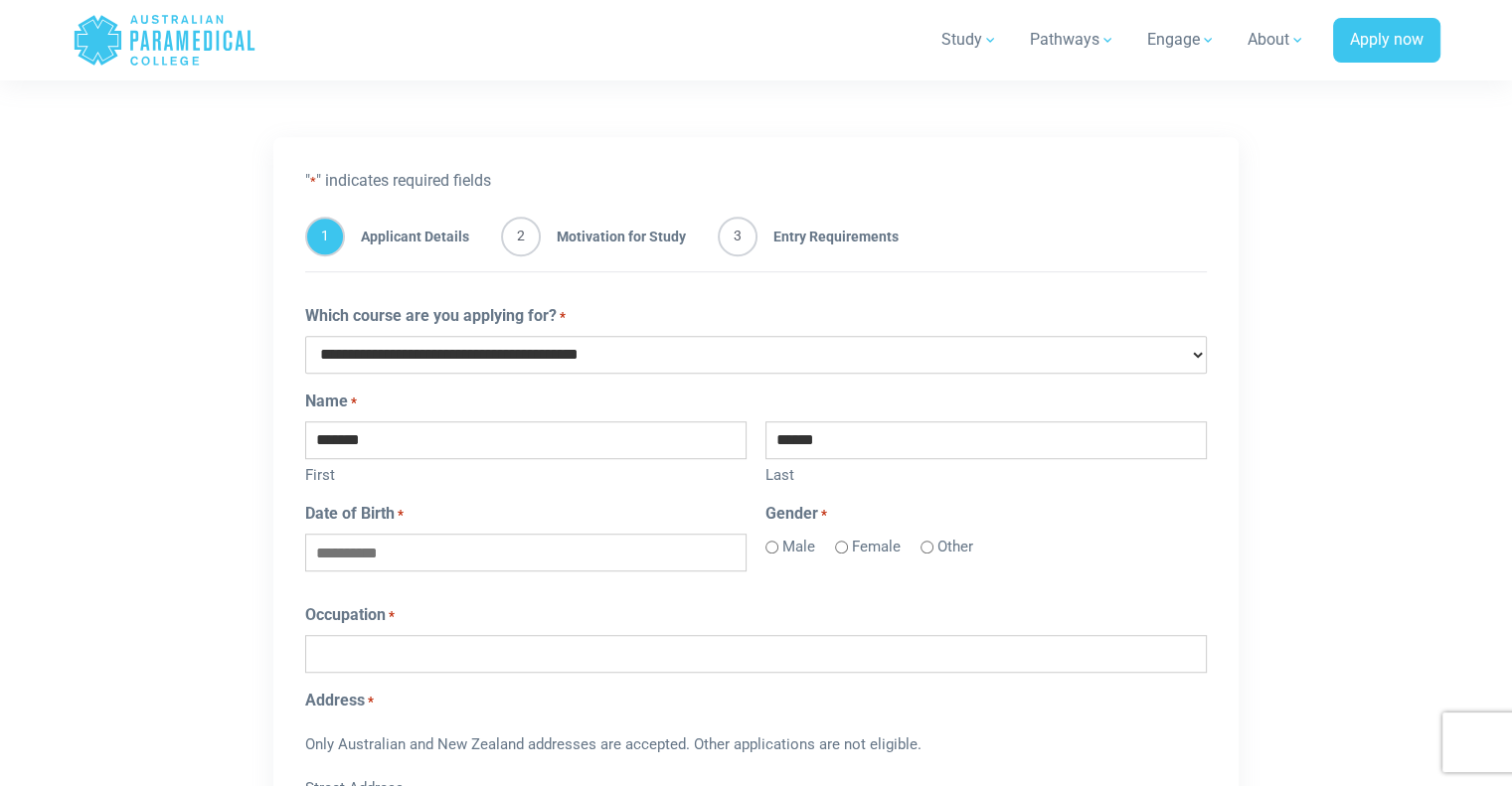 click on "Date of Birth *" at bounding box center (526, 552) 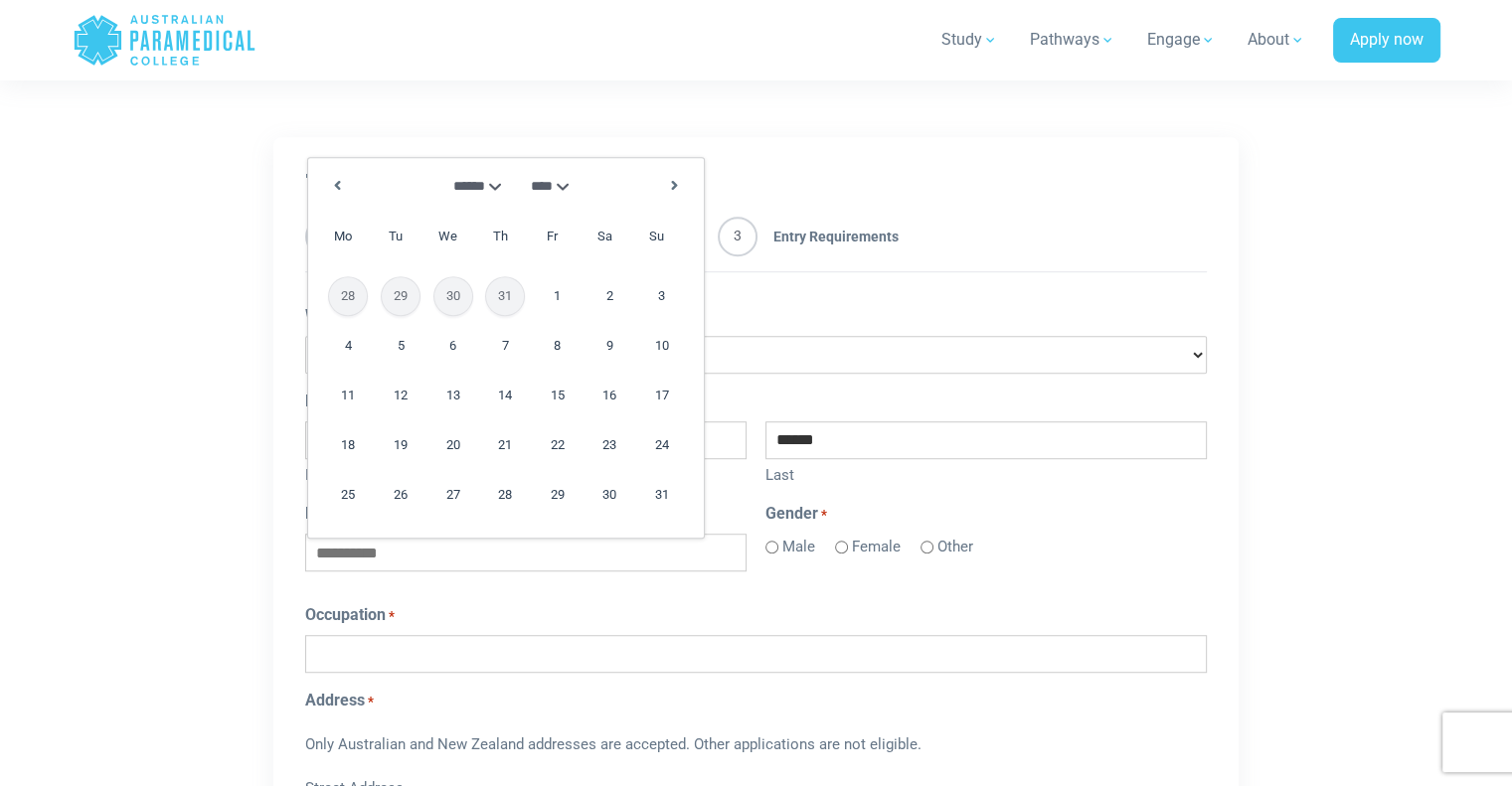 click on "**** **** **** **** **** **** **** **** **** **** **** **** **** **** **** **** **** **** **** **** **** **** **** **** **** **** **** **** **** **** **** **** **** **** **** **** **** **** **** **** **** **** **** **** **** **** **** **** **** **** **** **** **** **** **** **** **** **** **** **** **** **** **** **** **** **** **** **** **** **** **** **** **** **** **** **** **** **** **** **** **** **** **** **** **** **** **** **** **** **** **** **** **** **** **** **** **** **** **** **** **** **** **** **** **** **** **** **** **** **** **** **** **** **** **** **** ****" at bounding box center (553, 186) 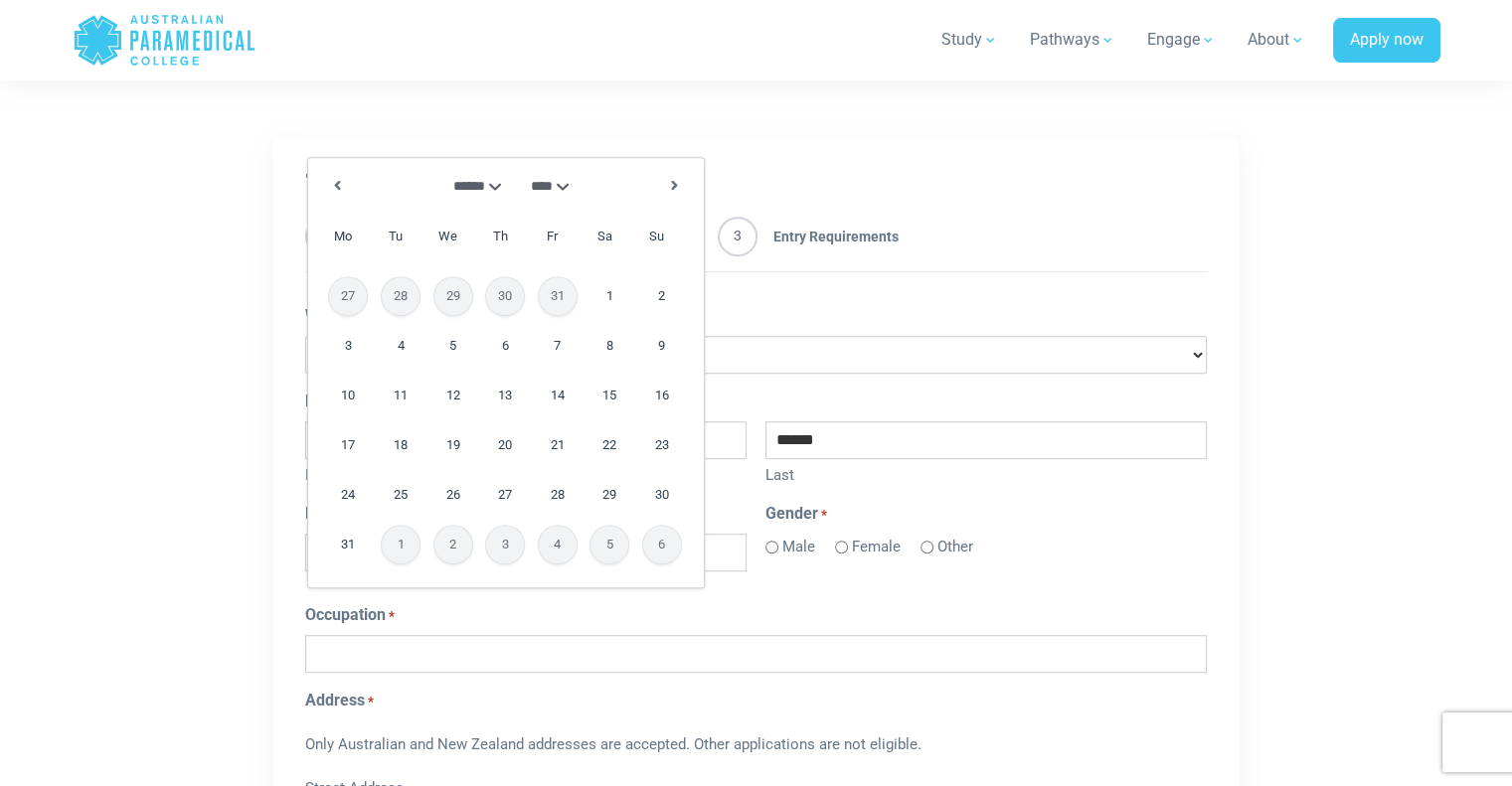 click on "Fr" at bounding box center (559, 236) 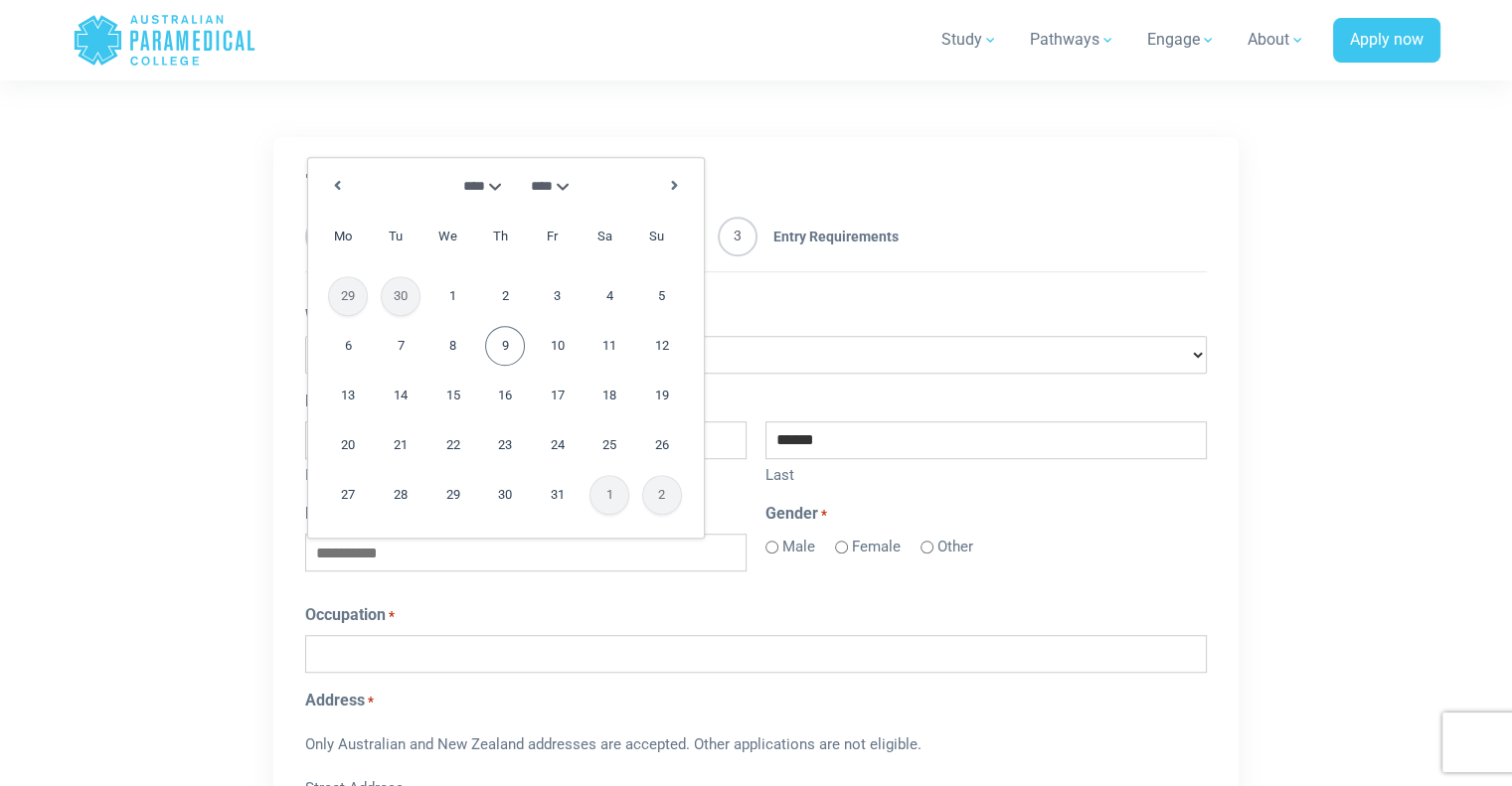 click on "9" at bounding box center [505, 346] 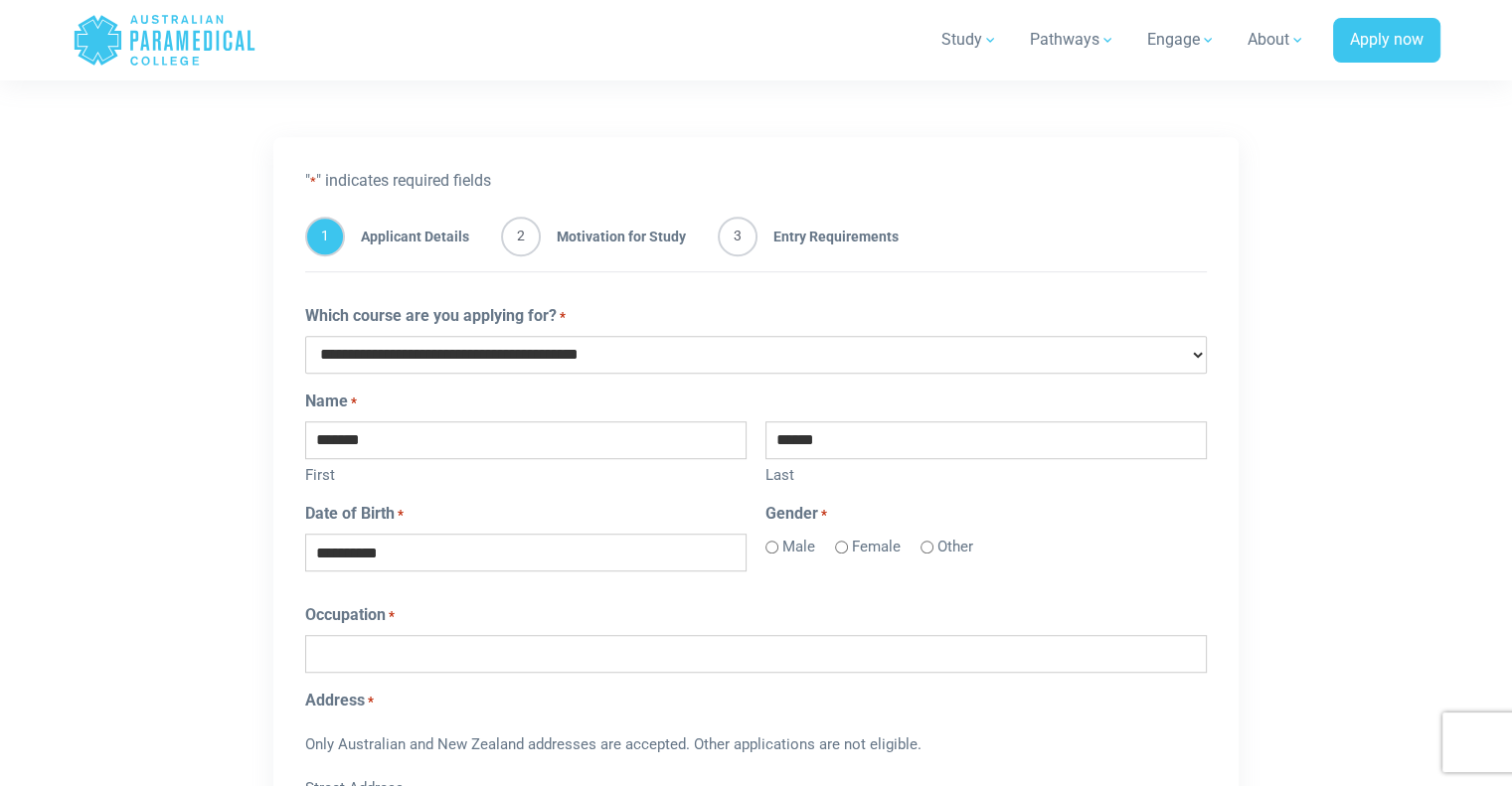 drag, startPoint x: 505, startPoint y: 346, endPoint x: 691, endPoint y: 82, distance: 322.94272 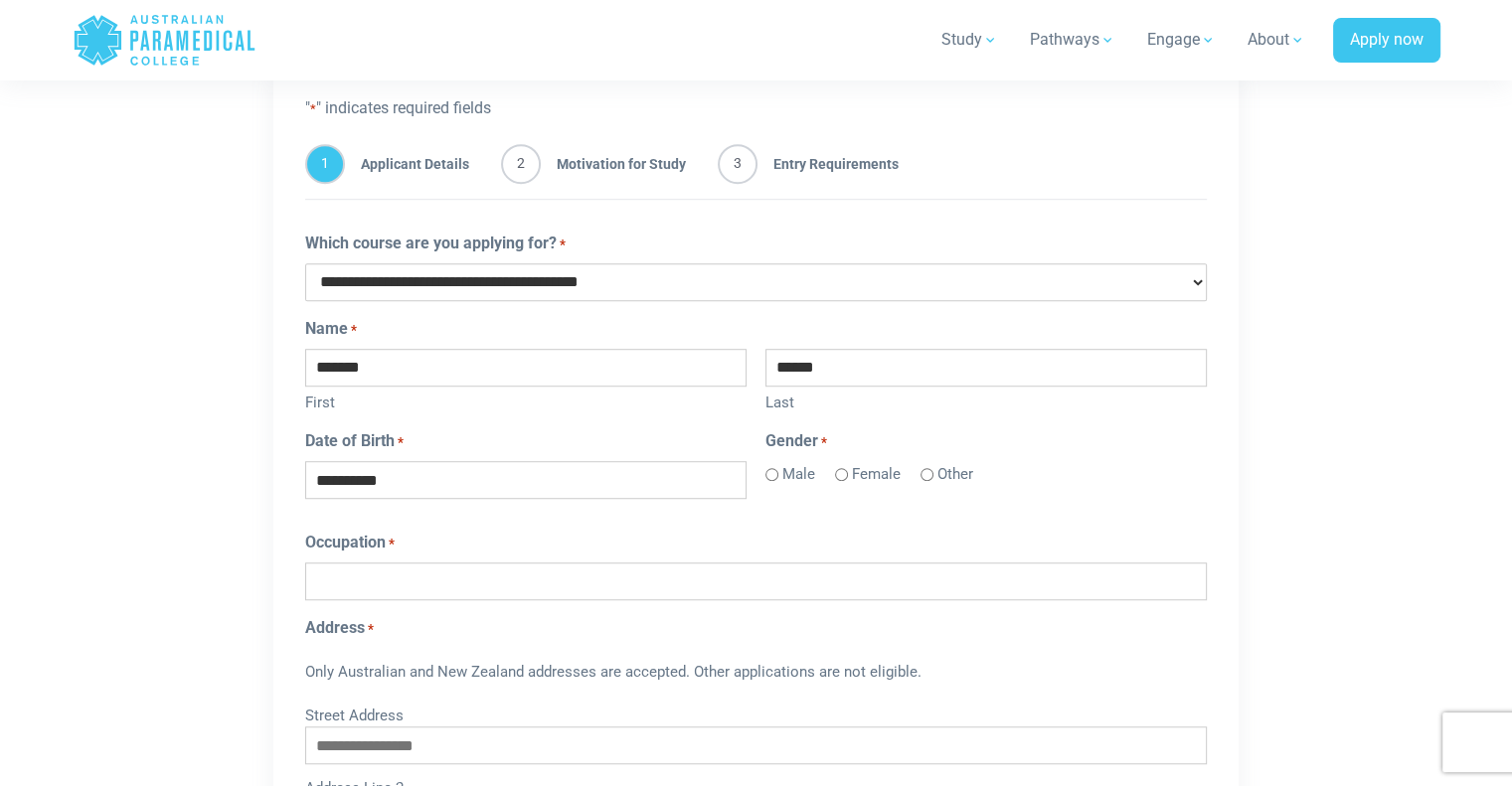 scroll, scrollTop: 1391, scrollLeft: 0, axis: vertical 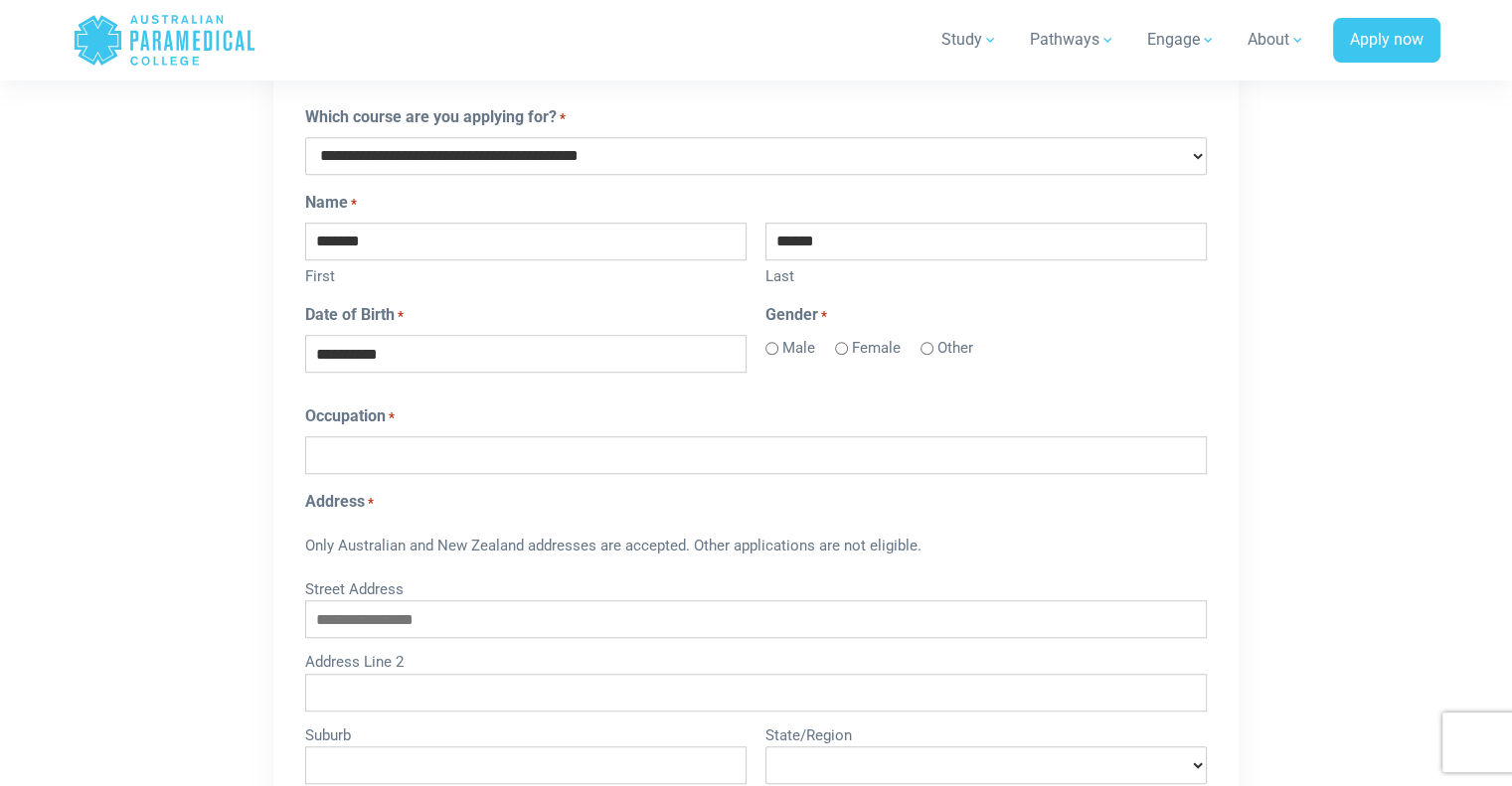 click on "Male" at bounding box center (798, 347) 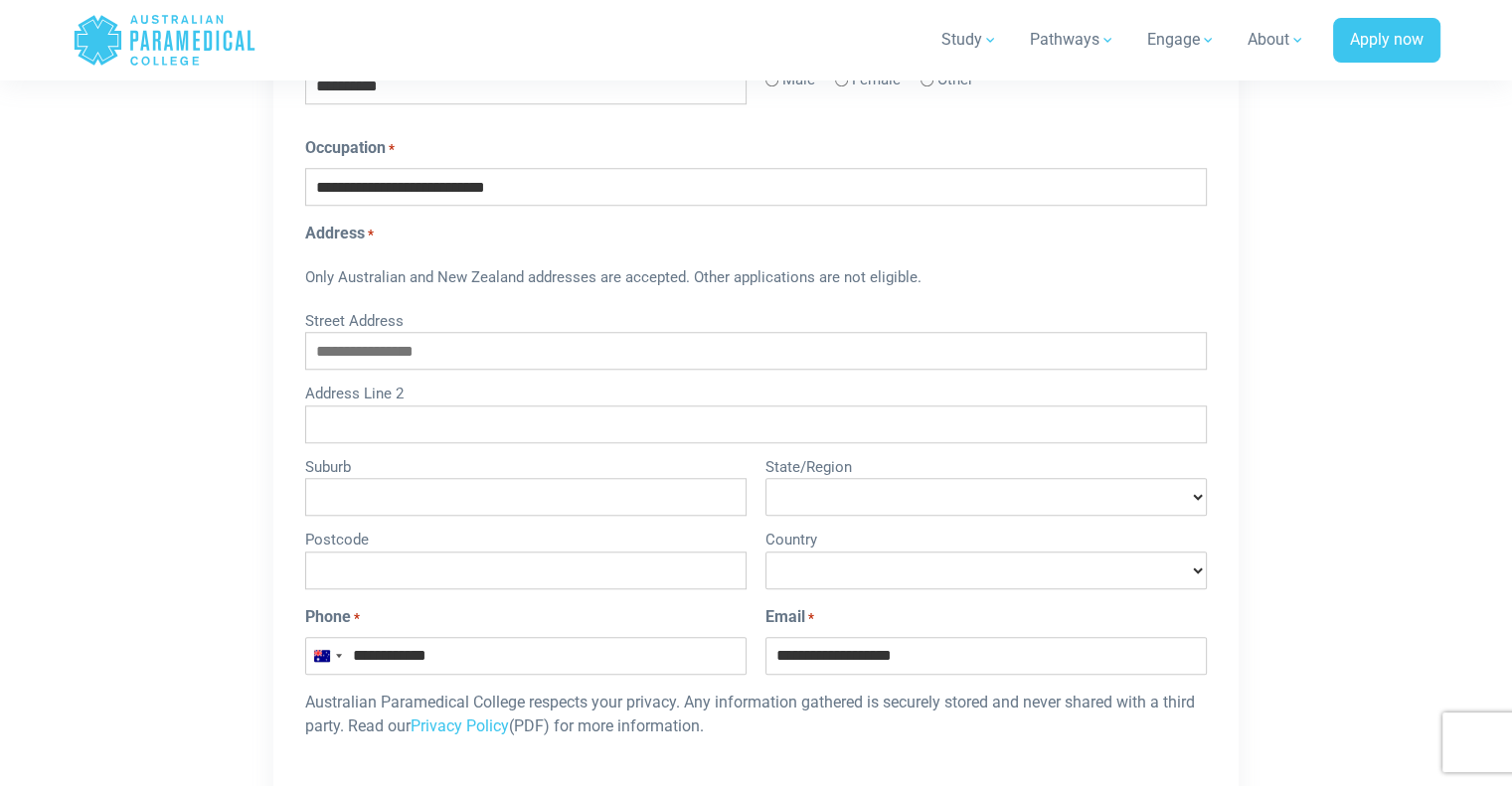 scroll, scrollTop: 1689, scrollLeft: 0, axis: vertical 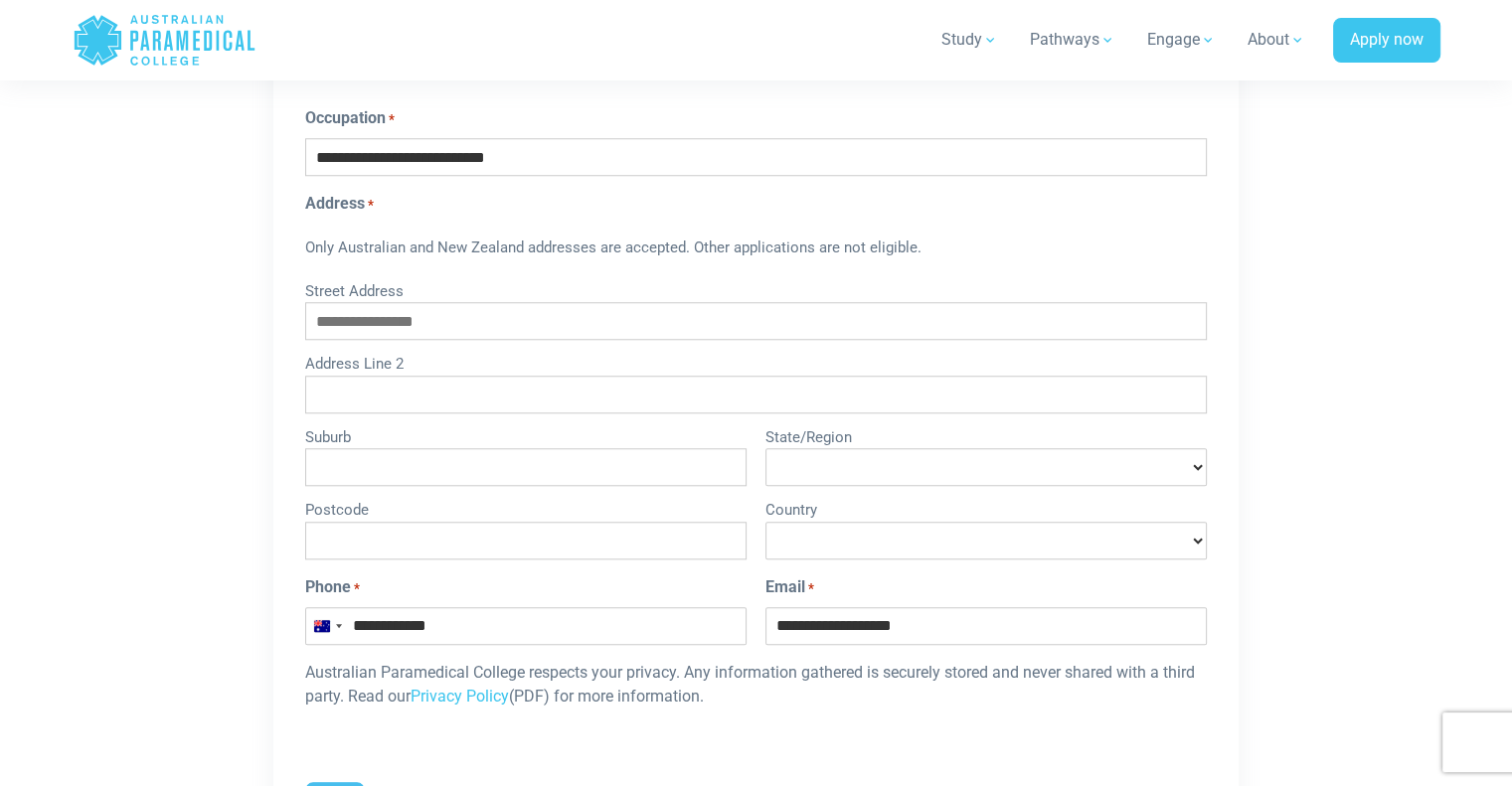 type on "**********" 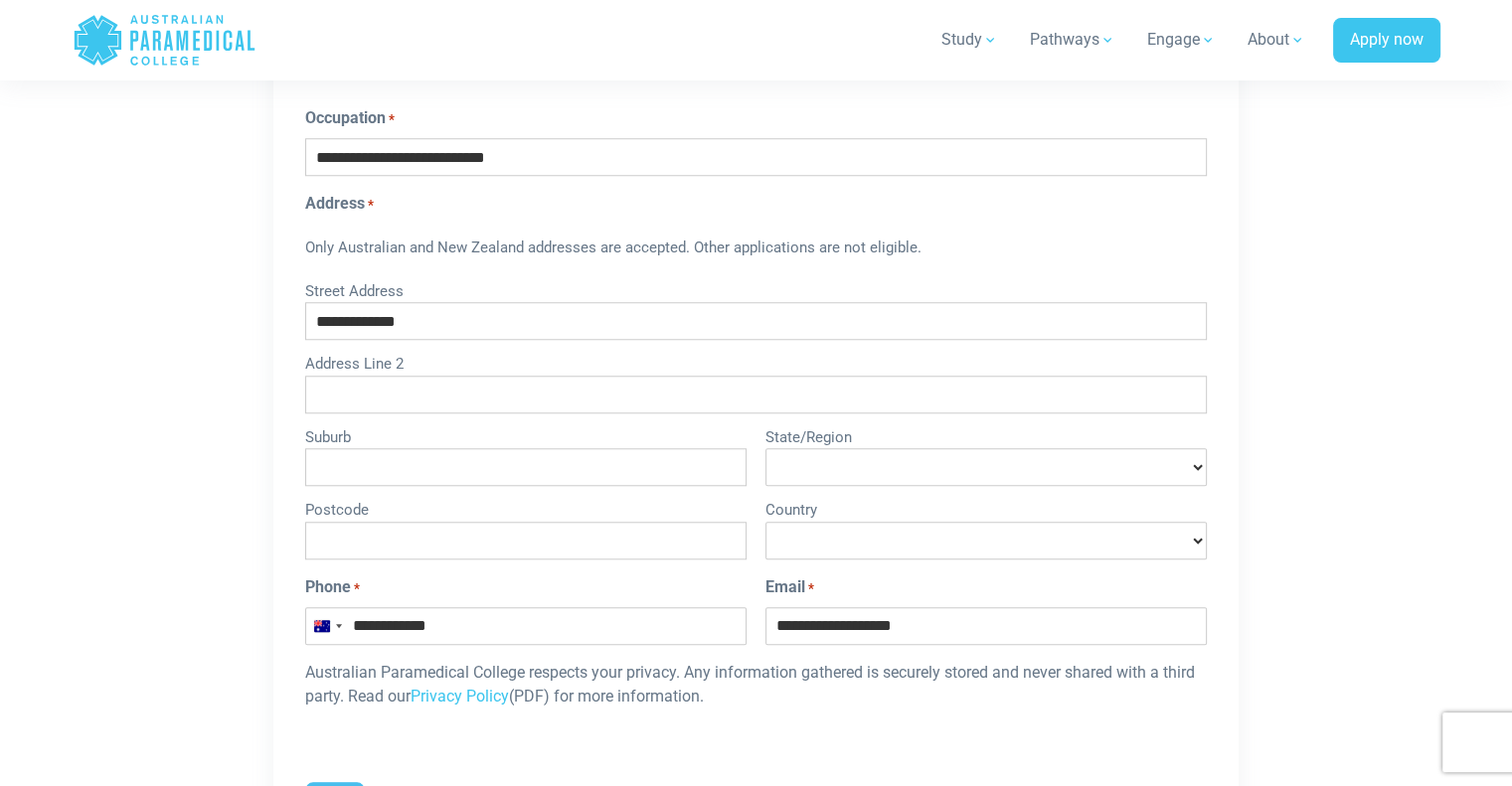 drag, startPoint x: 572, startPoint y: 245, endPoint x: 570, endPoint y: 267, distance: 22.090722 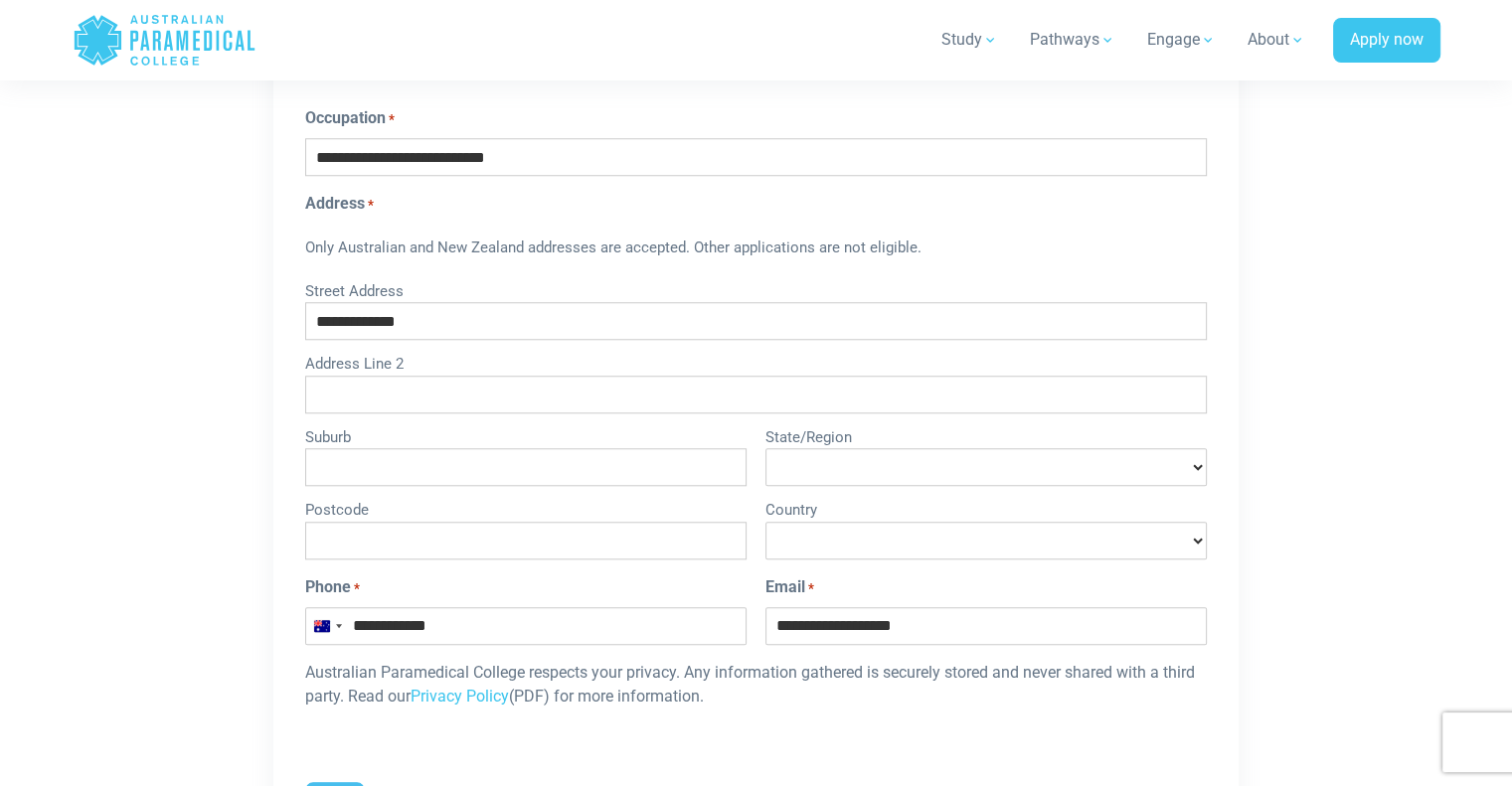 click on "Only Australian and New Zealand addresses are accepted. Other applications are not eligible." at bounding box center (756, 249) 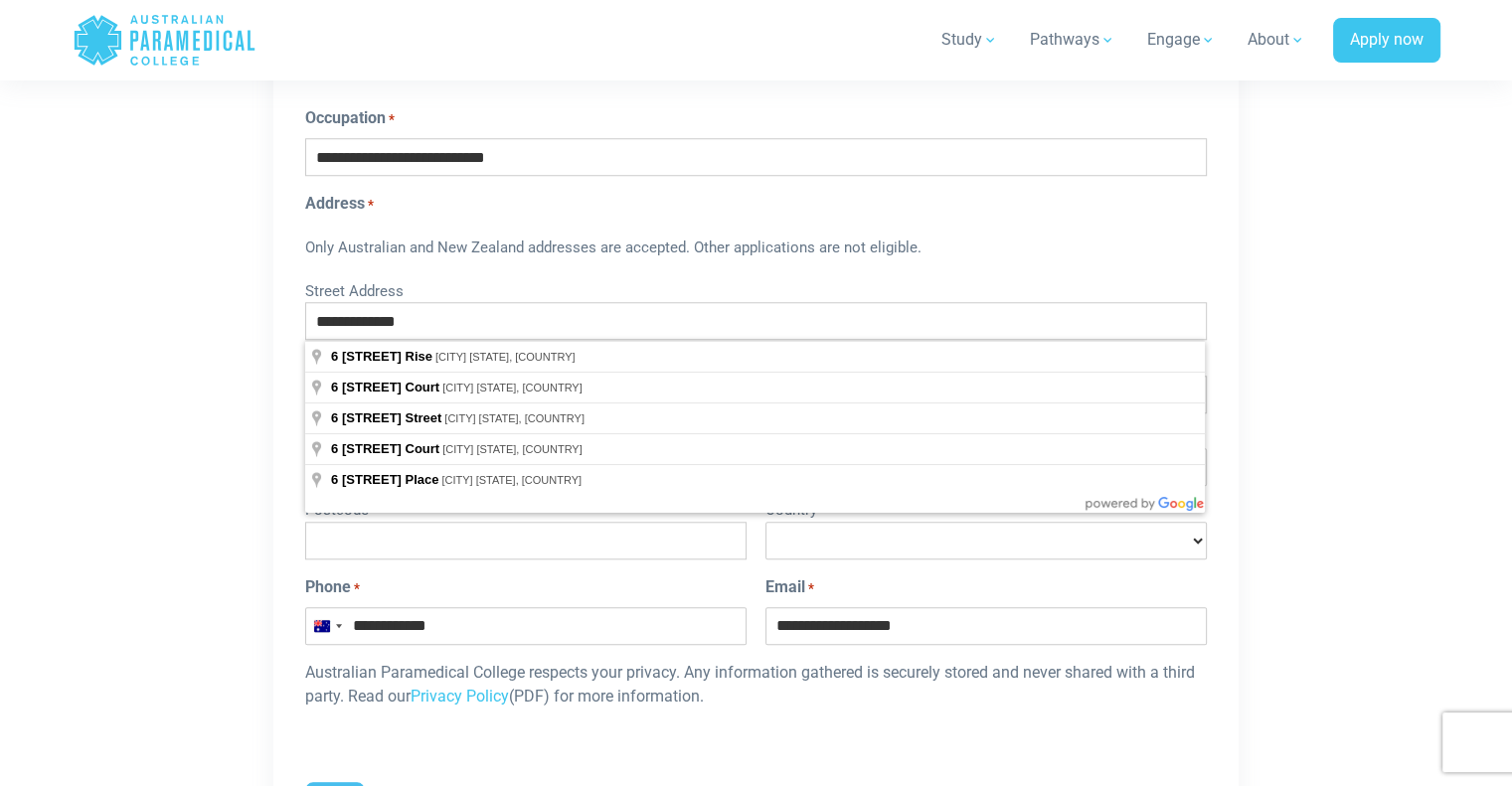 click on "**********" at bounding box center [756, 321] 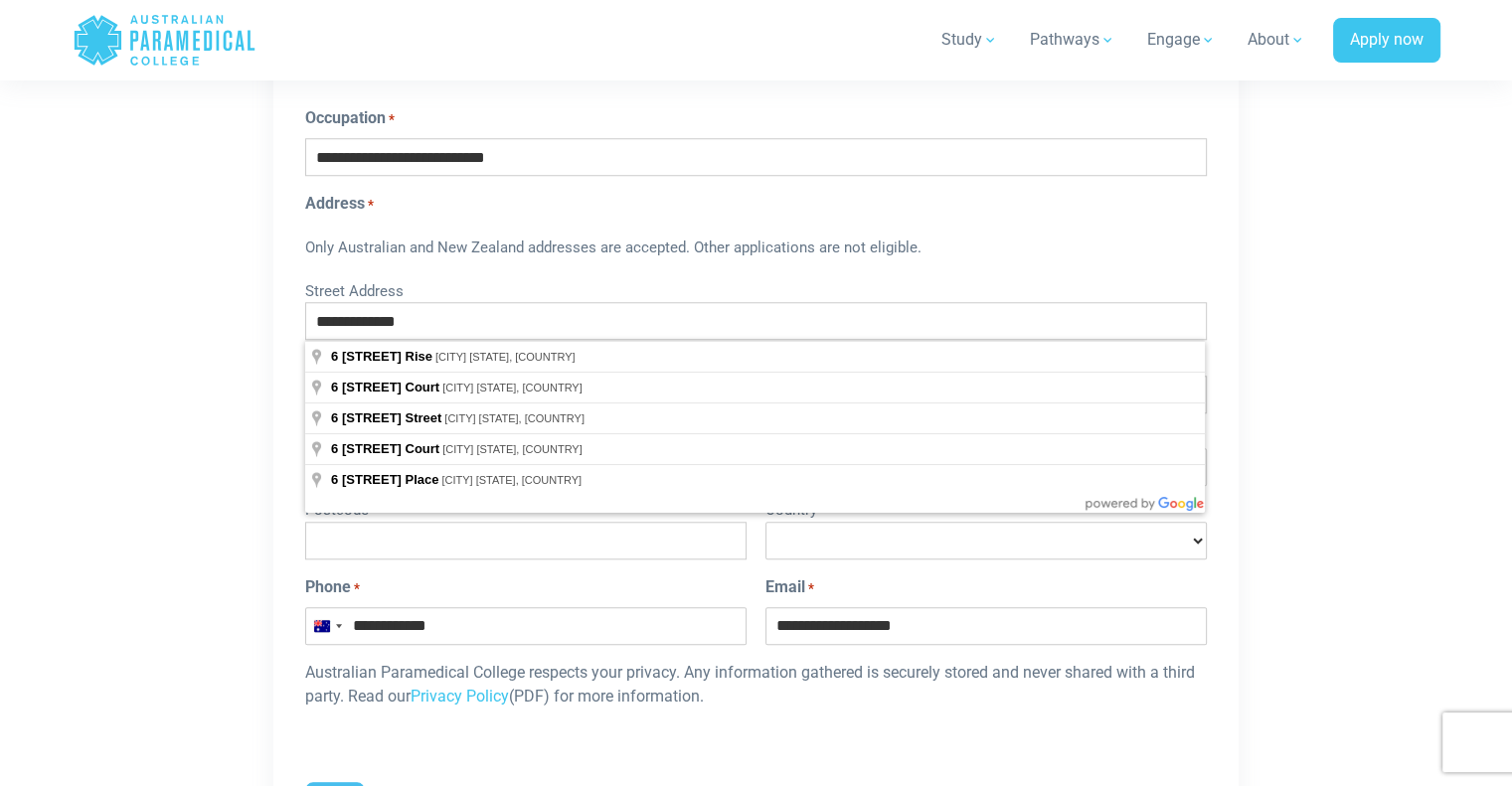 type on "**********" 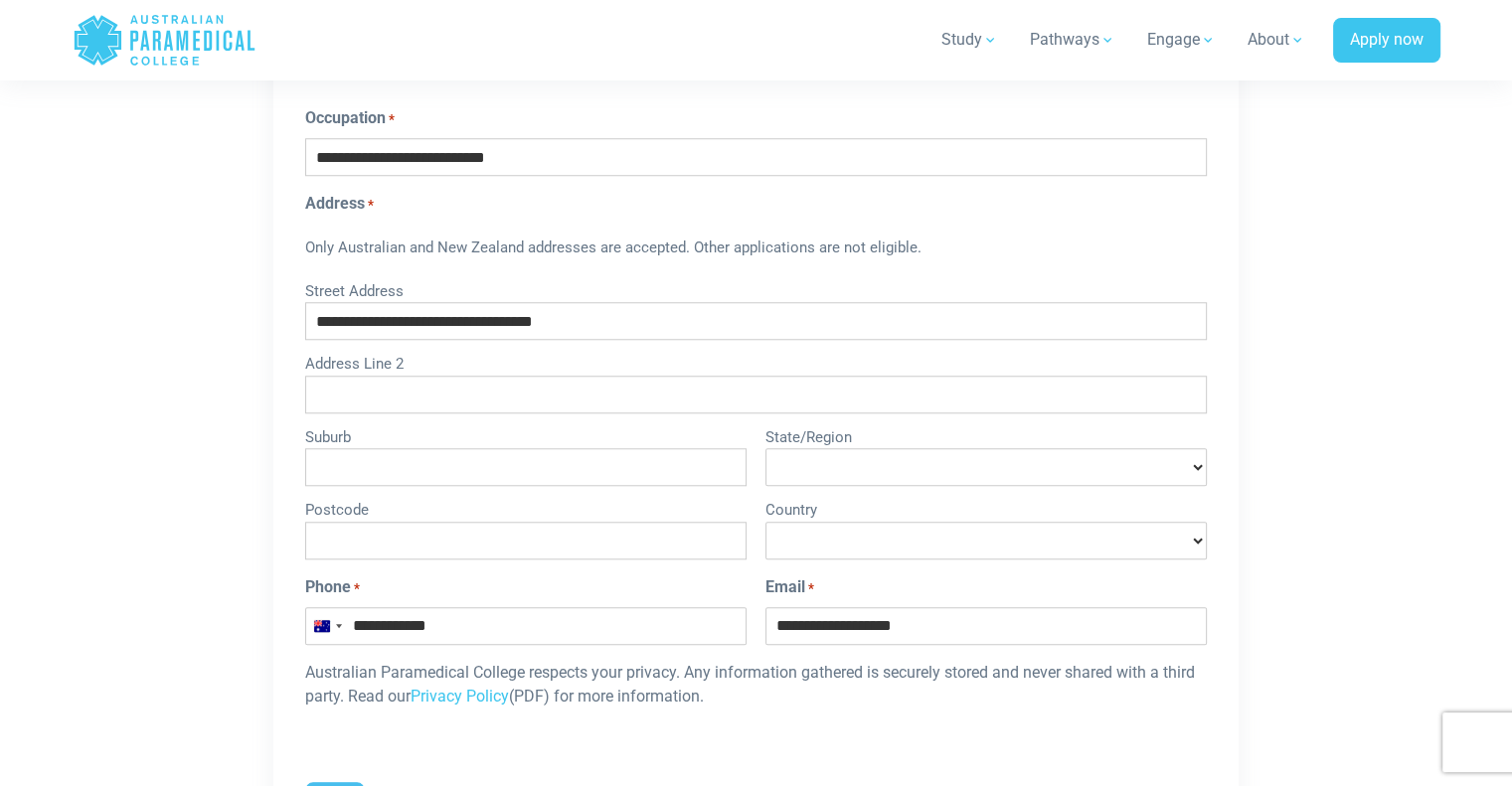 type on "**********" 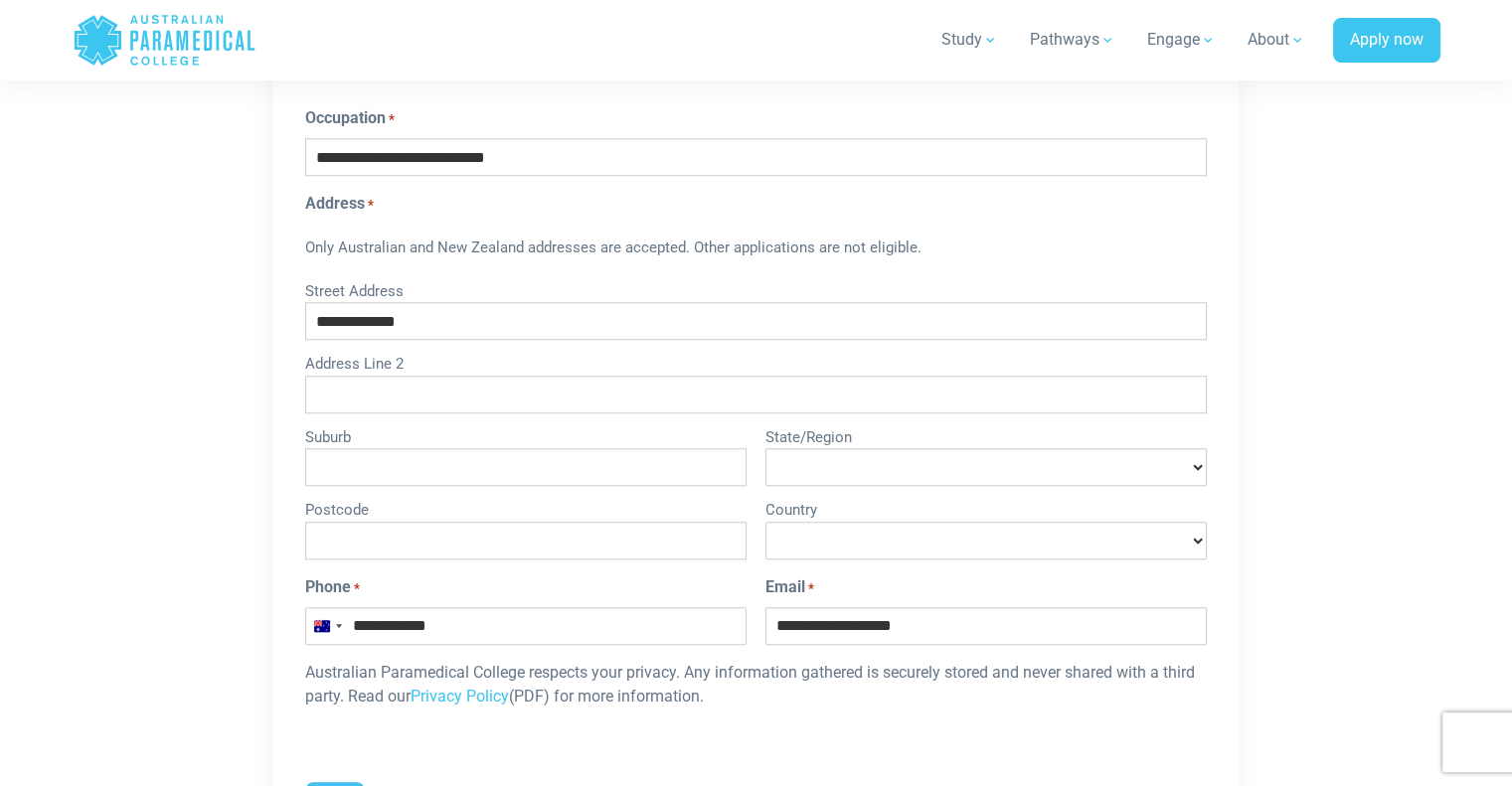 type on "*******" 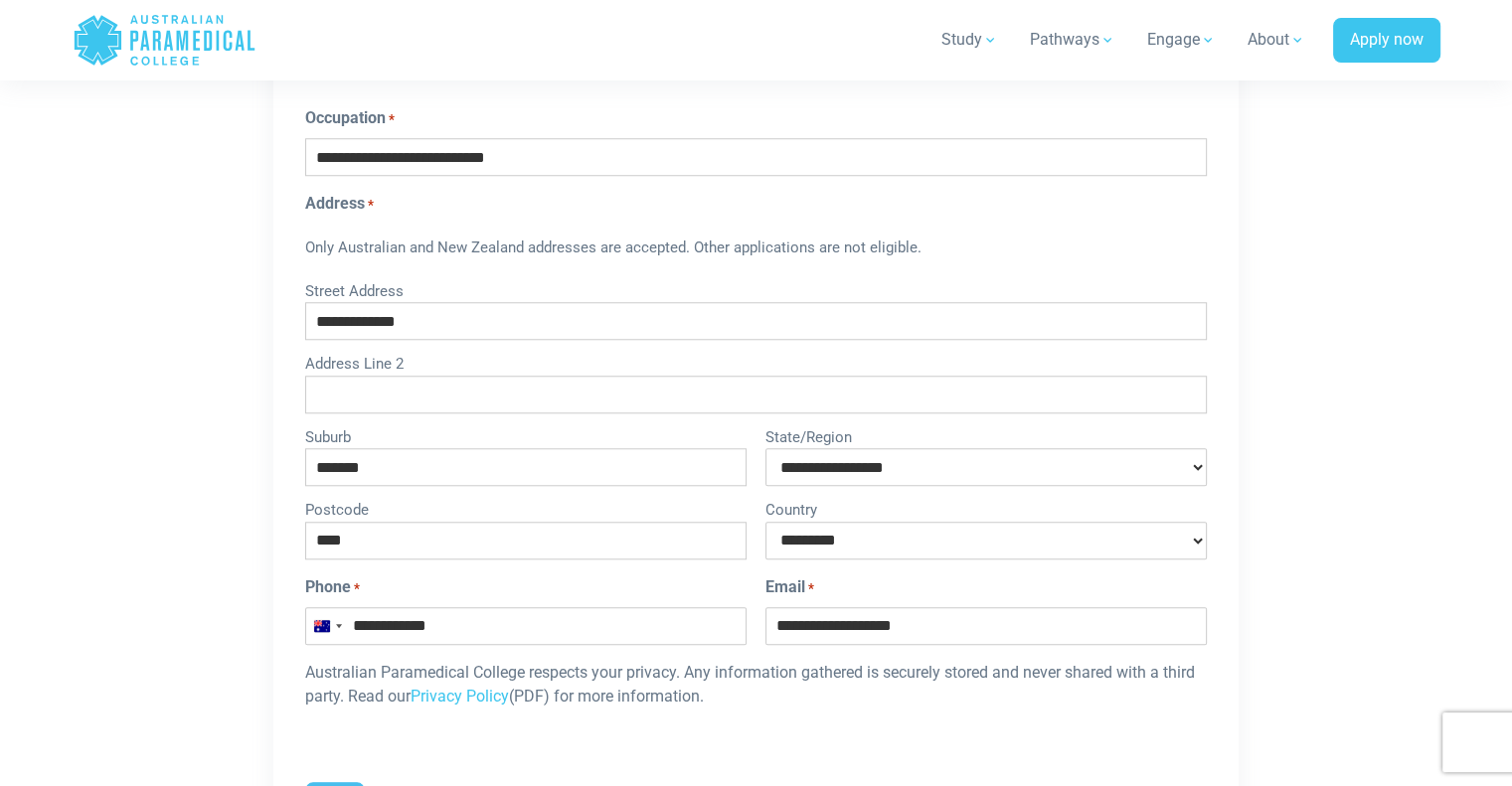 select on "**********" 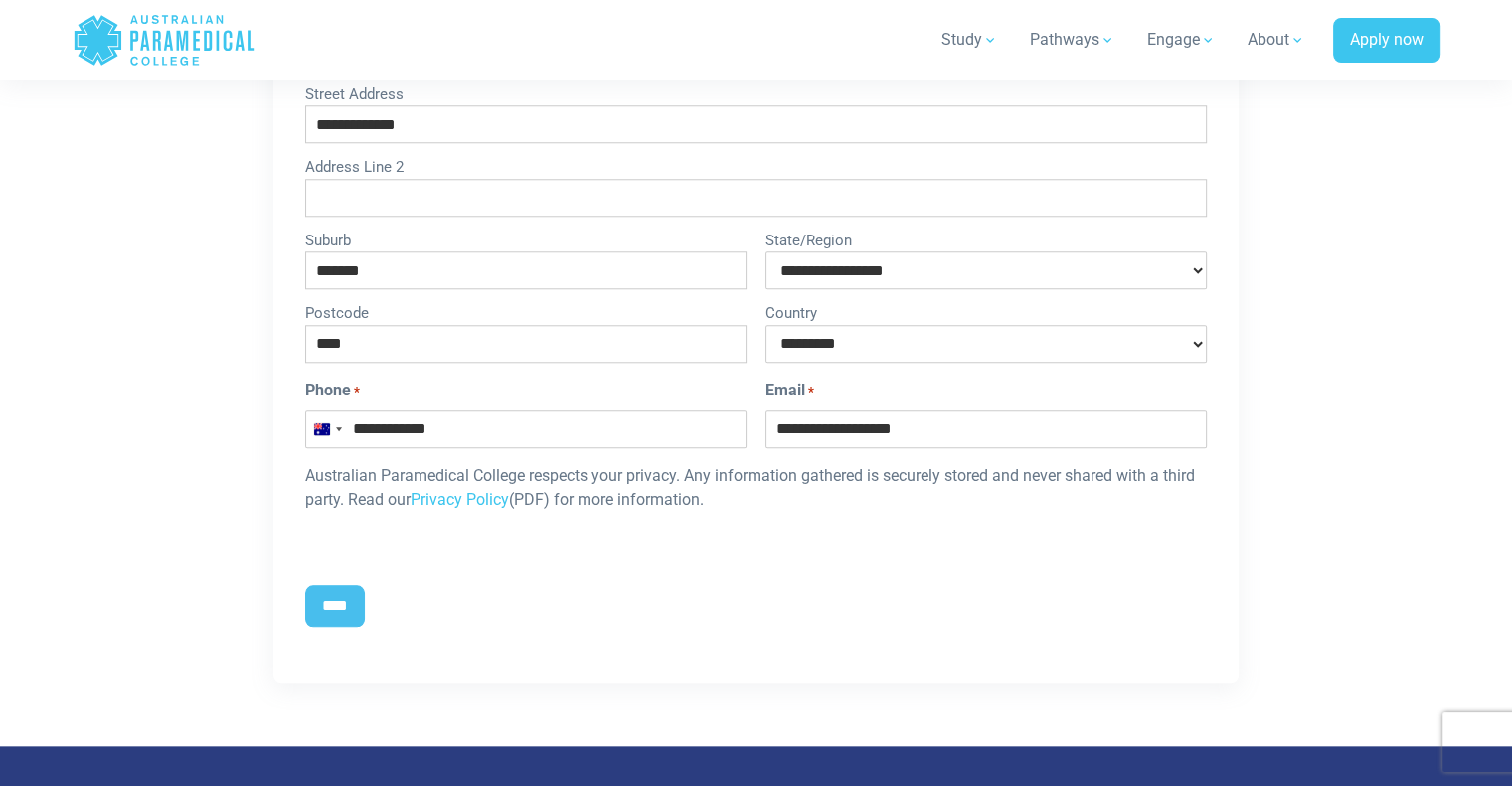 scroll, scrollTop: 1888, scrollLeft: 0, axis: vertical 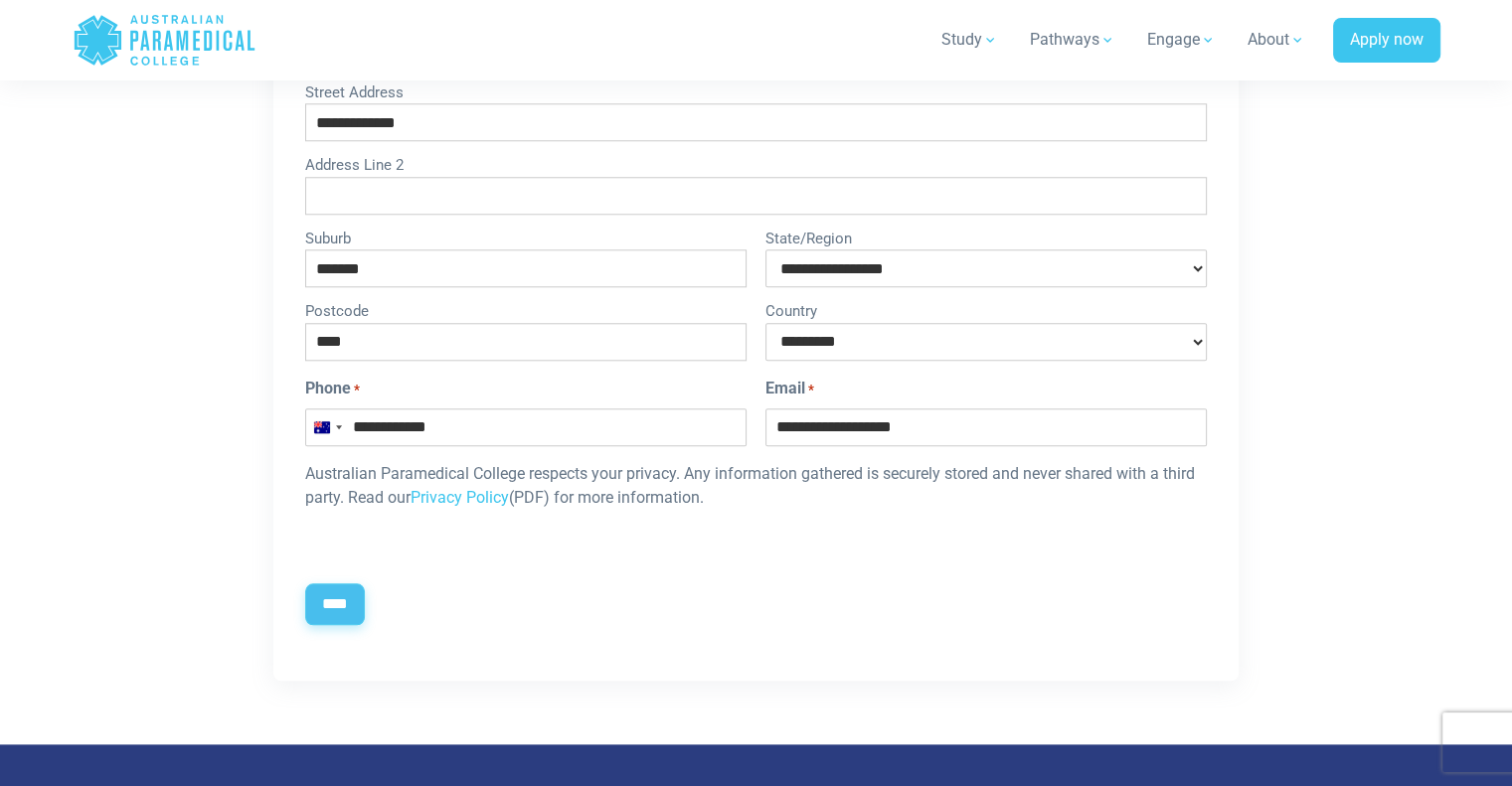 click on "****" at bounding box center [335, 604] 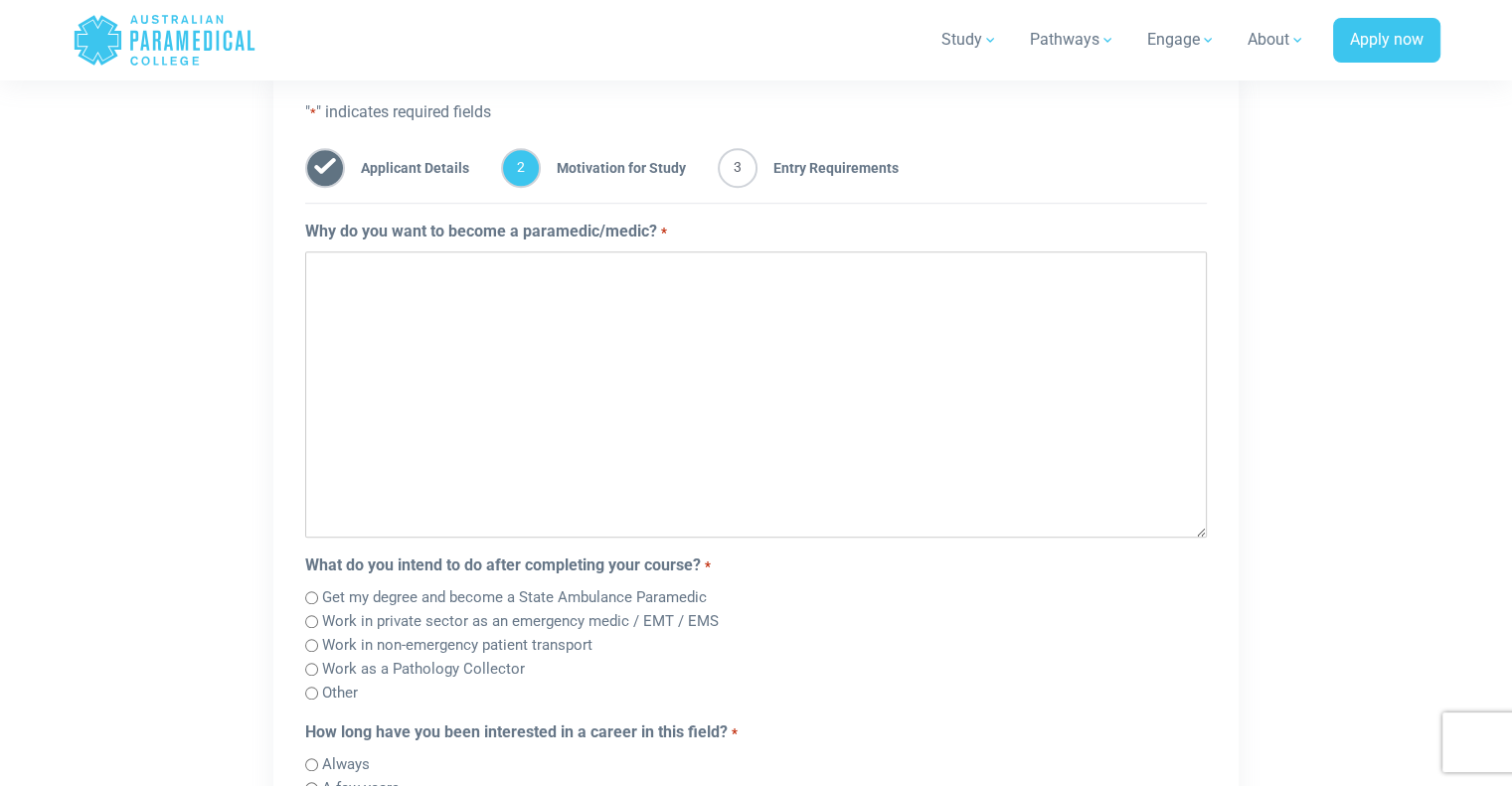 scroll, scrollTop: 0, scrollLeft: 0, axis: both 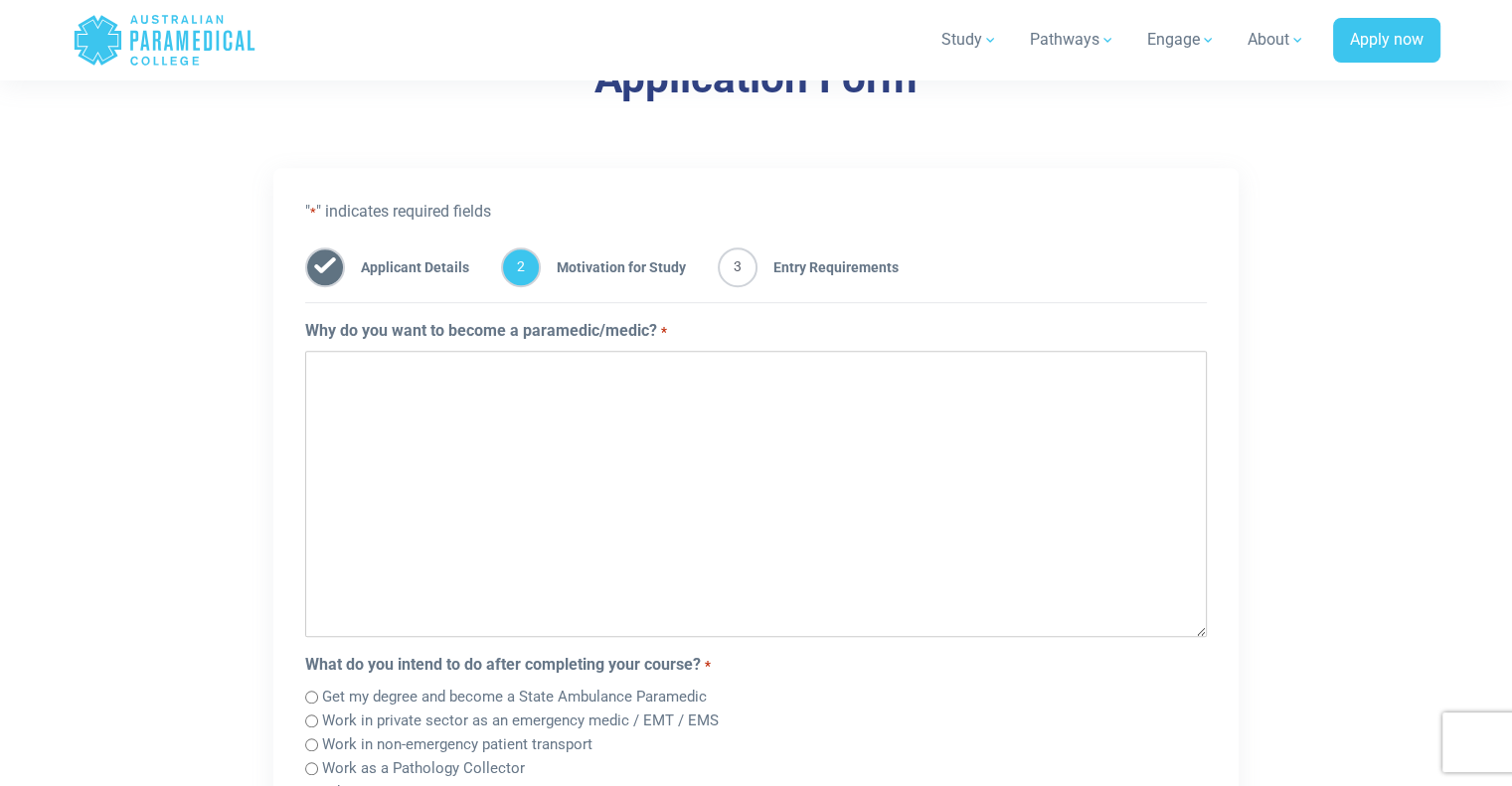 click on "Why do you want to become a paramedic/medic? *" at bounding box center [756, 494] 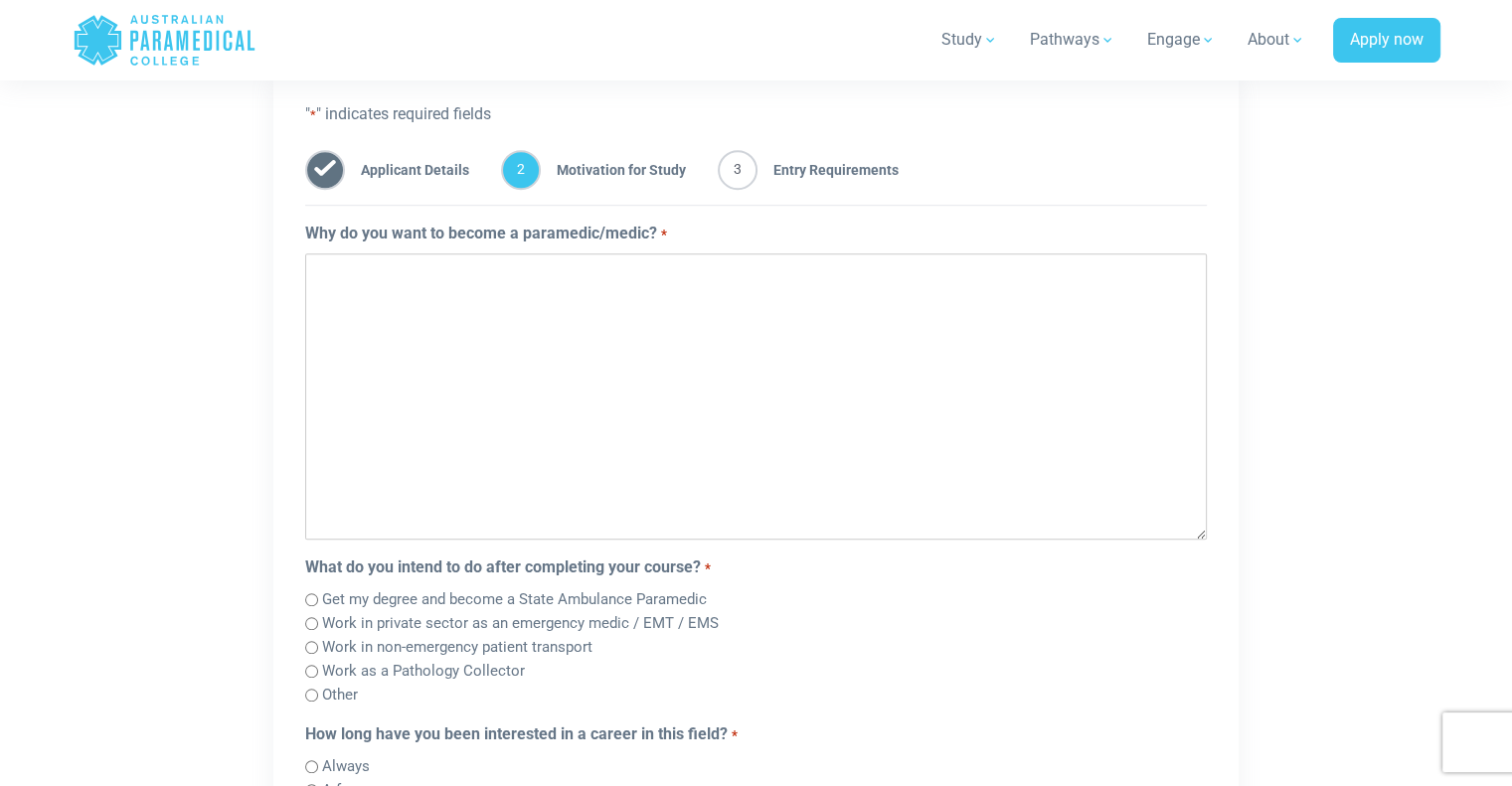 scroll, scrollTop: 1658, scrollLeft: 0, axis: vertical 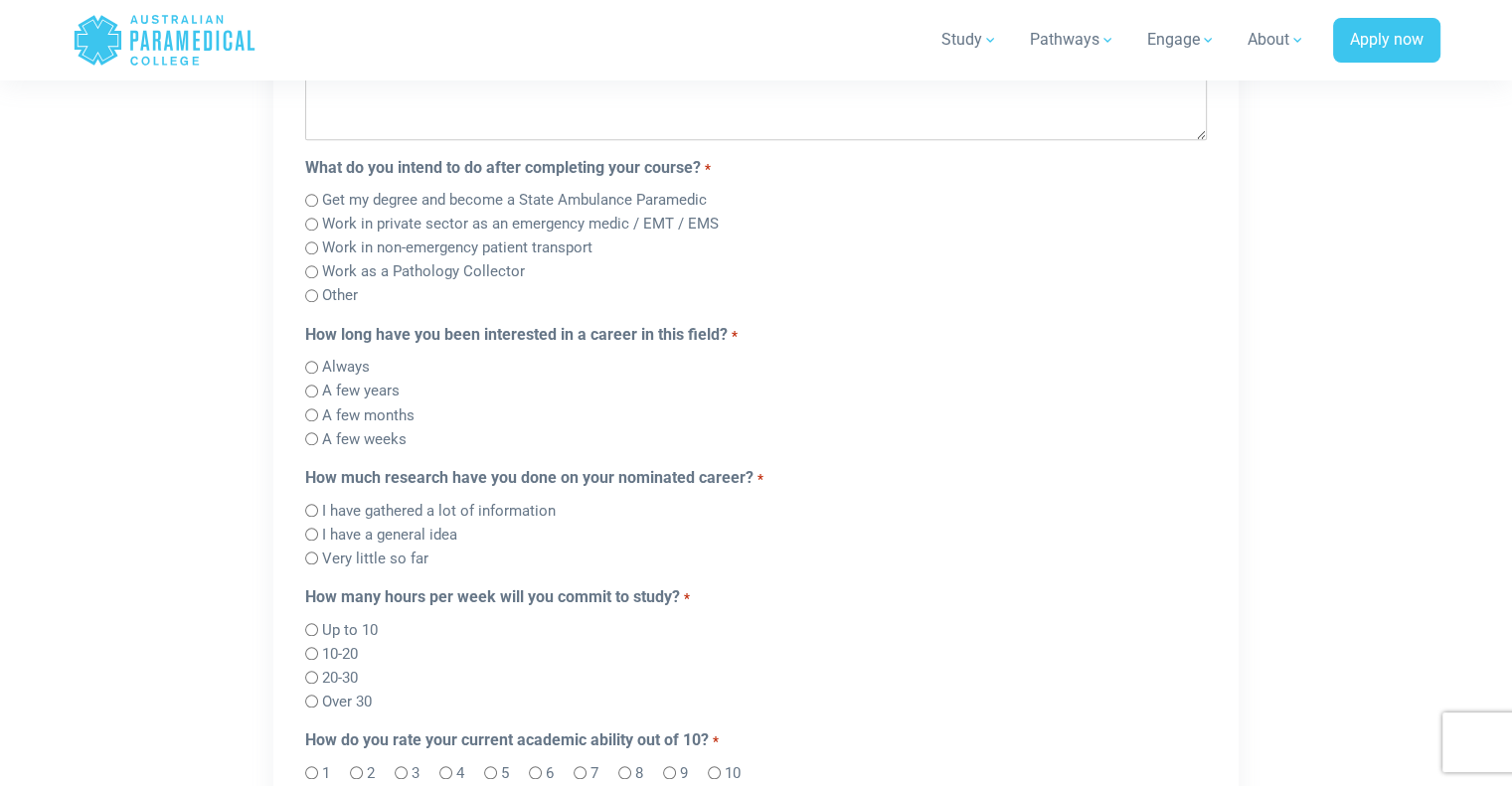 click on "Work in private sector as an emergency medic / EMT / EMS" at bounding box center (520, 224) 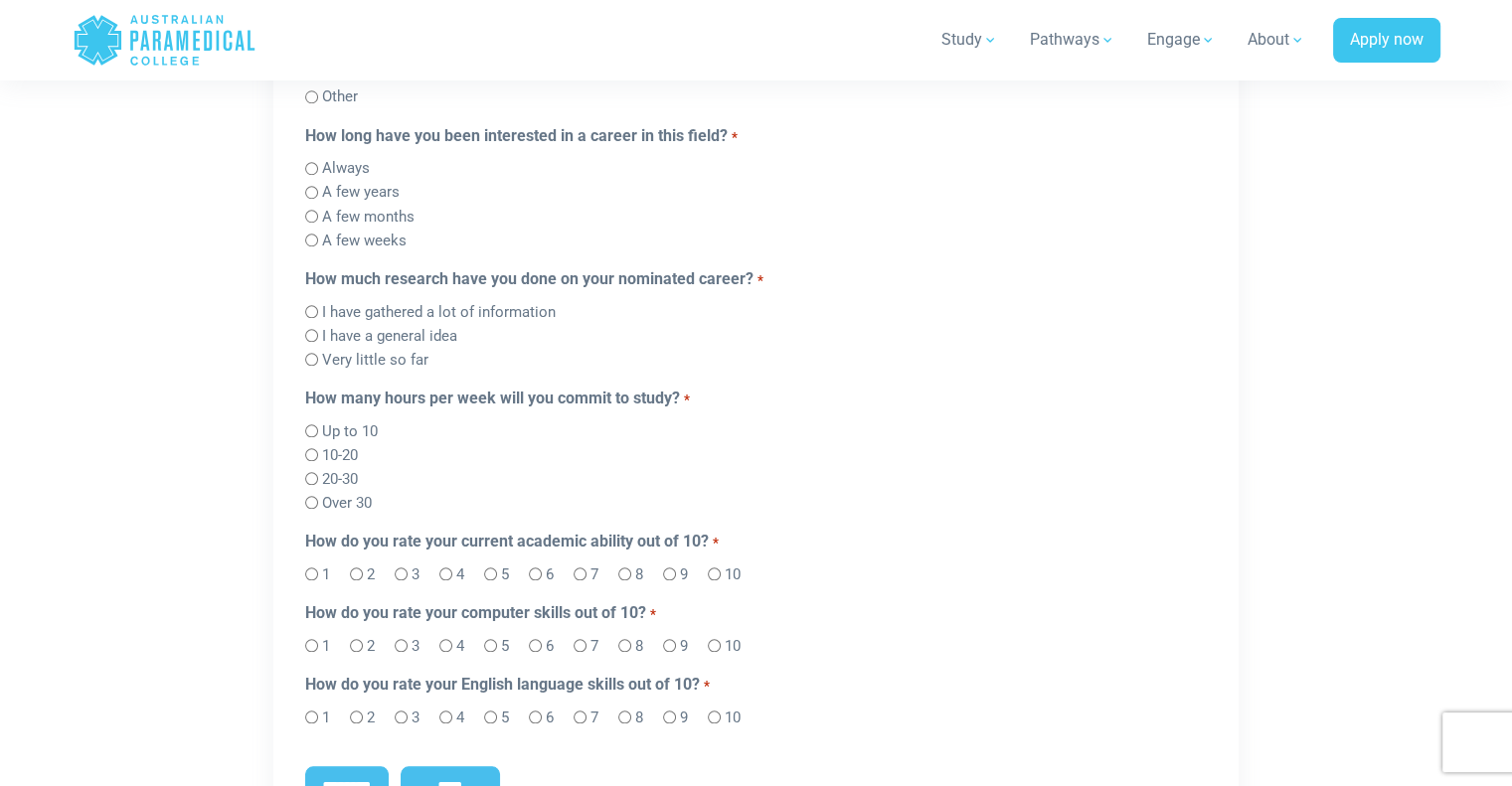 click on "I have a general idea" at bounding box center (390, 336) 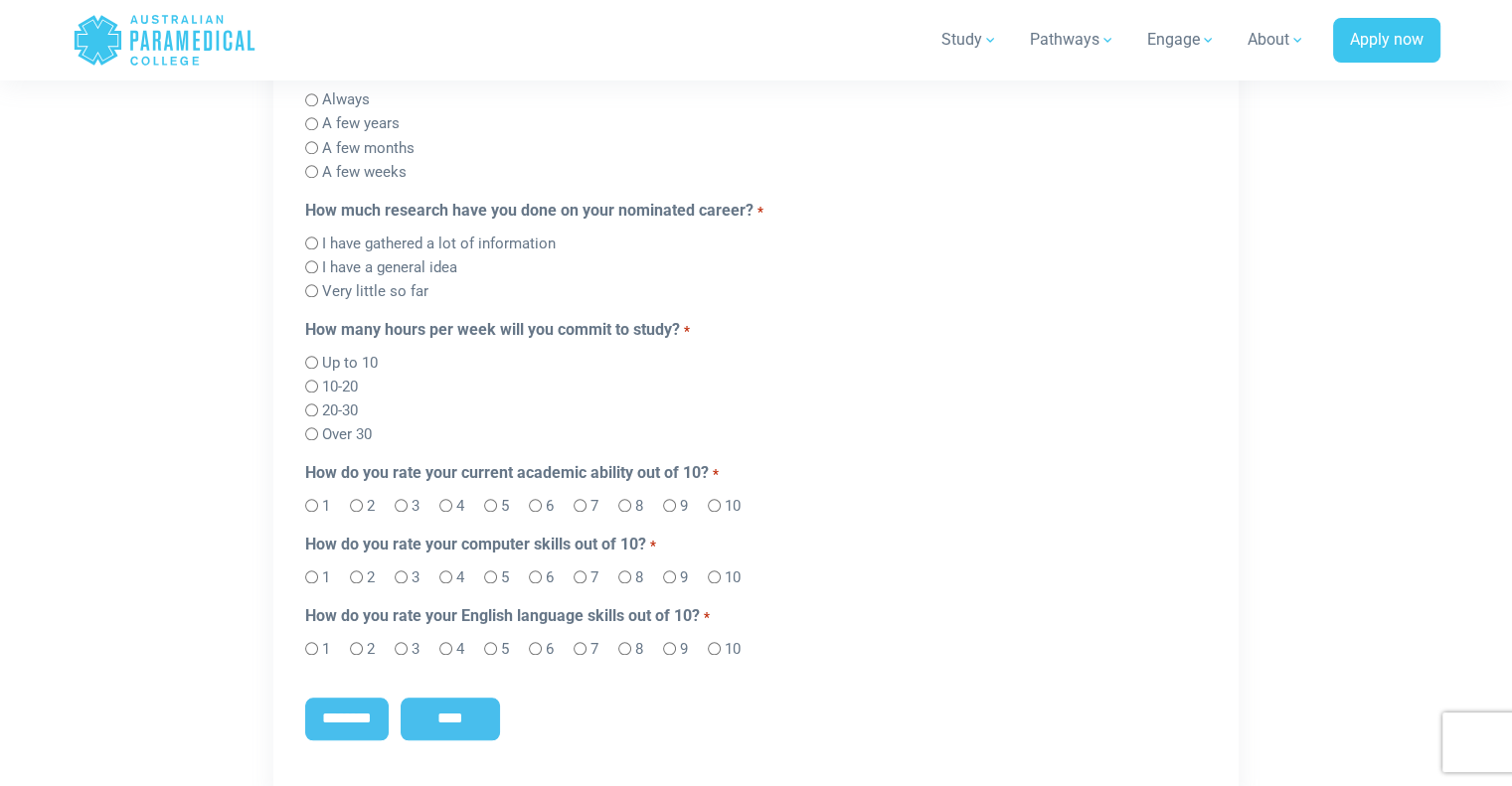 scroll, scrollTop: 1957, scrollLeft: 0, axis: vertical 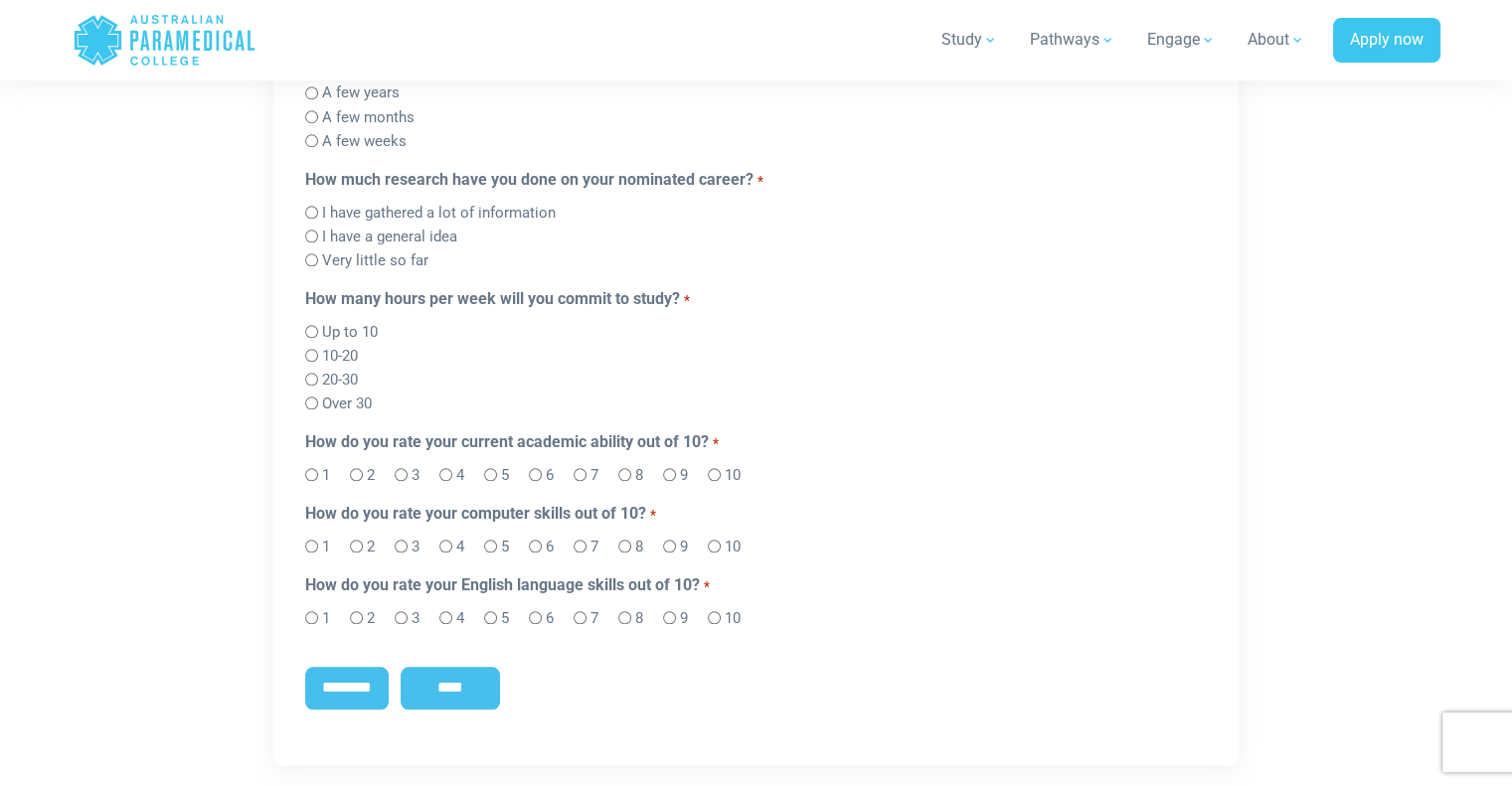click on "10-20" at bounding box center [340, 356] 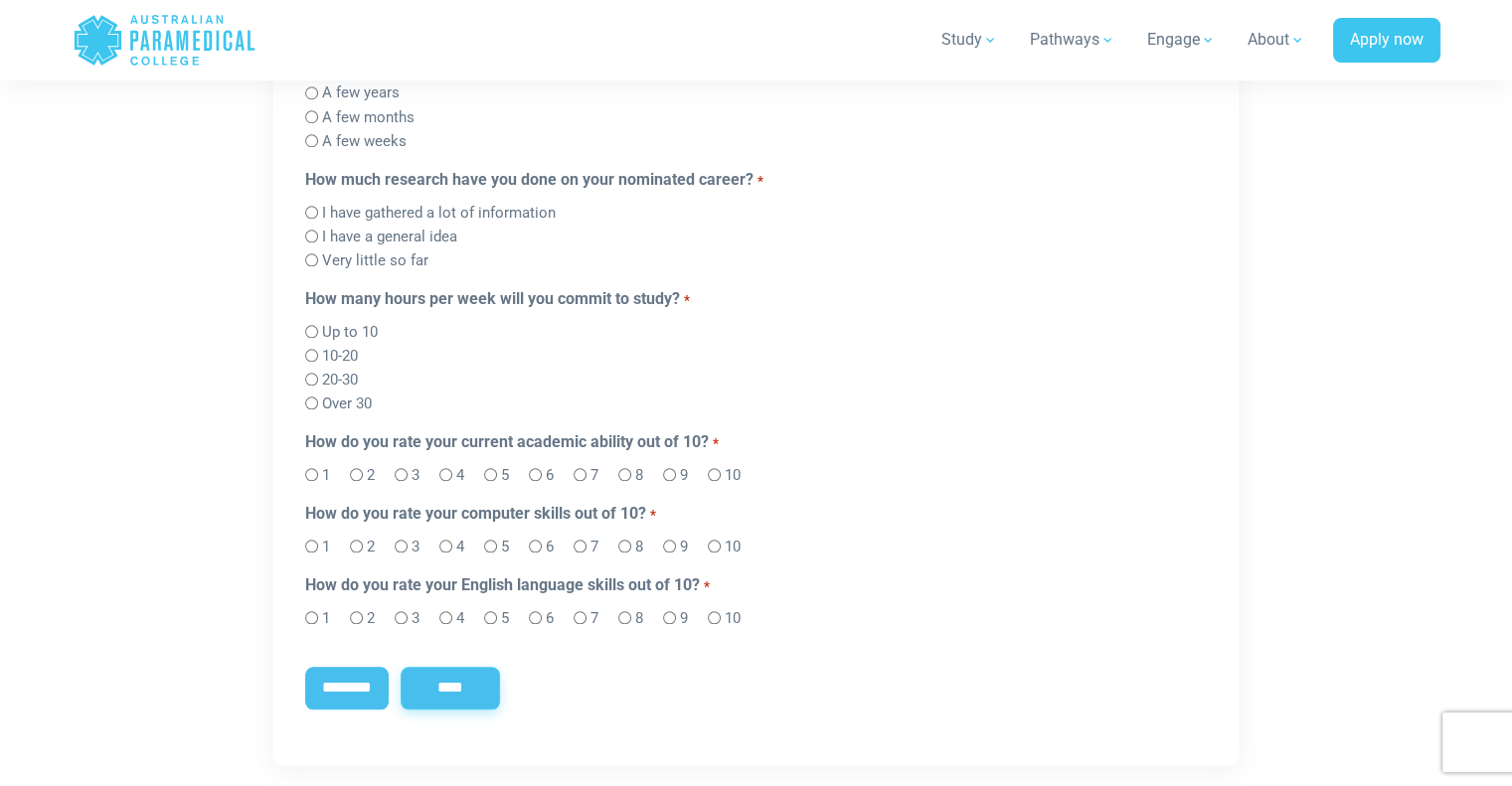click on "****" at bounding box center (450, 688) 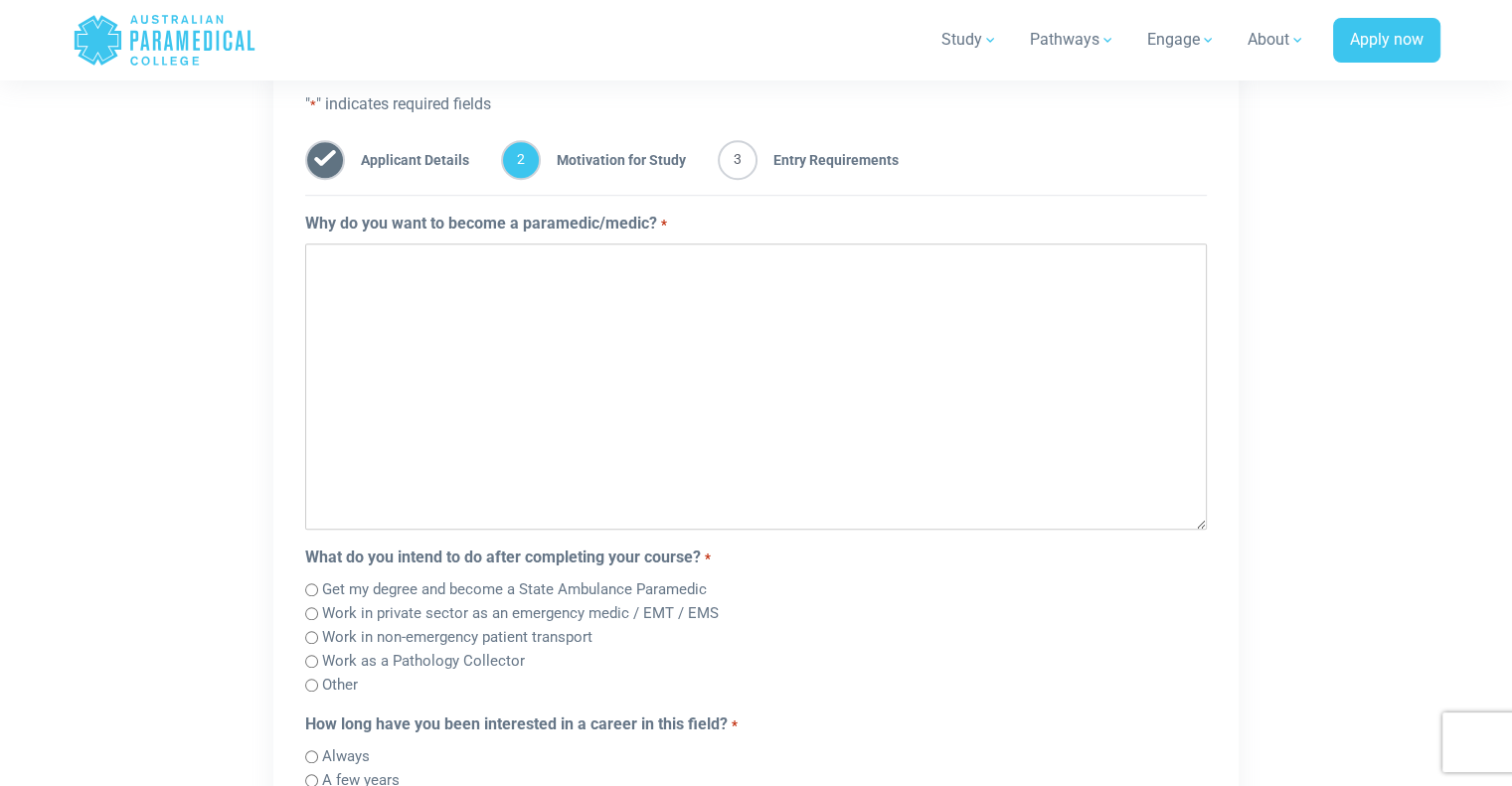 scroll, scrollTop: 0, scrollLeft: 0, axis: both 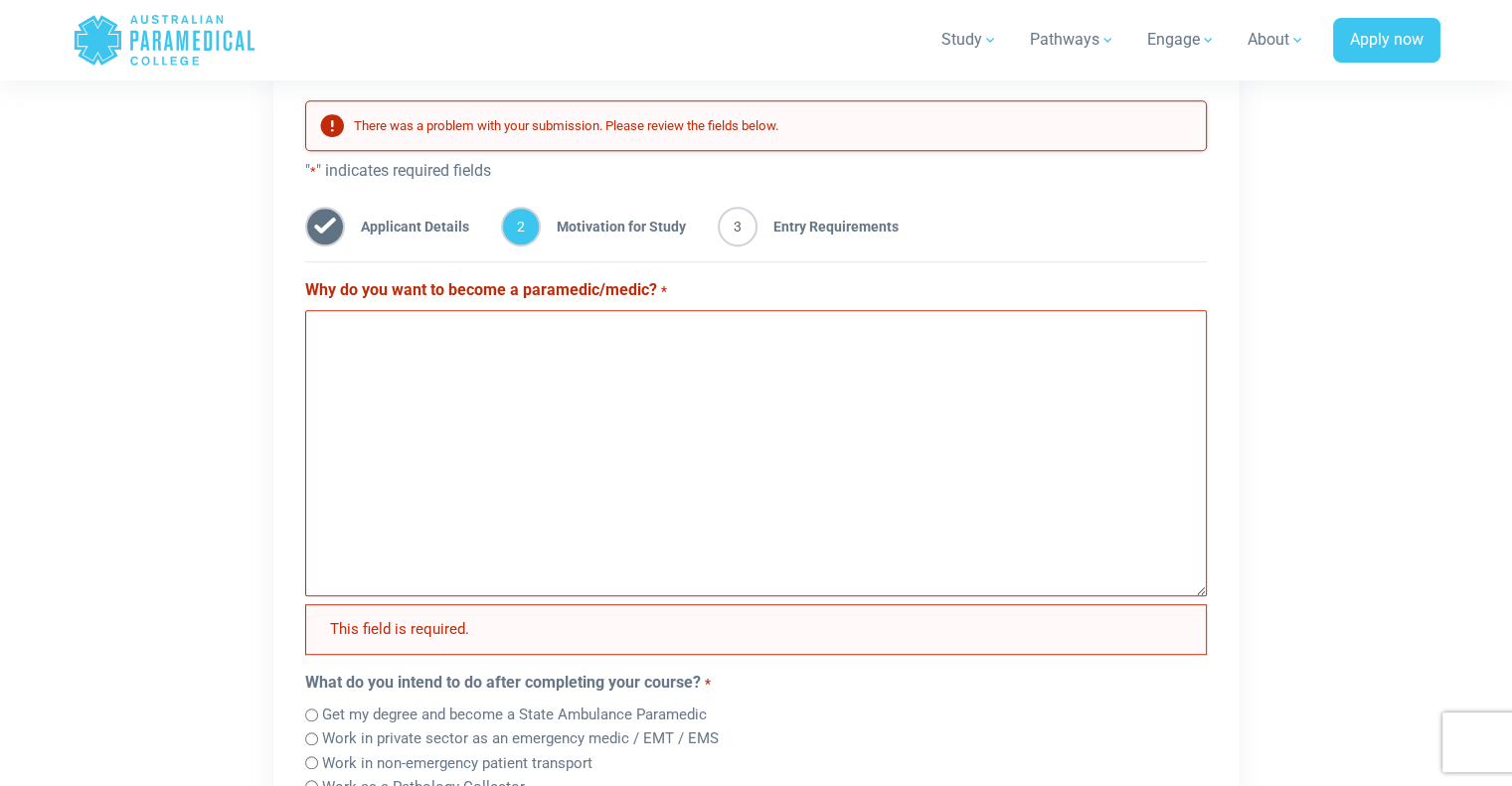 click on "Why do you want to become a paramedic/medic? *" at bounding box center (756, 453) 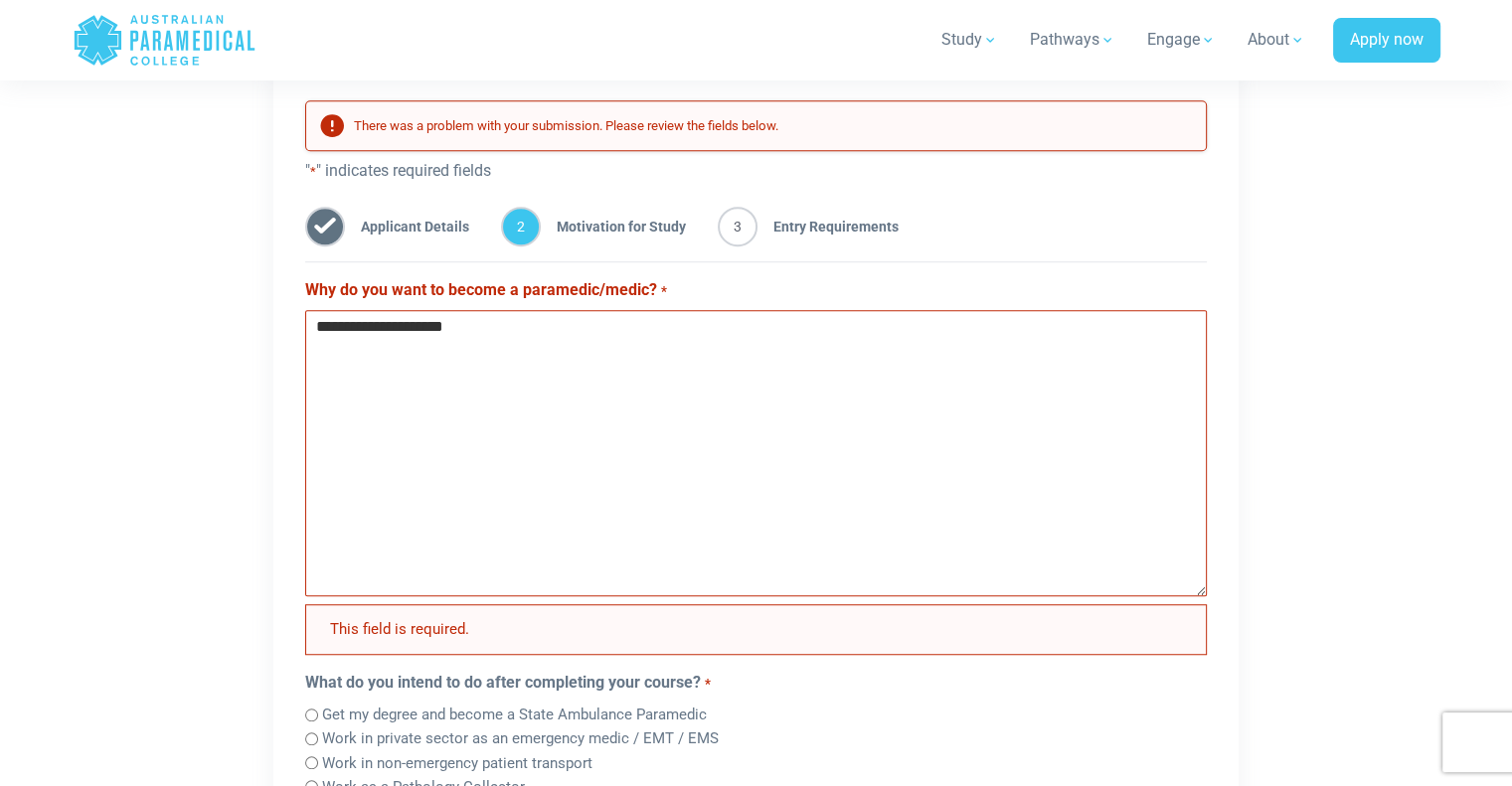 type on "**********" 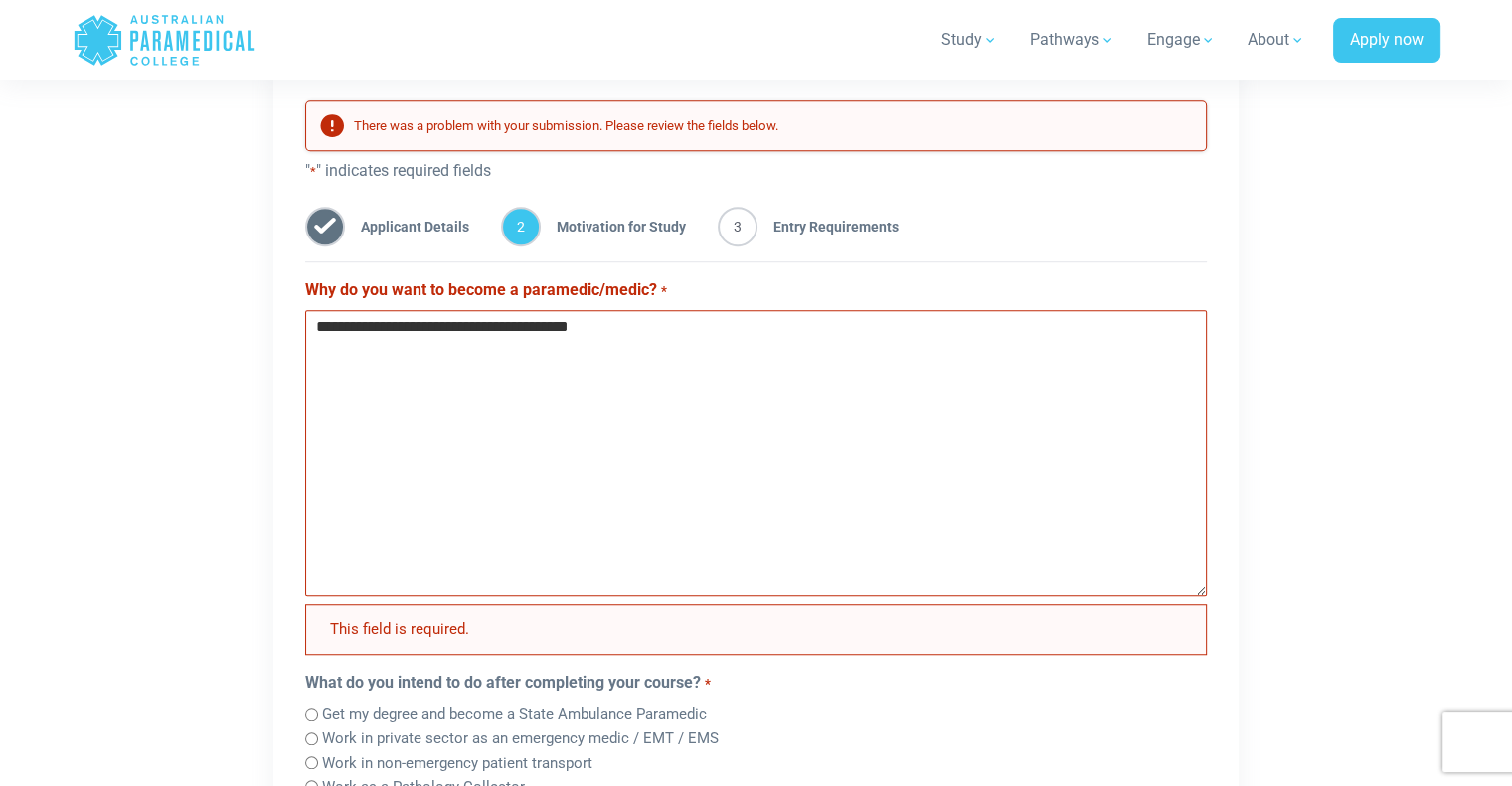 type on "**********" 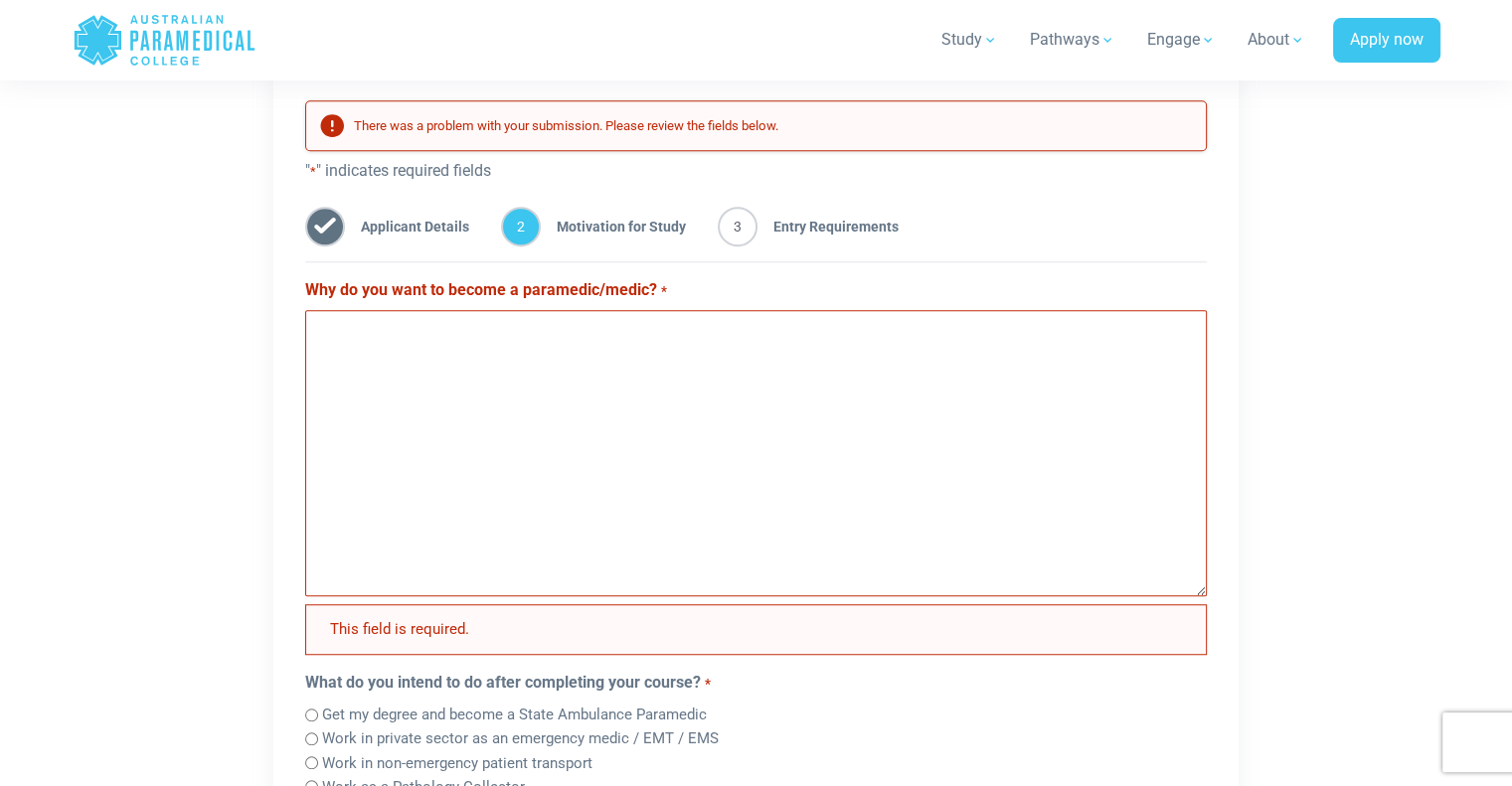 type on "*" 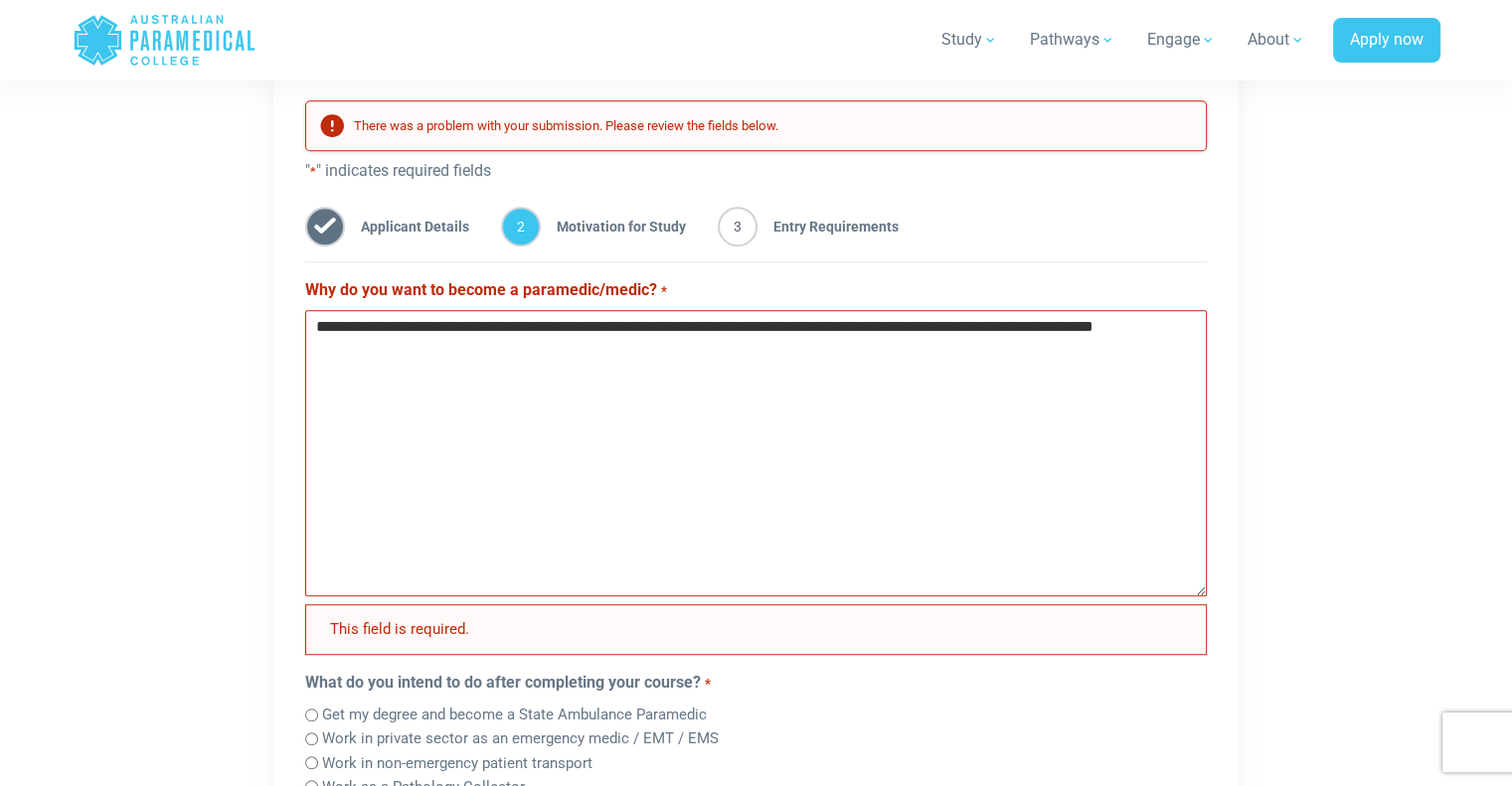 click on "**********" at bounding box center (756, 453) 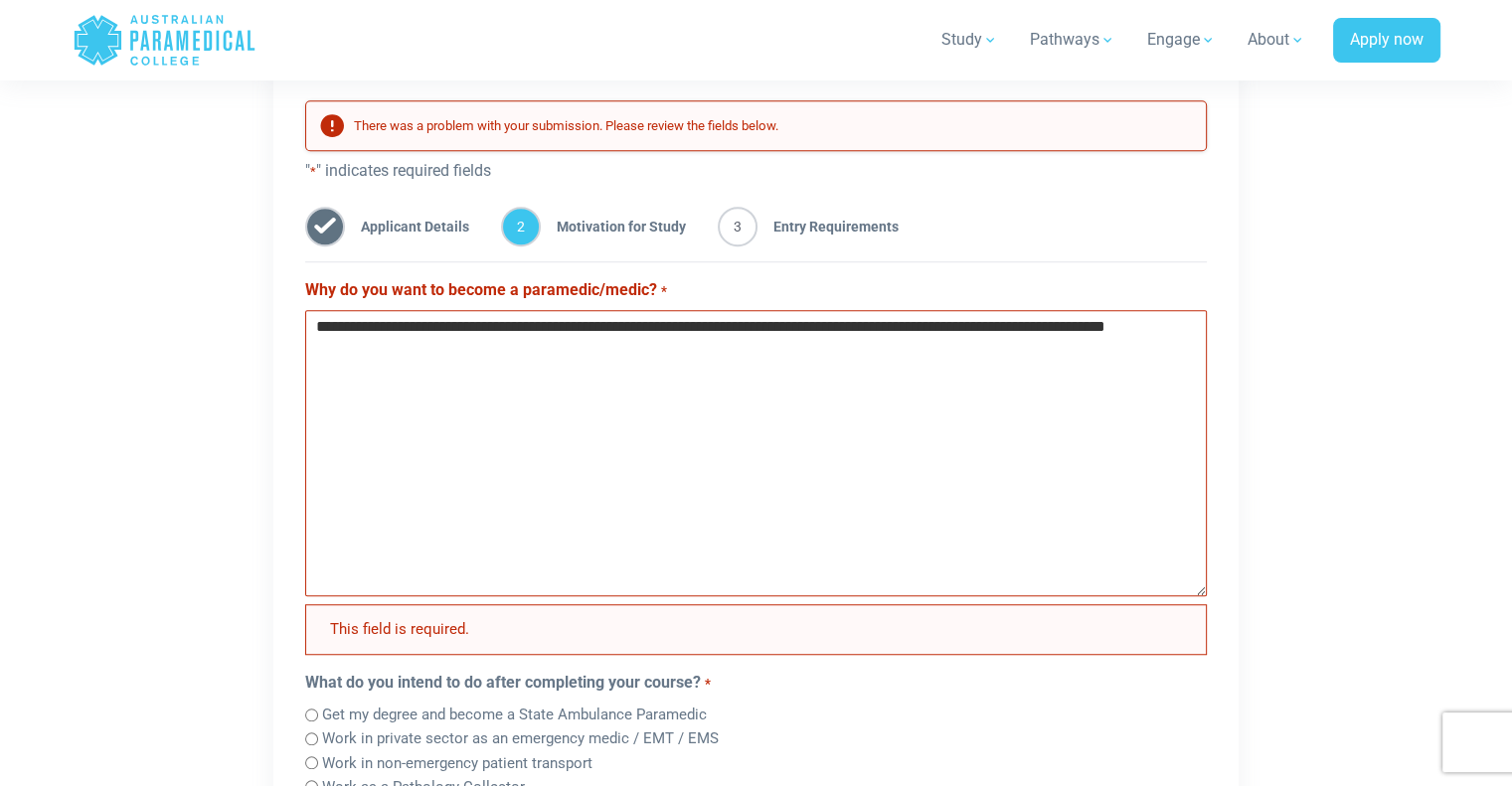 click on "**********" at bounding box center (756, 453) 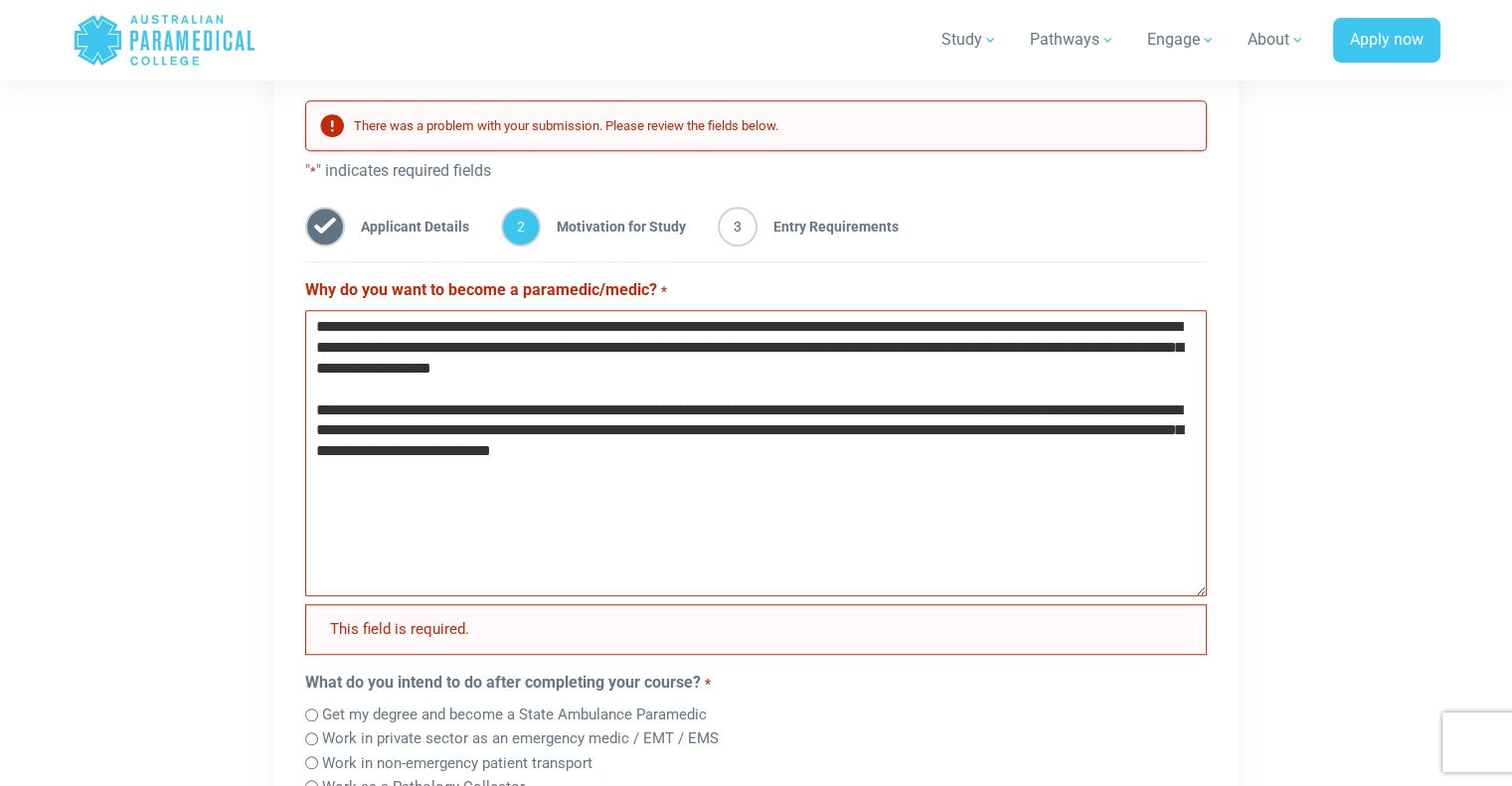 drag, startPoint x: 398, startPoint y: 444, endPoint x: 414, endPoint y: 457, distance: 20.615528 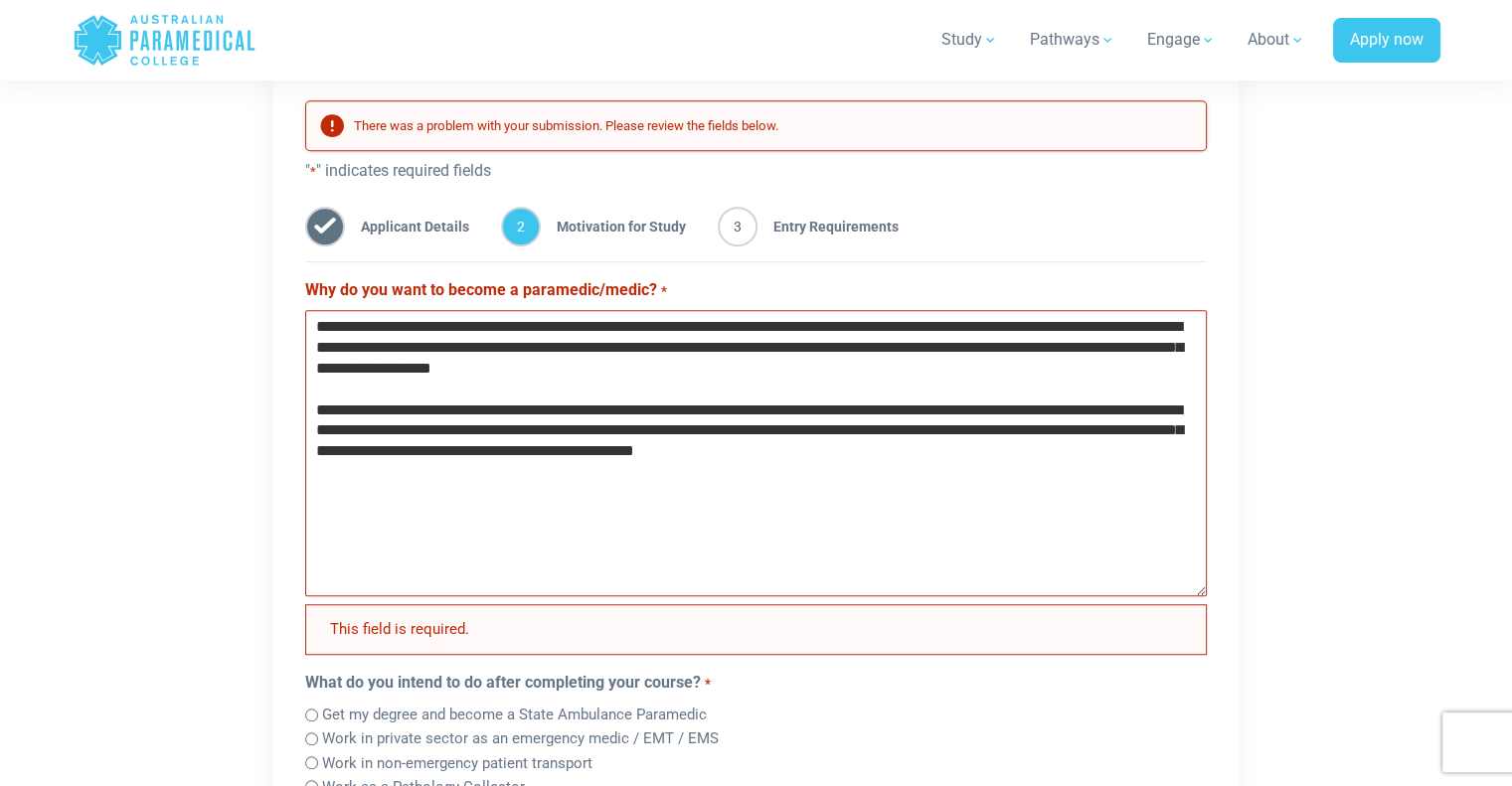 click on "**********" at bounding box center (756, 453) 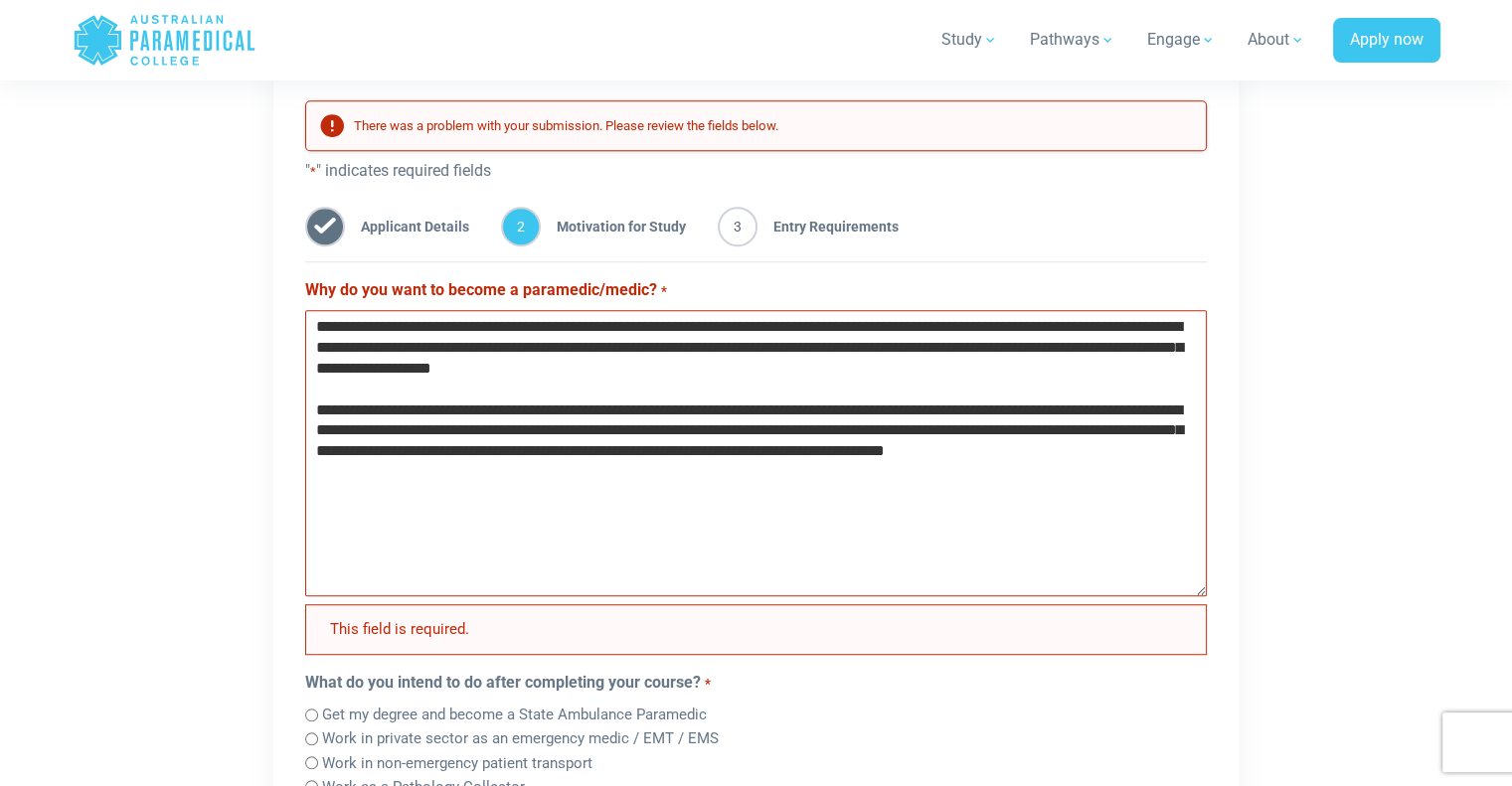 click on "**********" at bounding box center [756, 453] 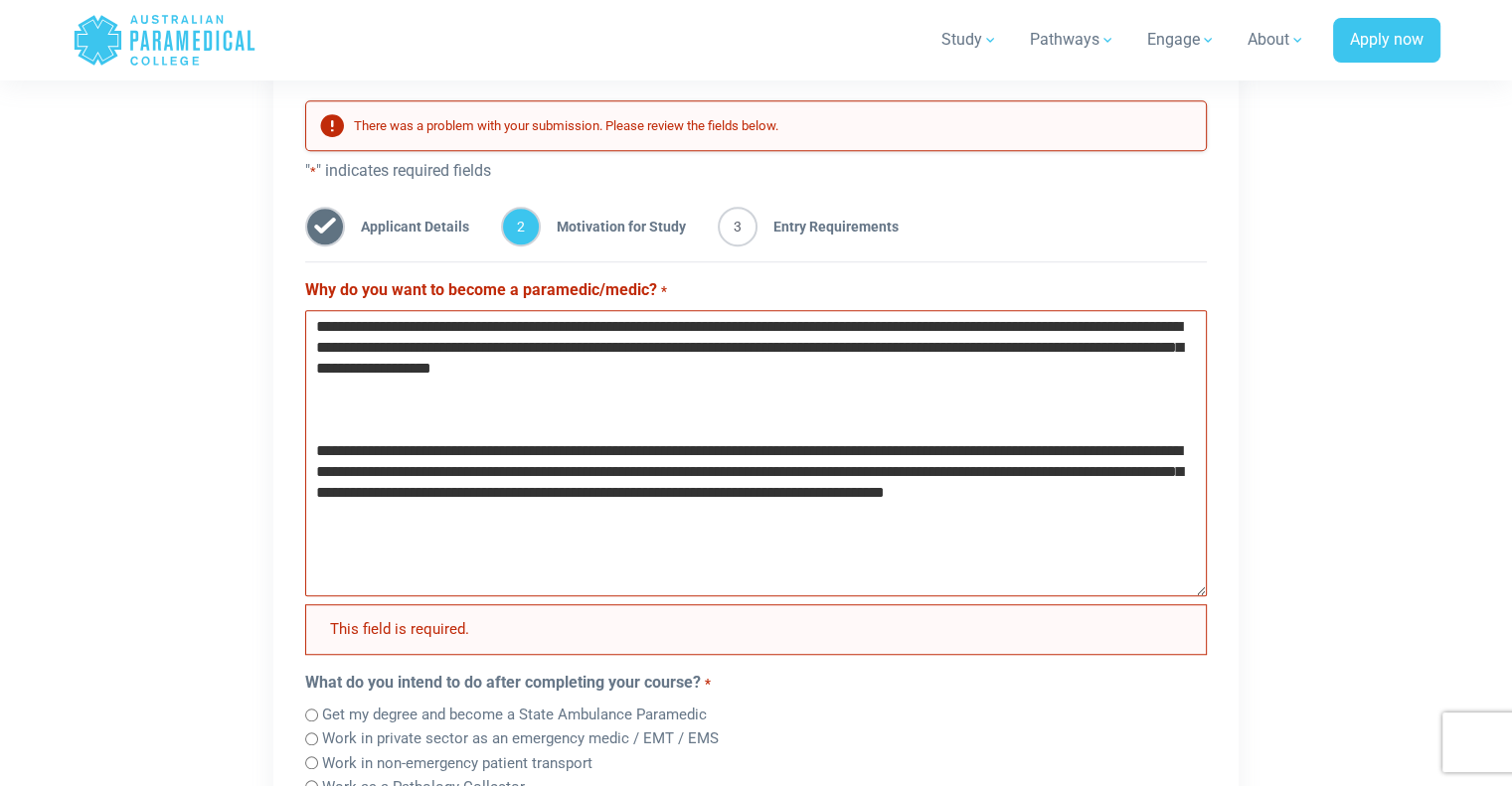 click on "**********" at bounding box center (756, 453) 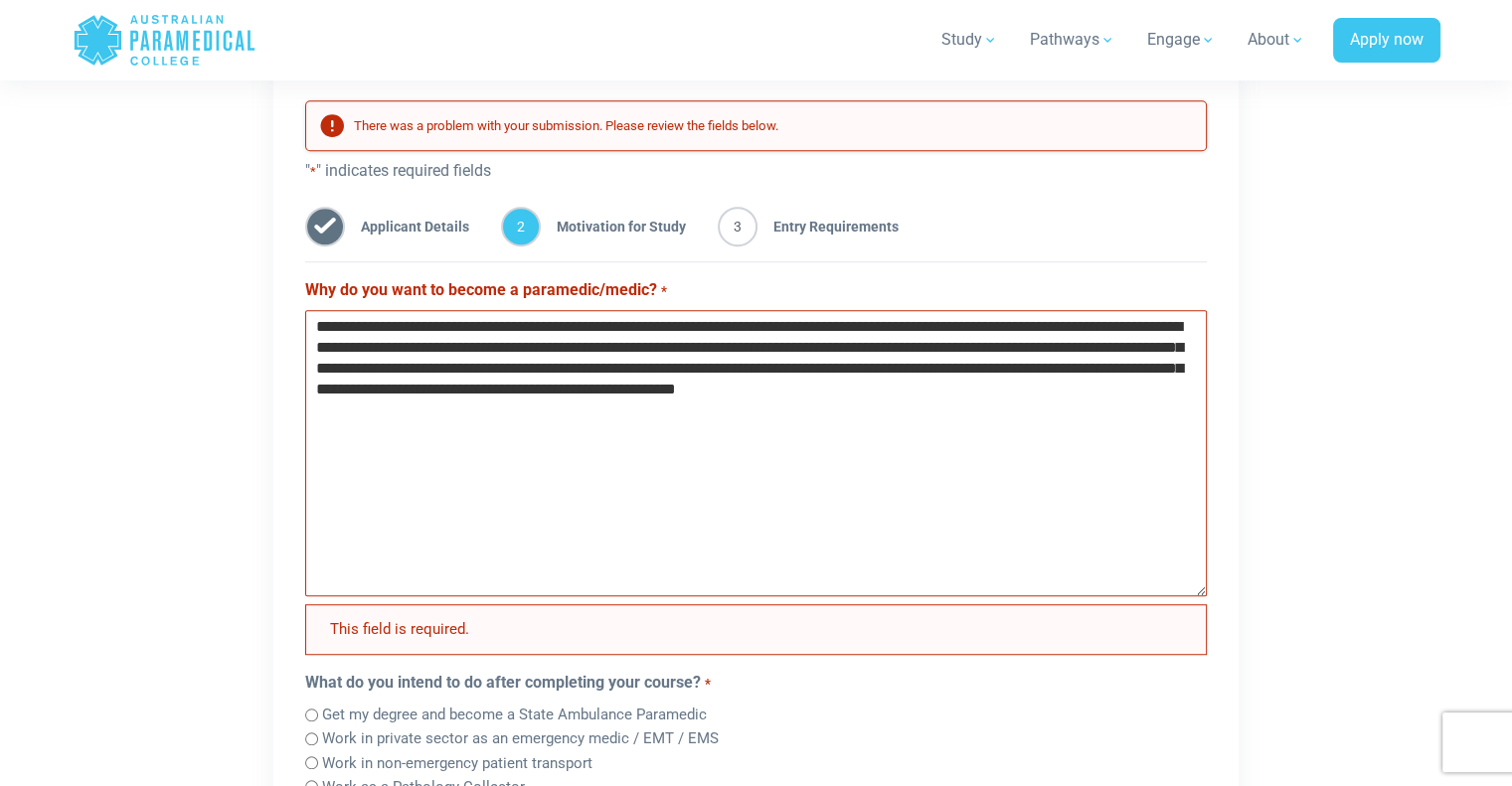 click on "**********" at bounding box center [756, 453] 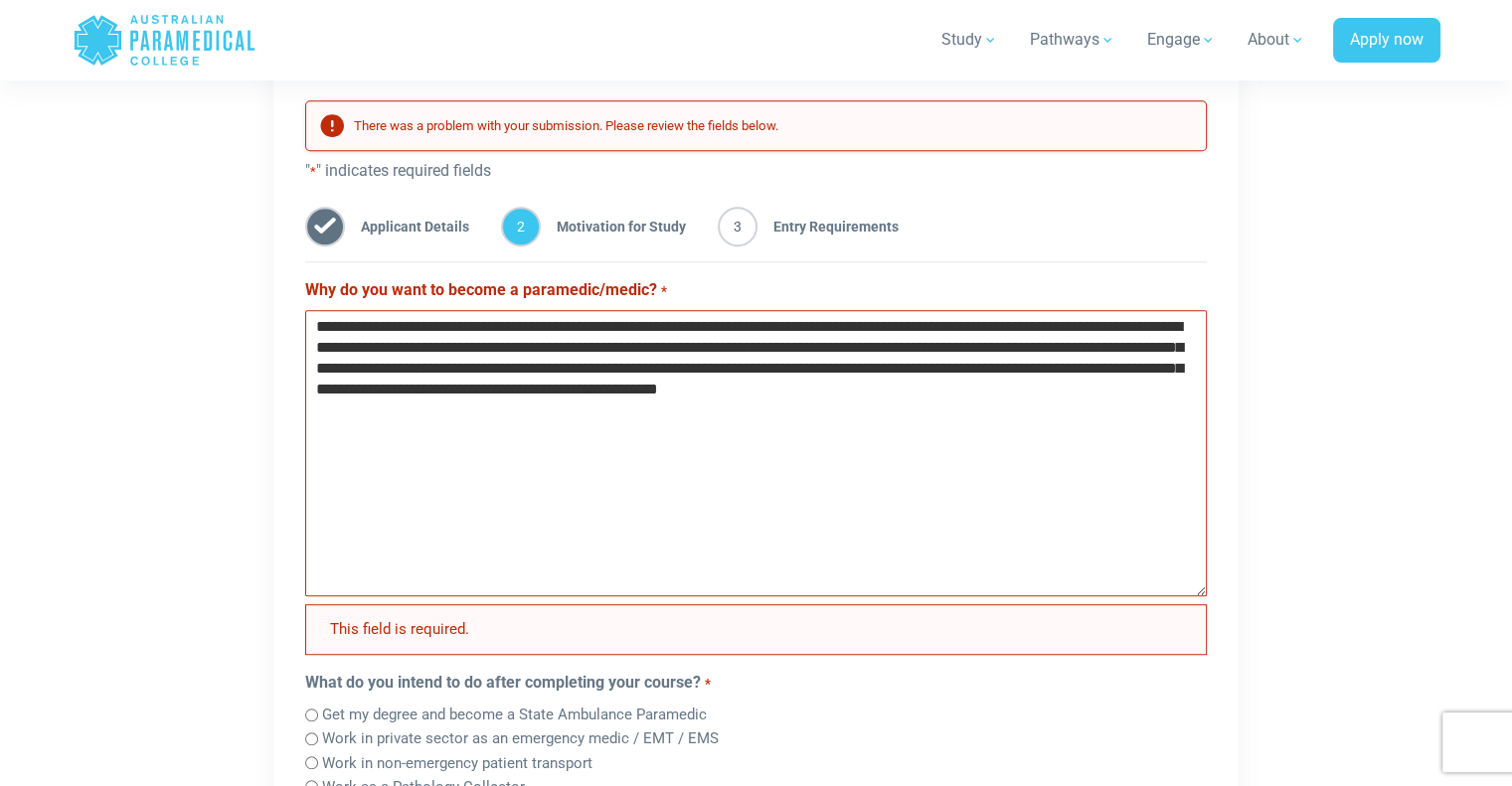 drag, startPoint x: 667, startPoint y: 333, endPoint x: 683, endPoint y: 323, distance: 18.867962 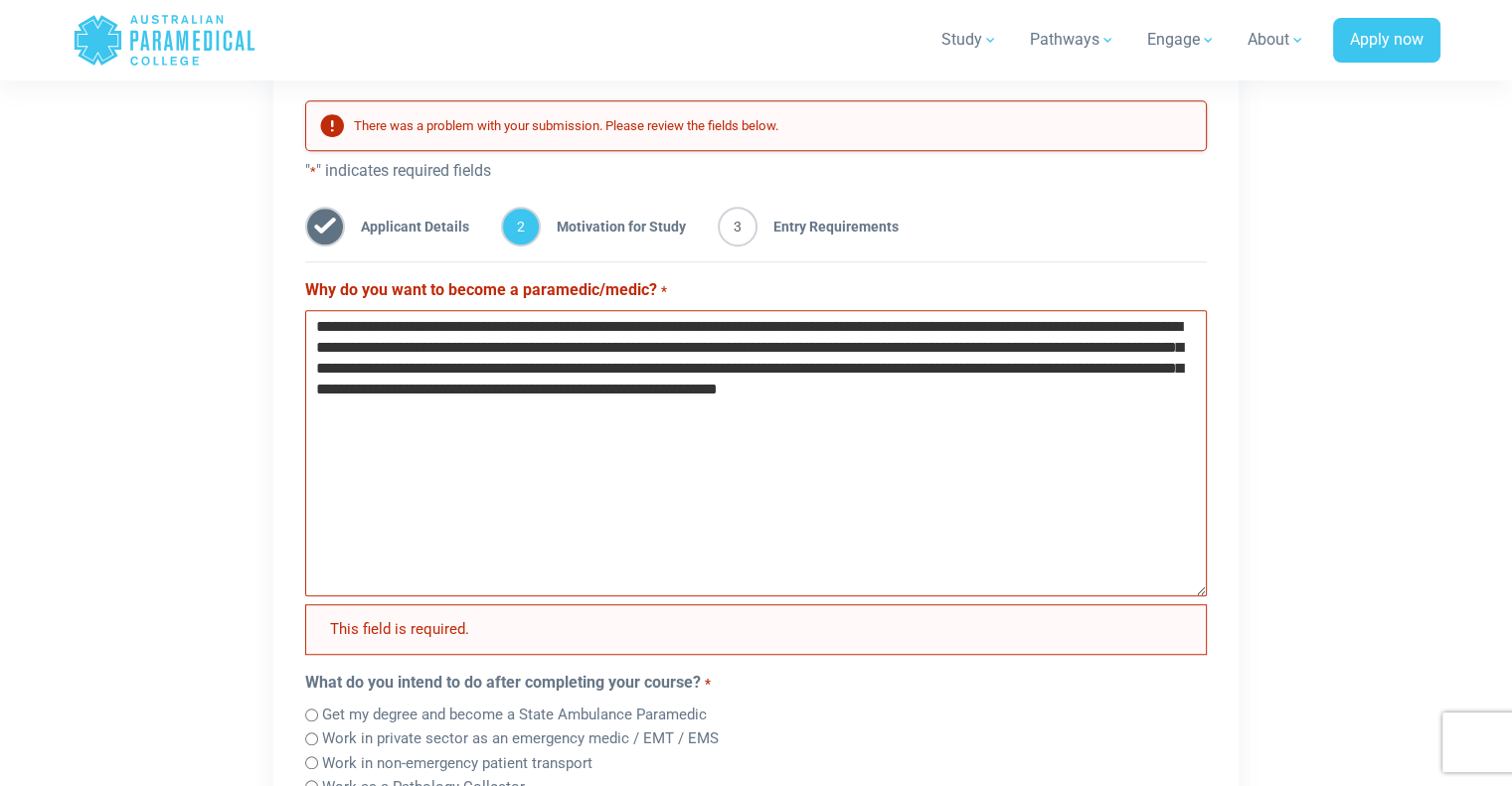 click on "**********" at bounding box center (756, 453) 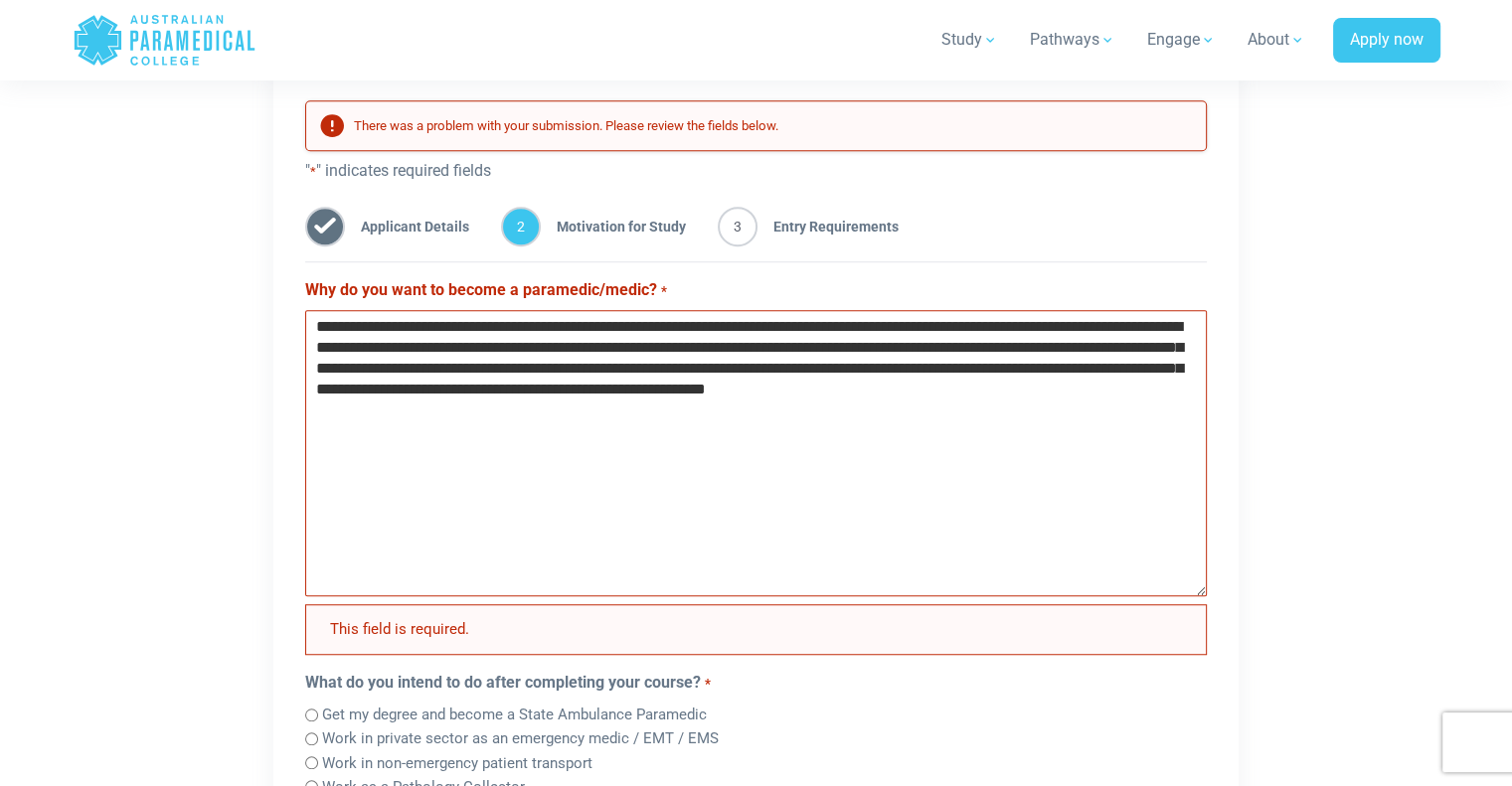 drag, startPoint x: 495, startPoint y: 347, endPoint x: 461, endPoint y: 353, distance: 34.525353 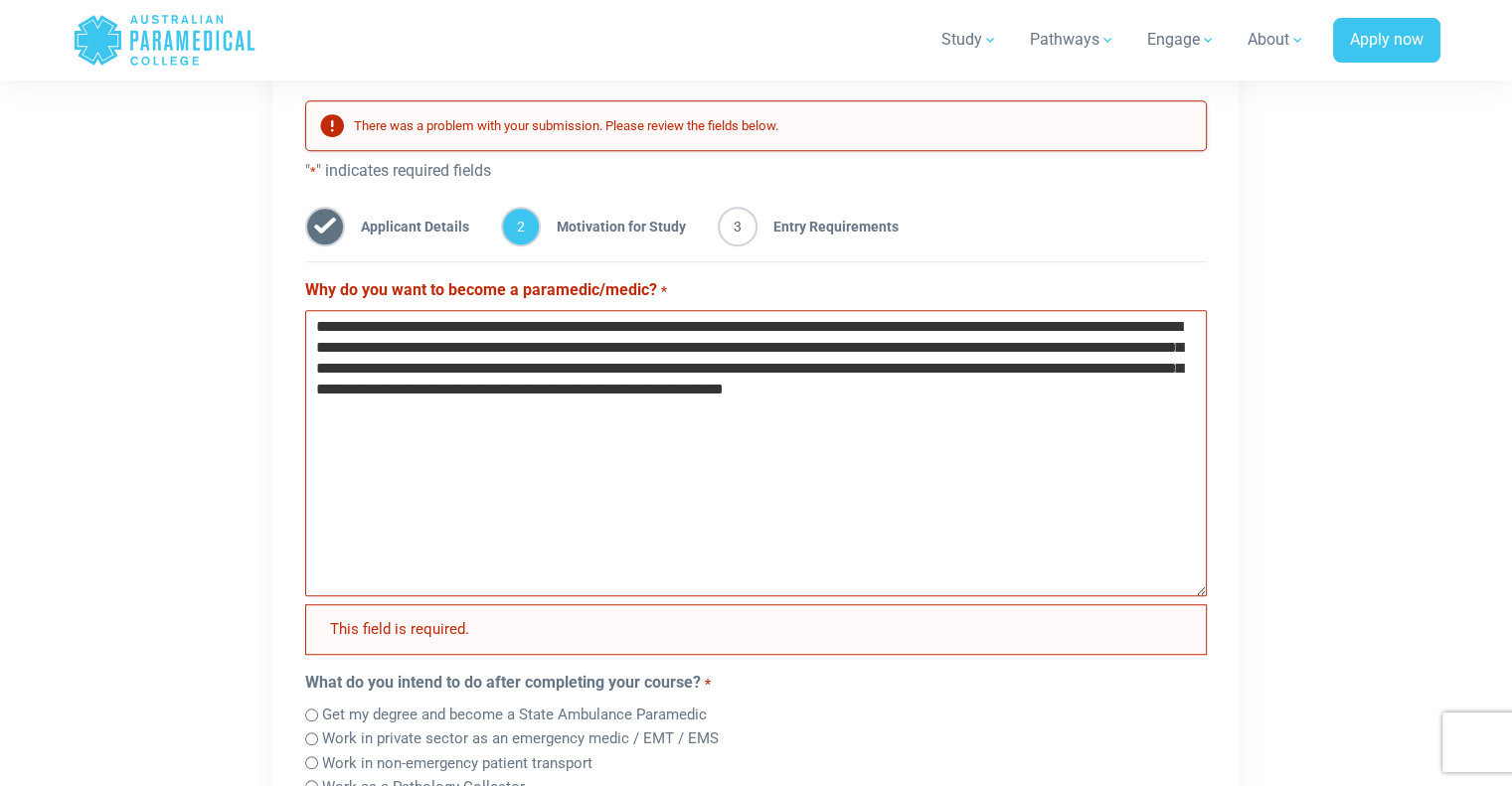 click on "**********" at bounding box center (756, 453) 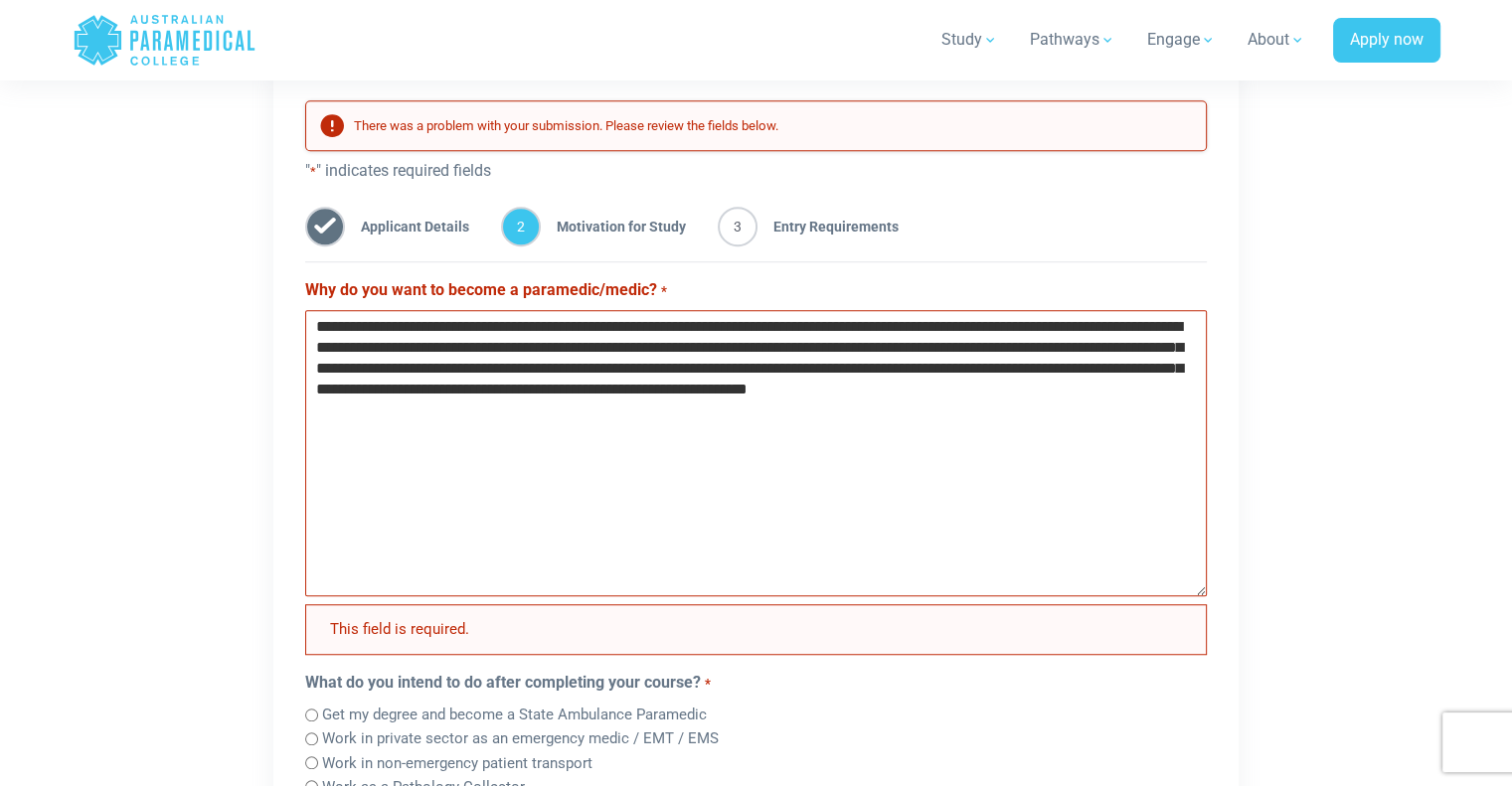 click on "**********" at bounding box center [756, 453] 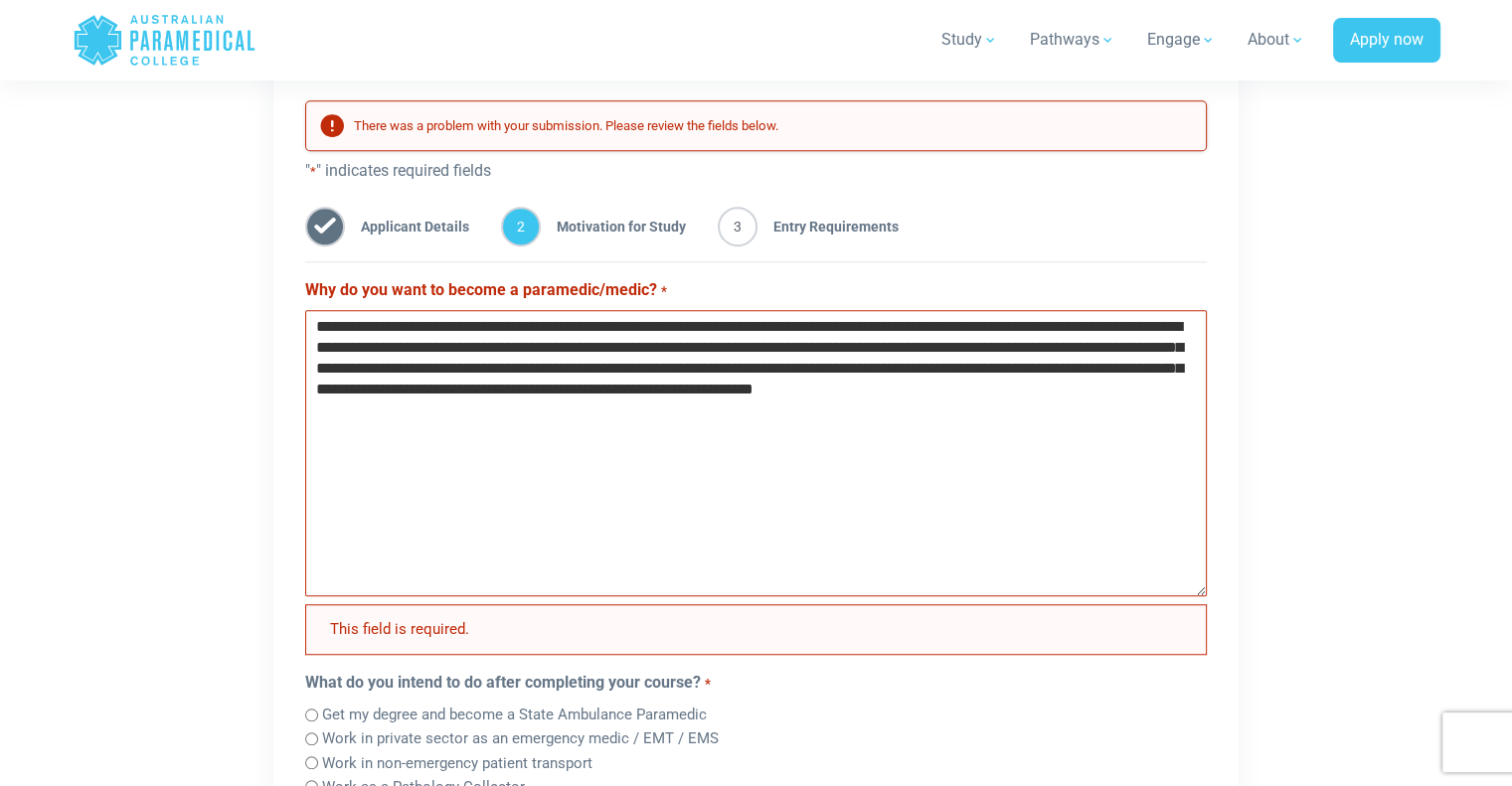 click on "**********" at bounding box center (756, 453) 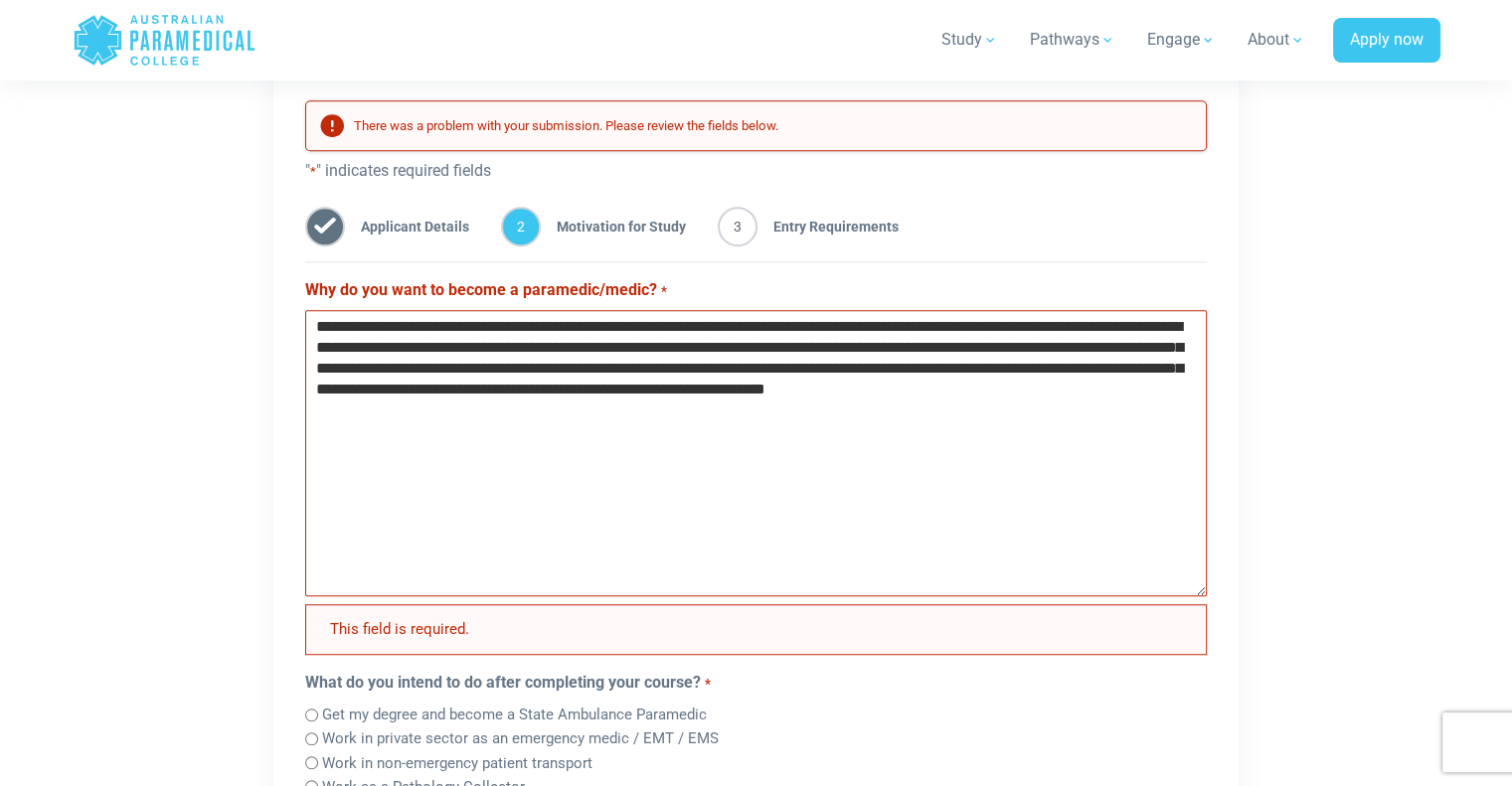 click on "**********" at bounding box center [756, 453] 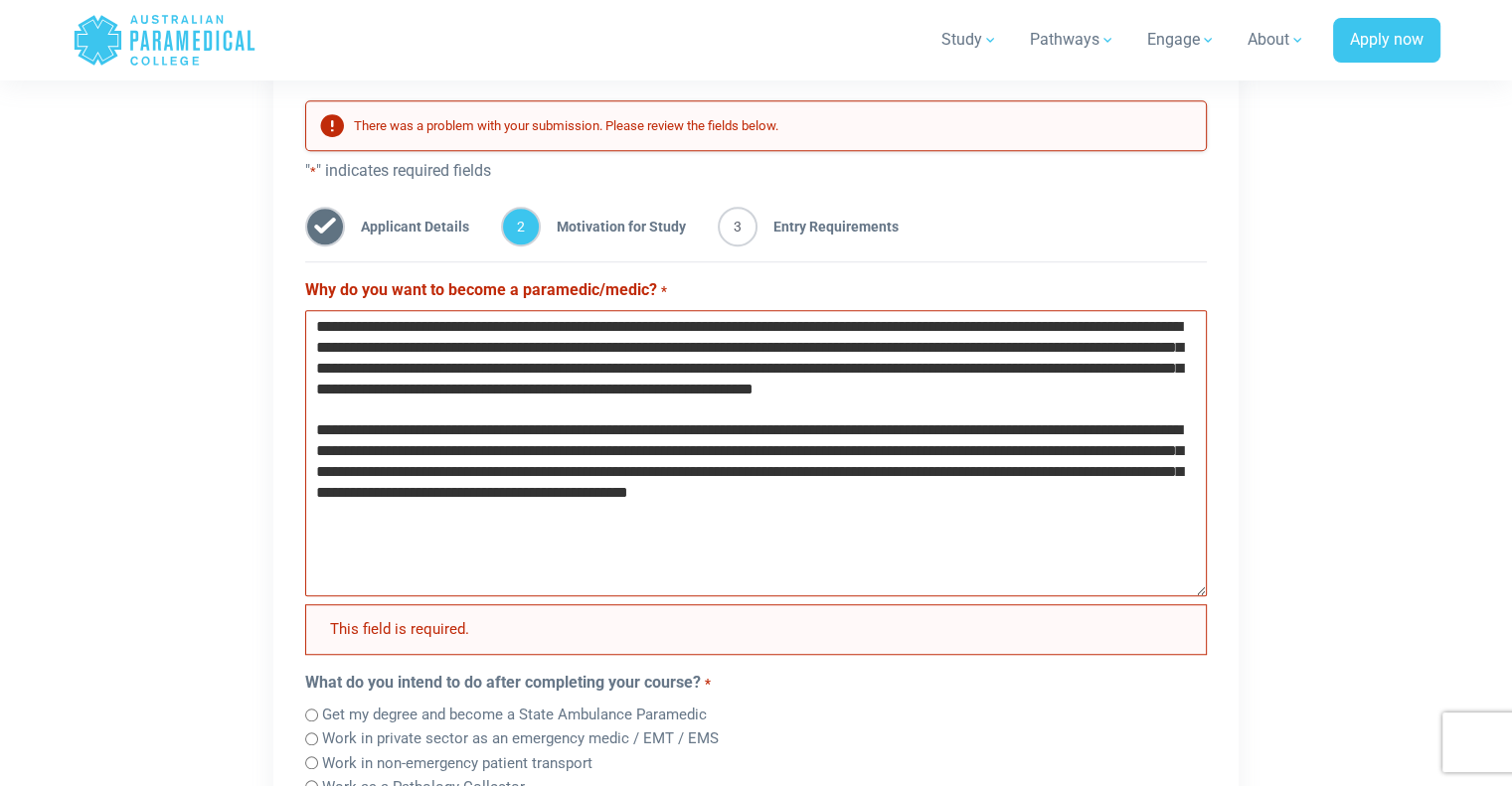 drag, startPoint x: 548, startPoint y: 448, endPoint x: 353, endPoint y: 447, distance: 195.00256 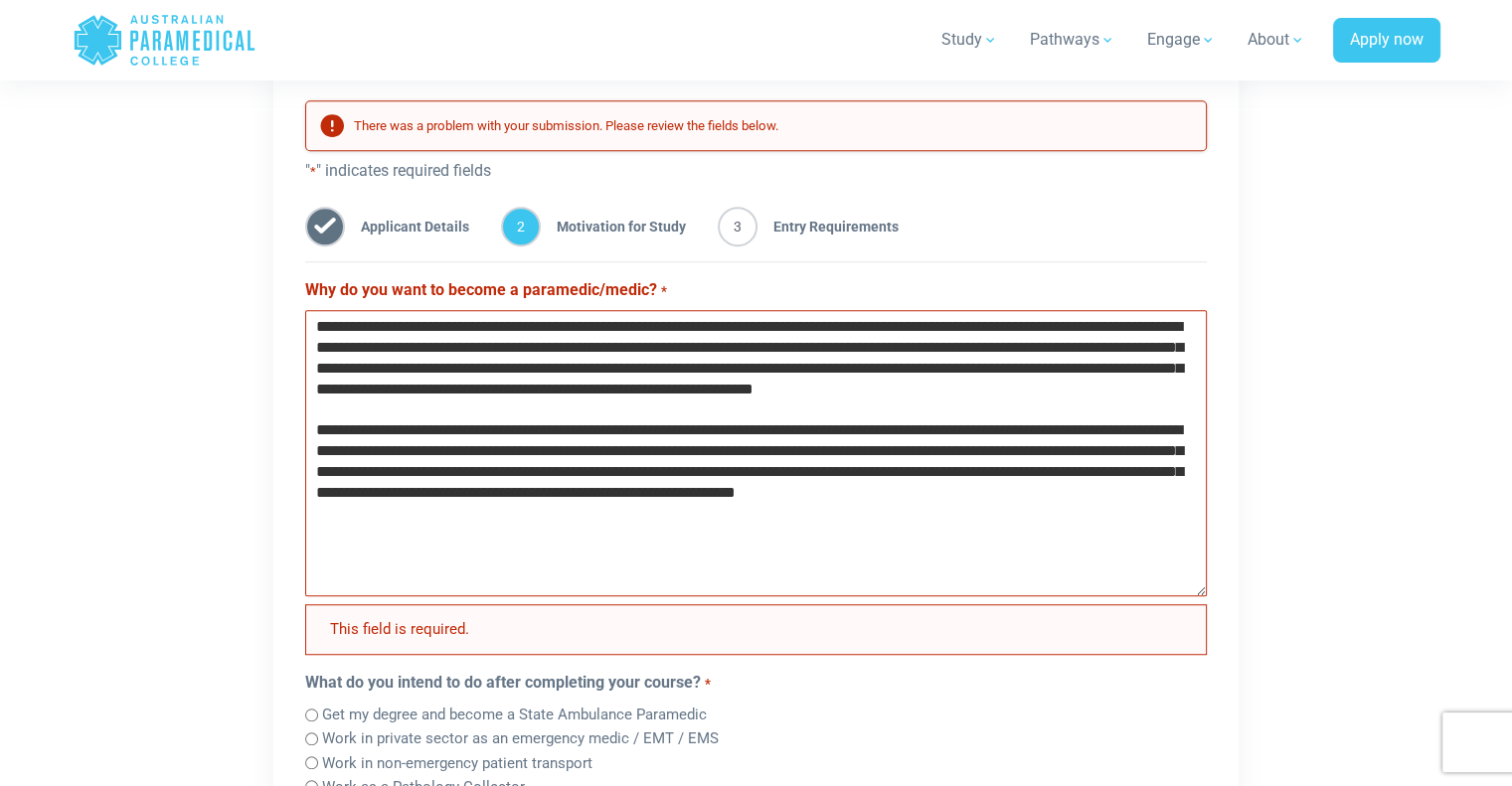 click on "**********" at bounding box center [756, 453] 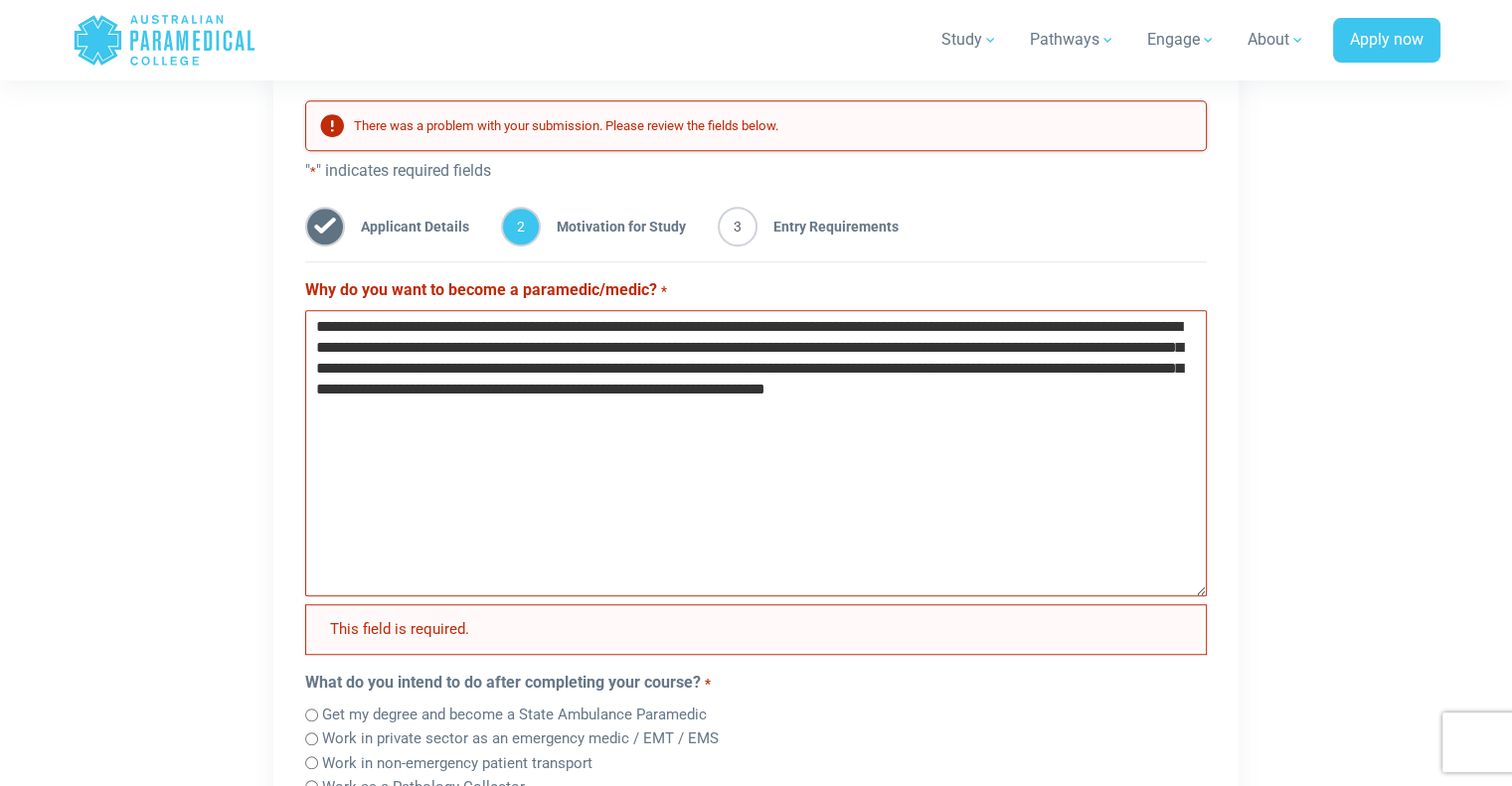 paste on "**********" 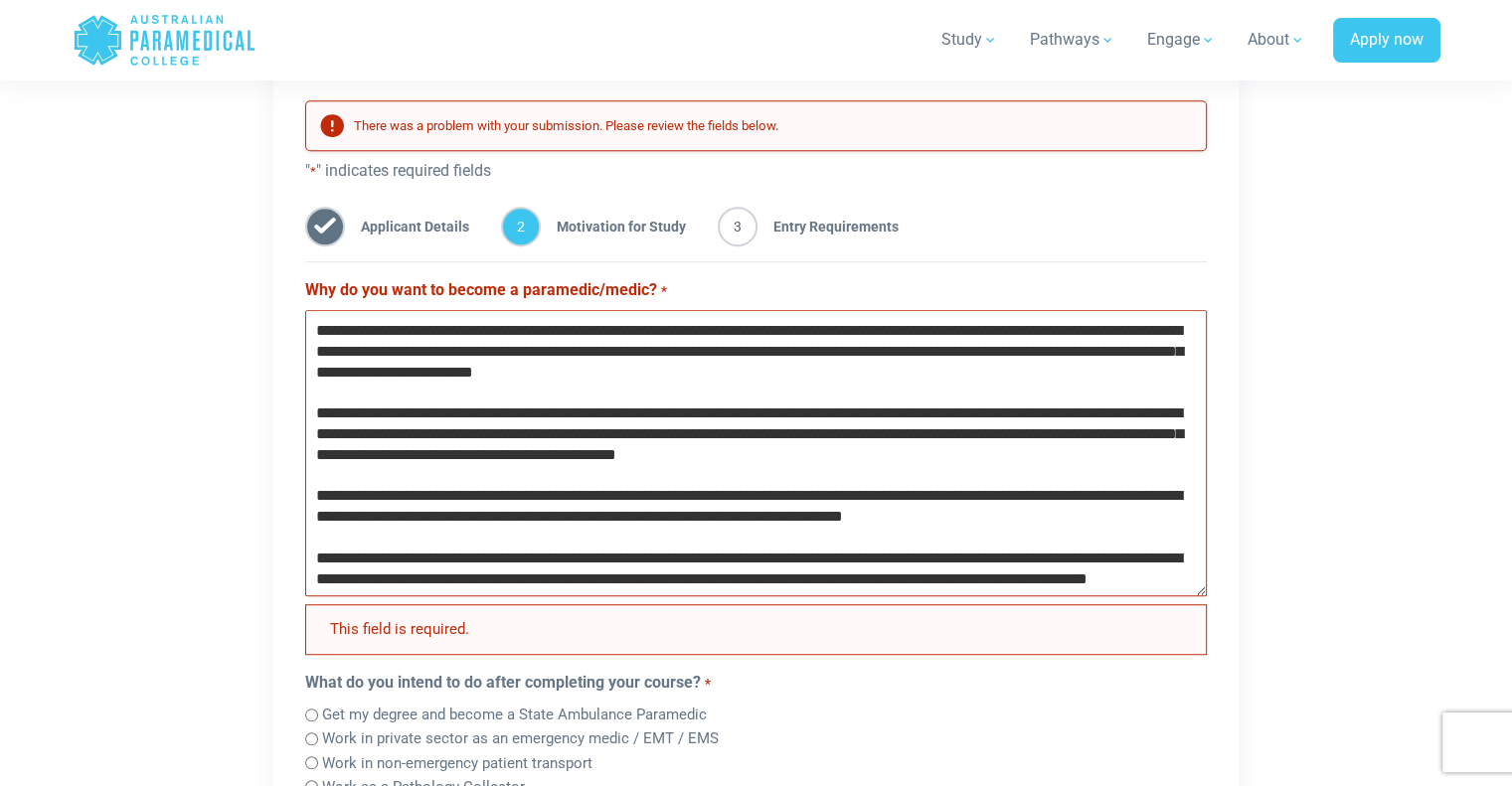 scroll, scrollTop: 0, scrollLeft: 0, axis: both 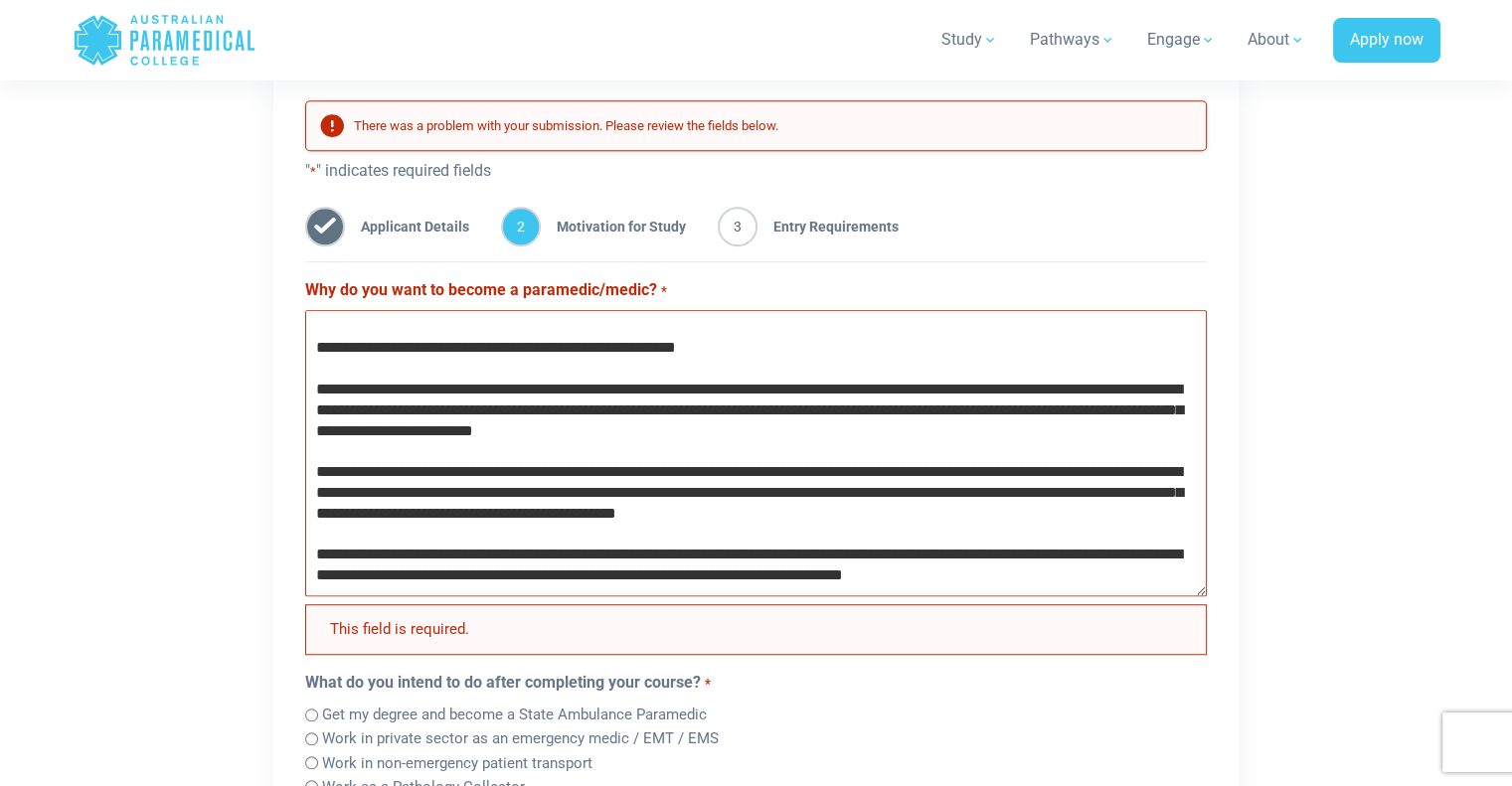 click on "Why do you want to become a paramedic/medic? *" at bounding box center [756, 453] 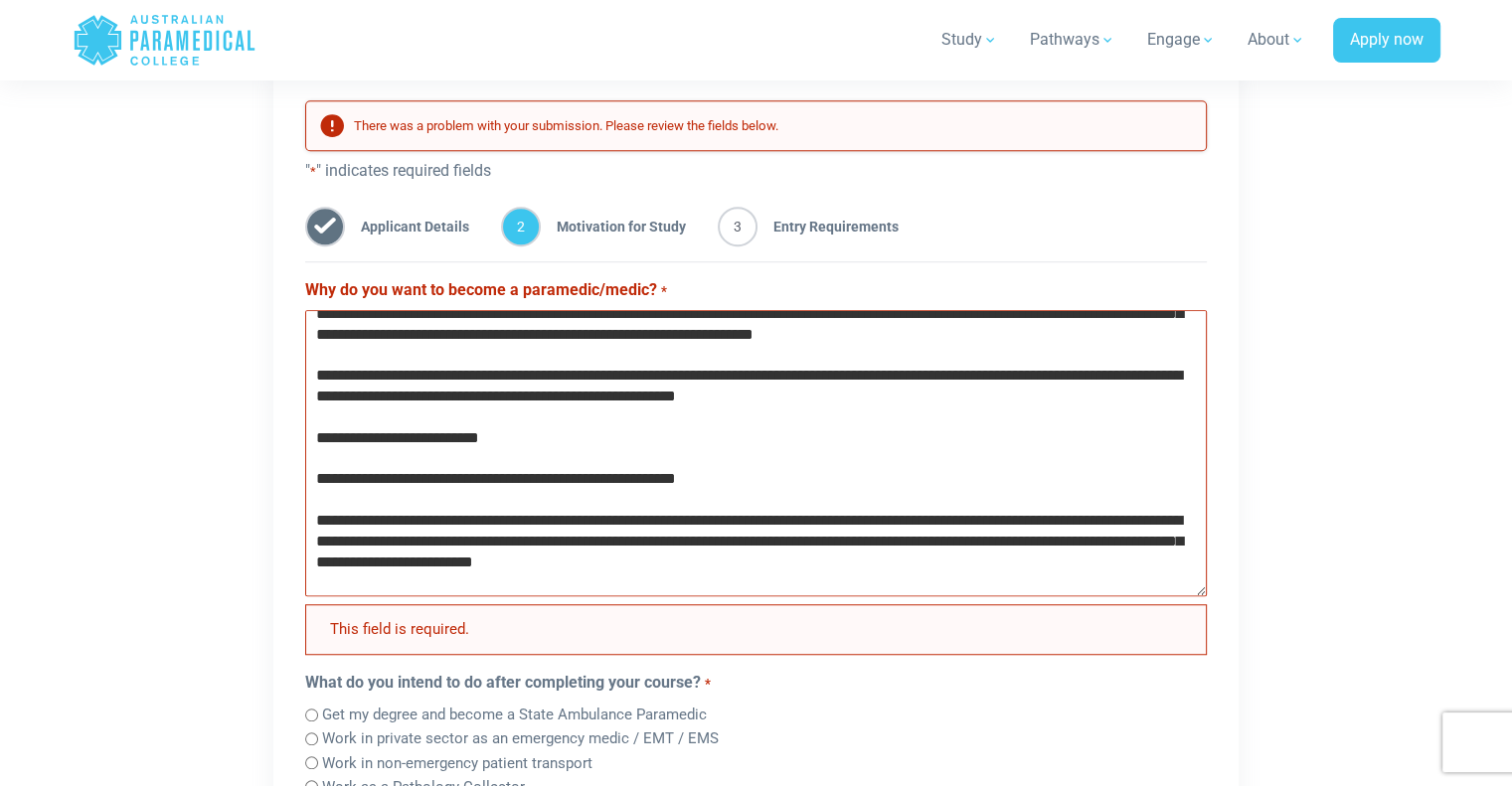 scroll, scrollTop: 99, scrollLeft: 0, axis: vertical 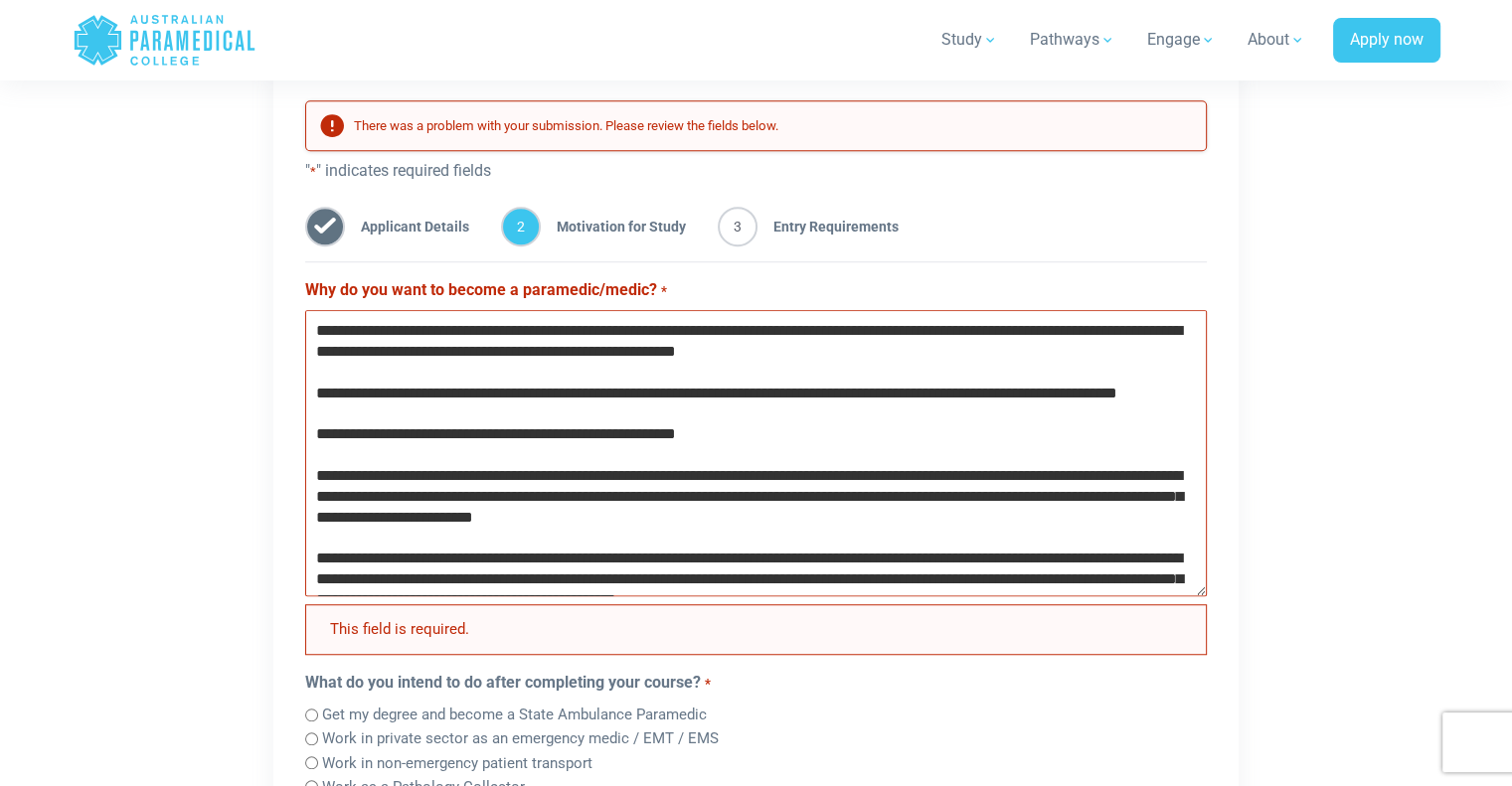 click on "Why do you want to become a paramedic/medic? *" at bounding box center (756, 453) 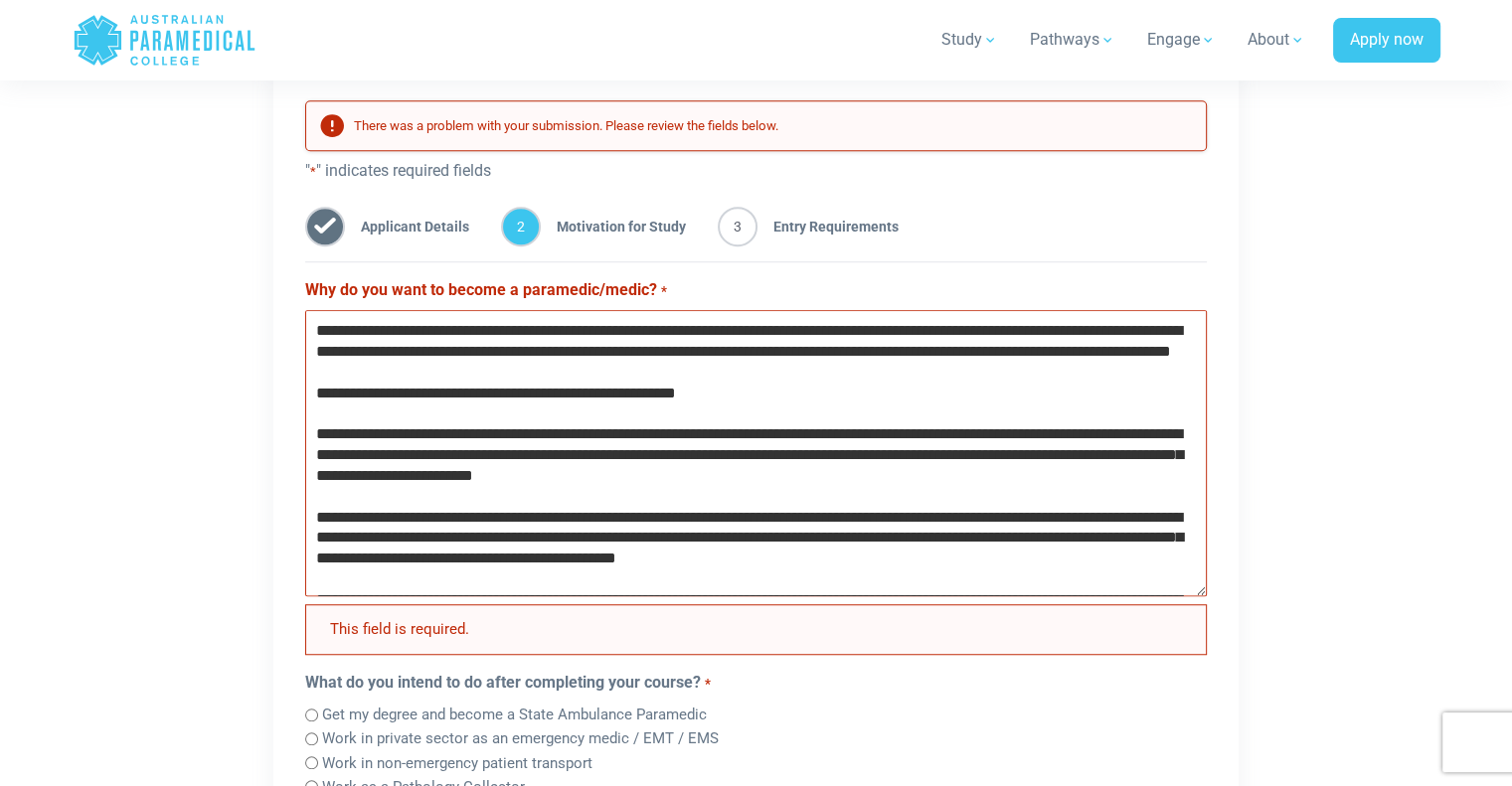 click on "Why do you want to become a paramedic/medic? *" at bounding box center [756, 453] 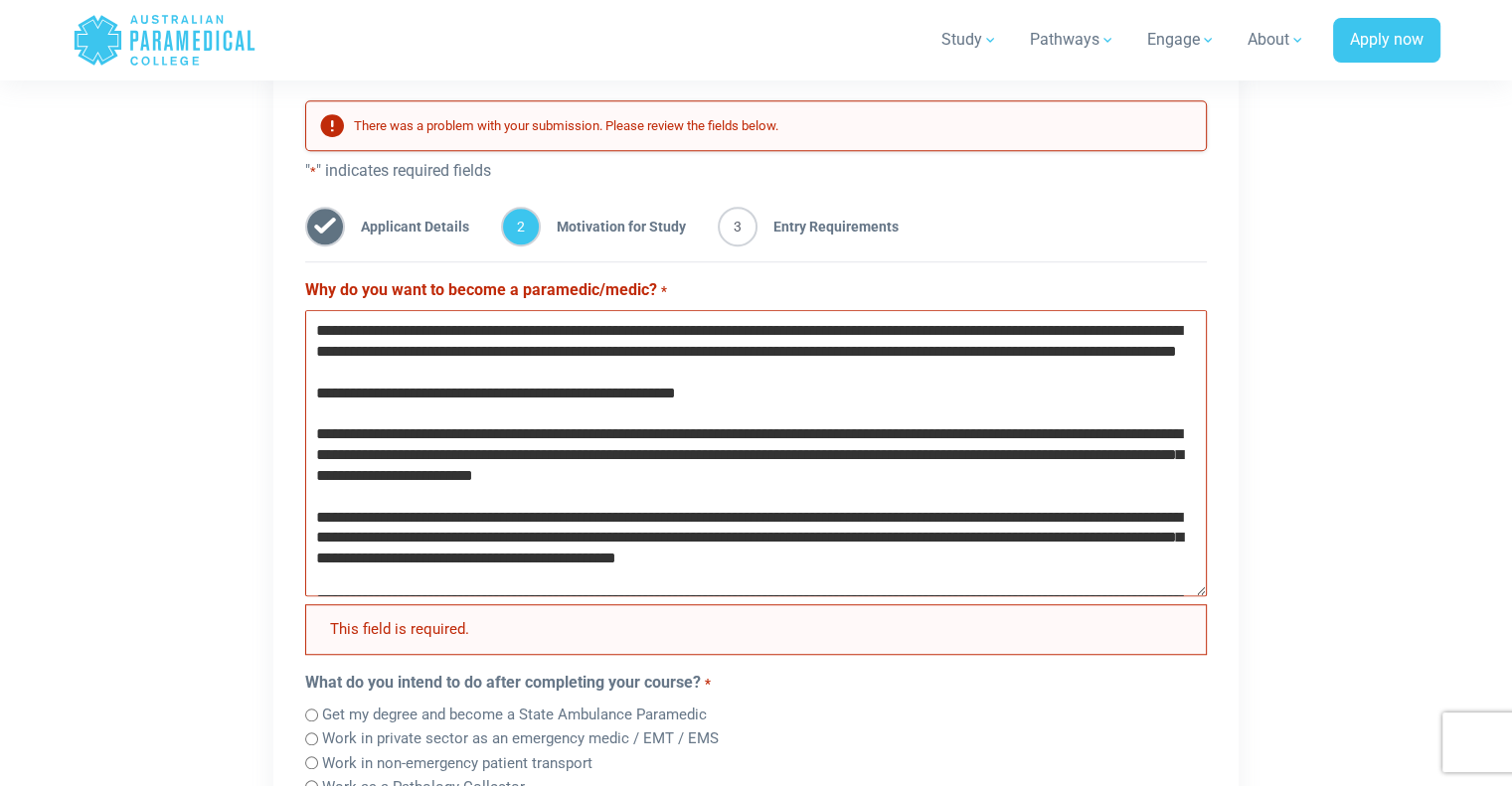 click on "Why do you want to become a paramedic/medic? *" at bounding box center (756, 453) 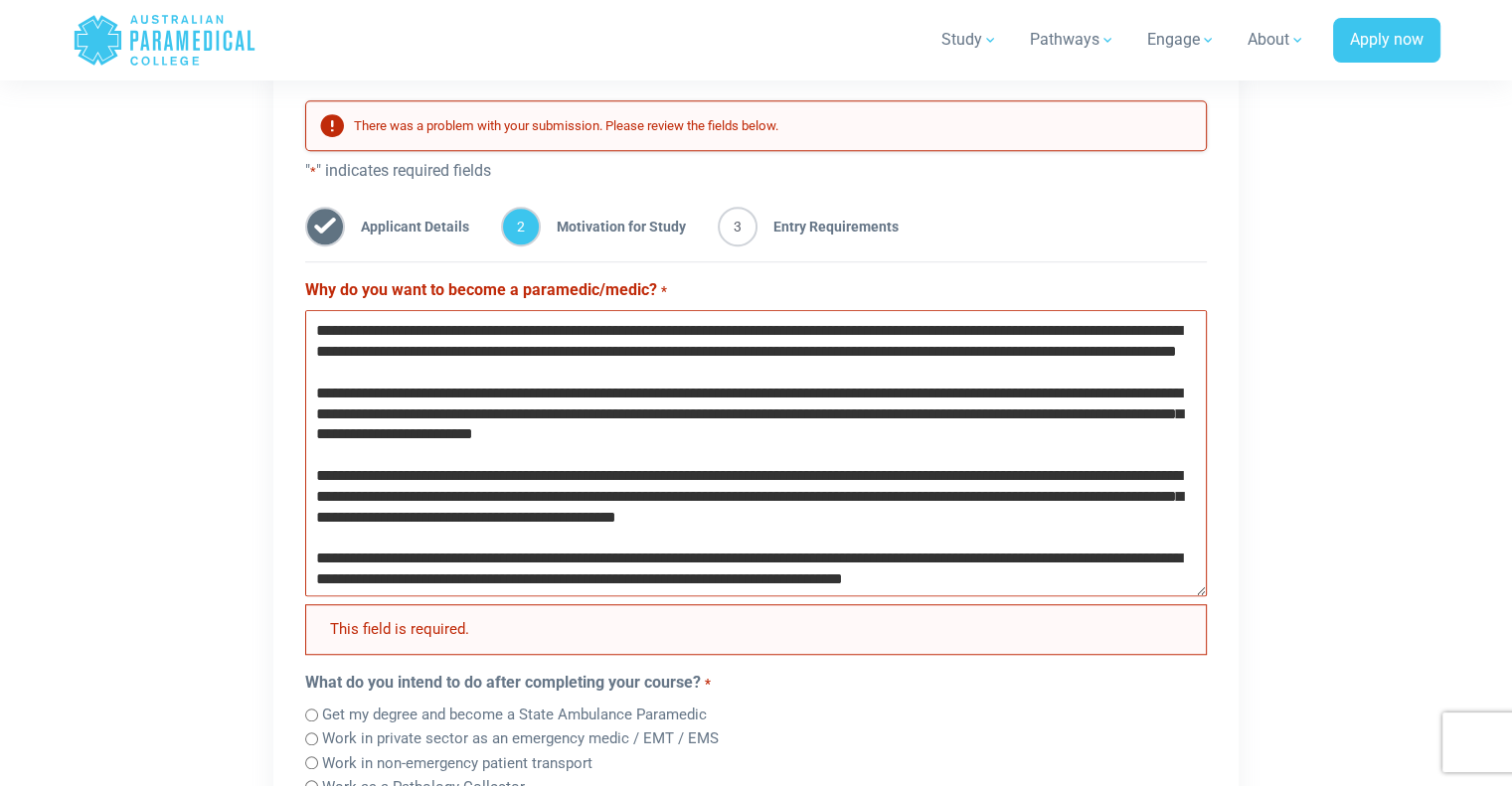 drag, startPoint x: 921, startPoint y: 476, endPoint x: 323, endPoint y: 440, distance: 599.0826 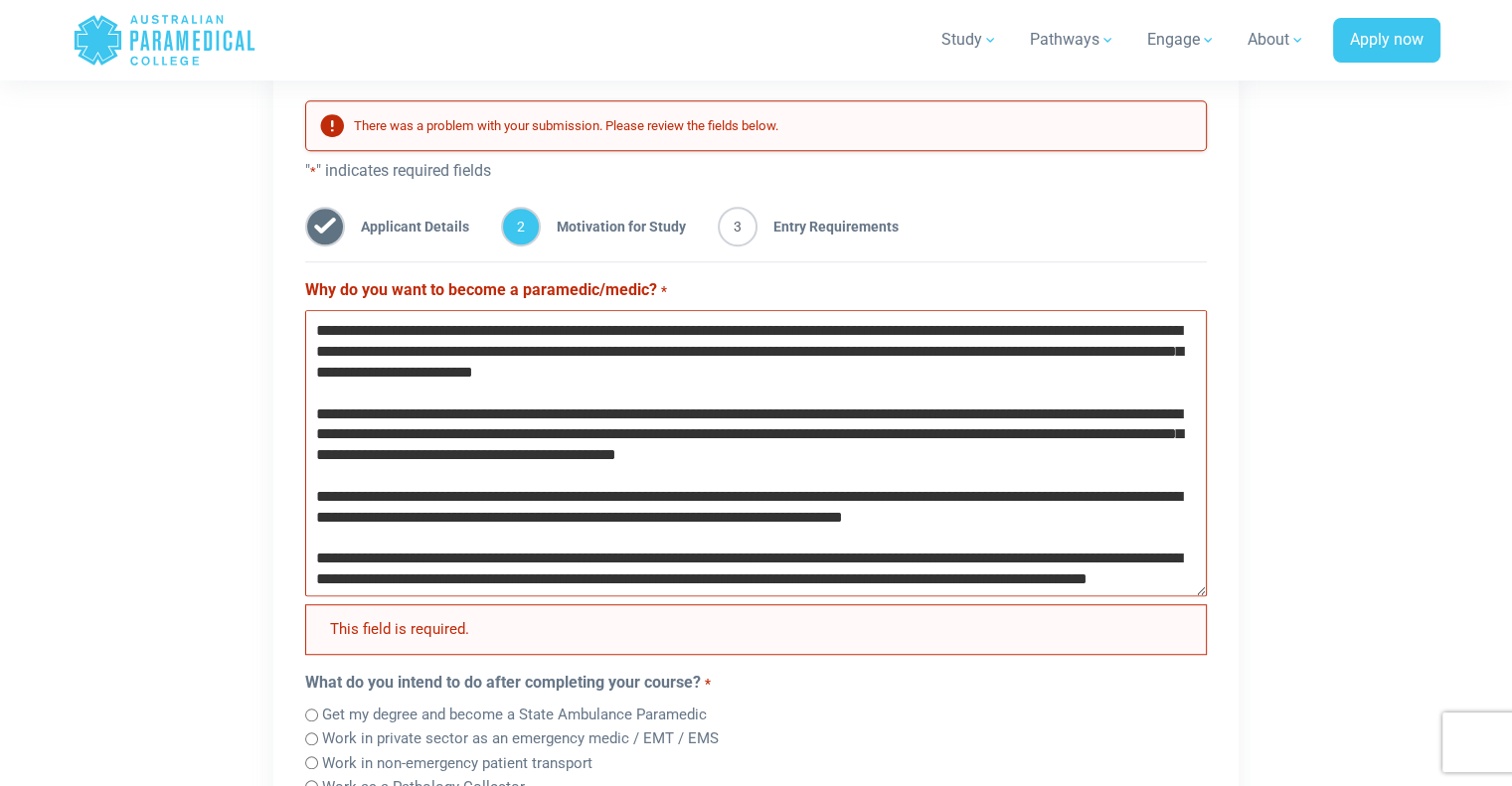 scroll, scrollTop: 264, scrollLeft: 0, axis: vertical 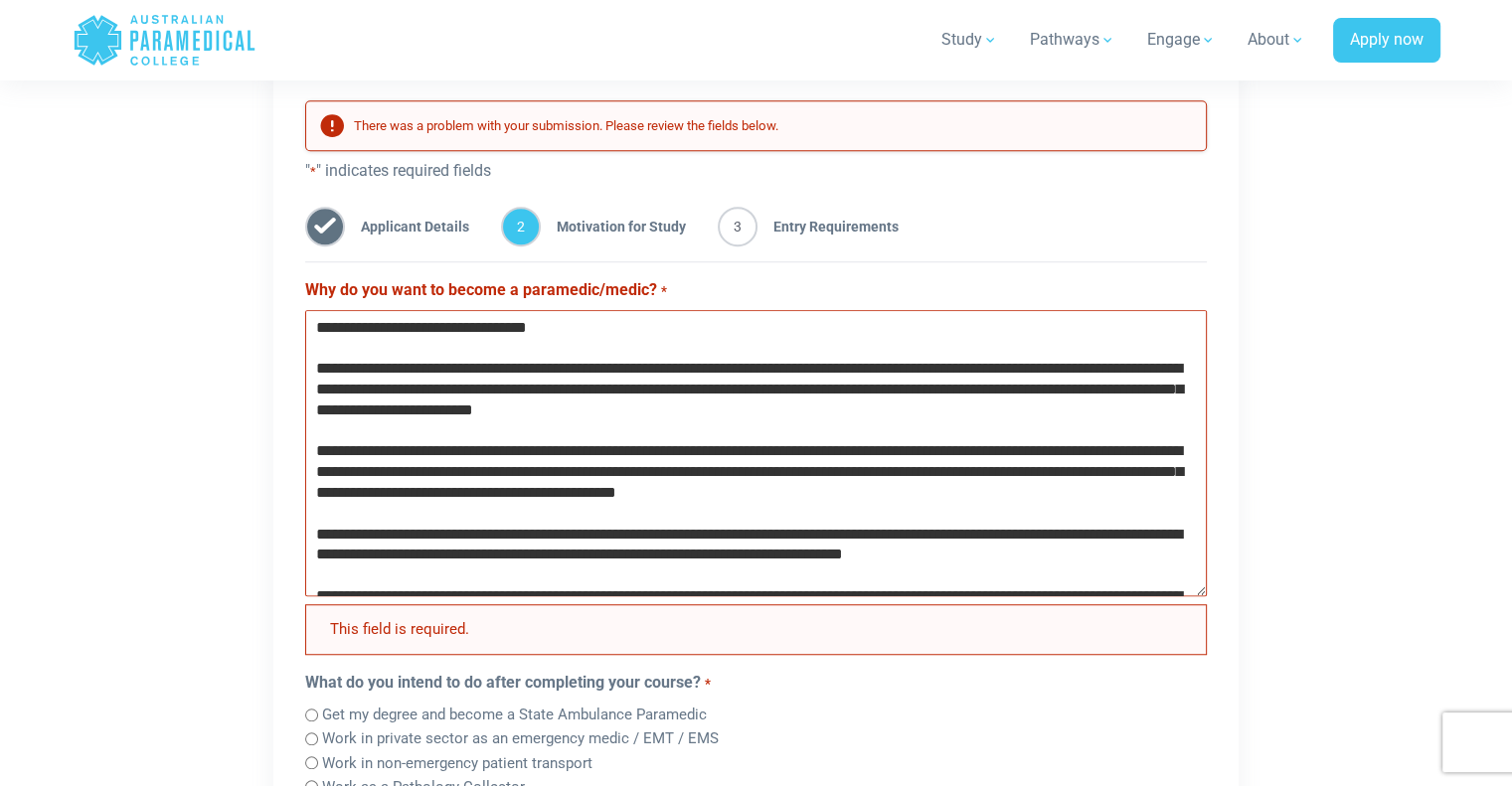 drag, startPoint x: 943, startPoint y: 530, endPoint x: 294, endPoint y: 404, distance: 661.118 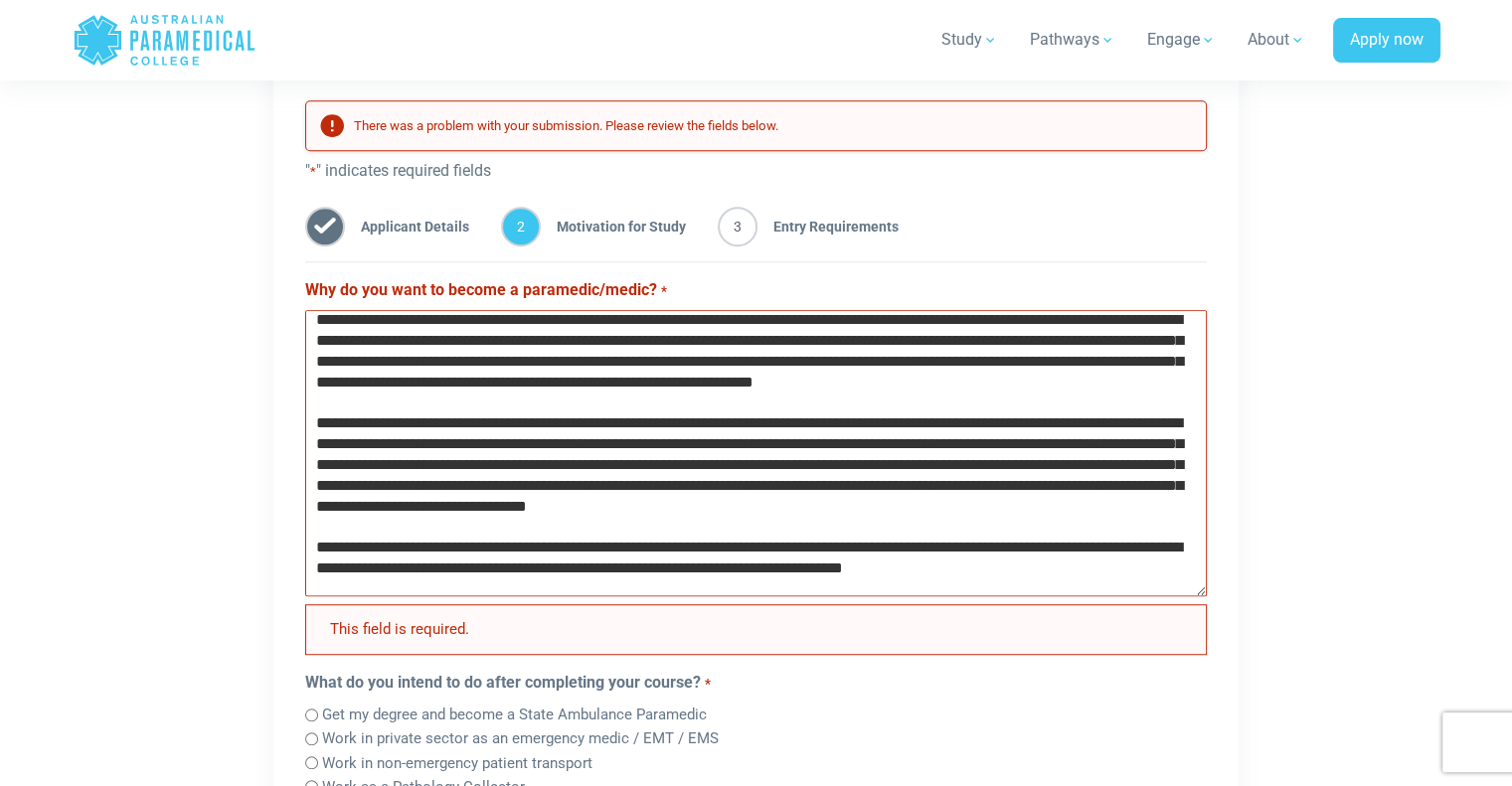 scroll, scrollTop: 0, scrollLeft: 0, axis: both 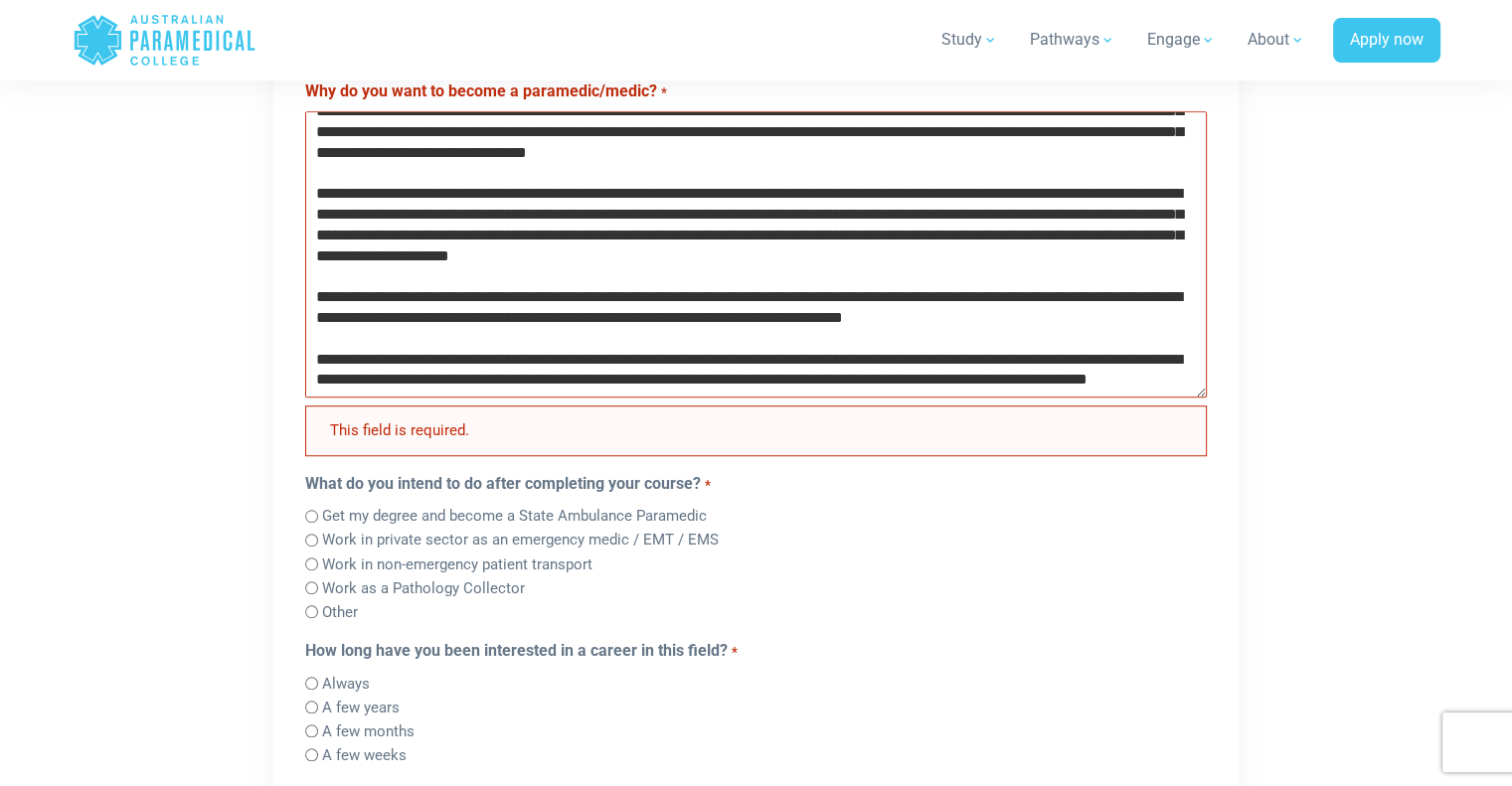drag, startPoint x: 618, startPoint y: 377, endPoint x: 302, endPoint y: 271, distance: 333.30467 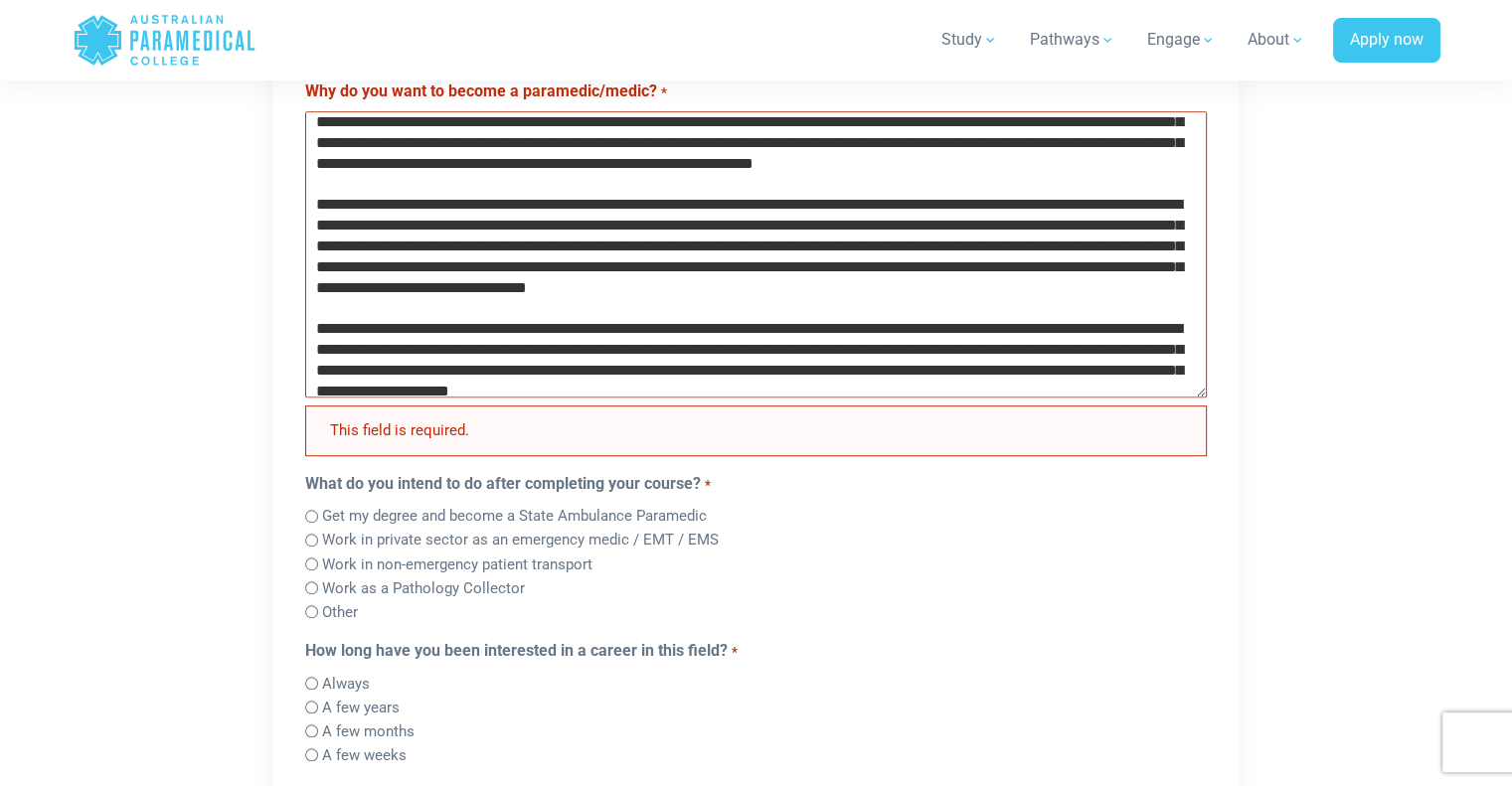 scroll, scrollTop: 0, scrollLeft: 0, axis: both 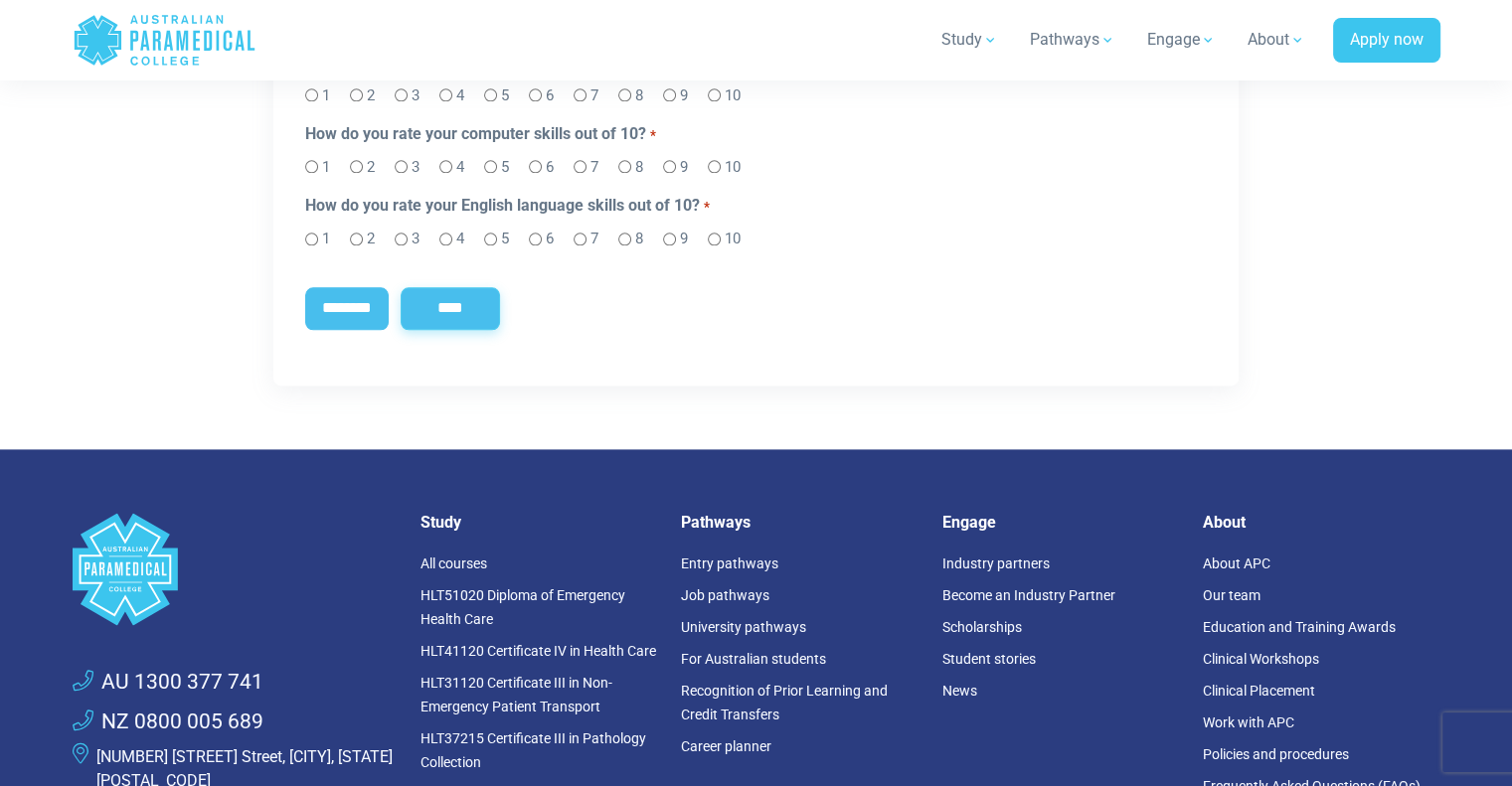 type on "**********" 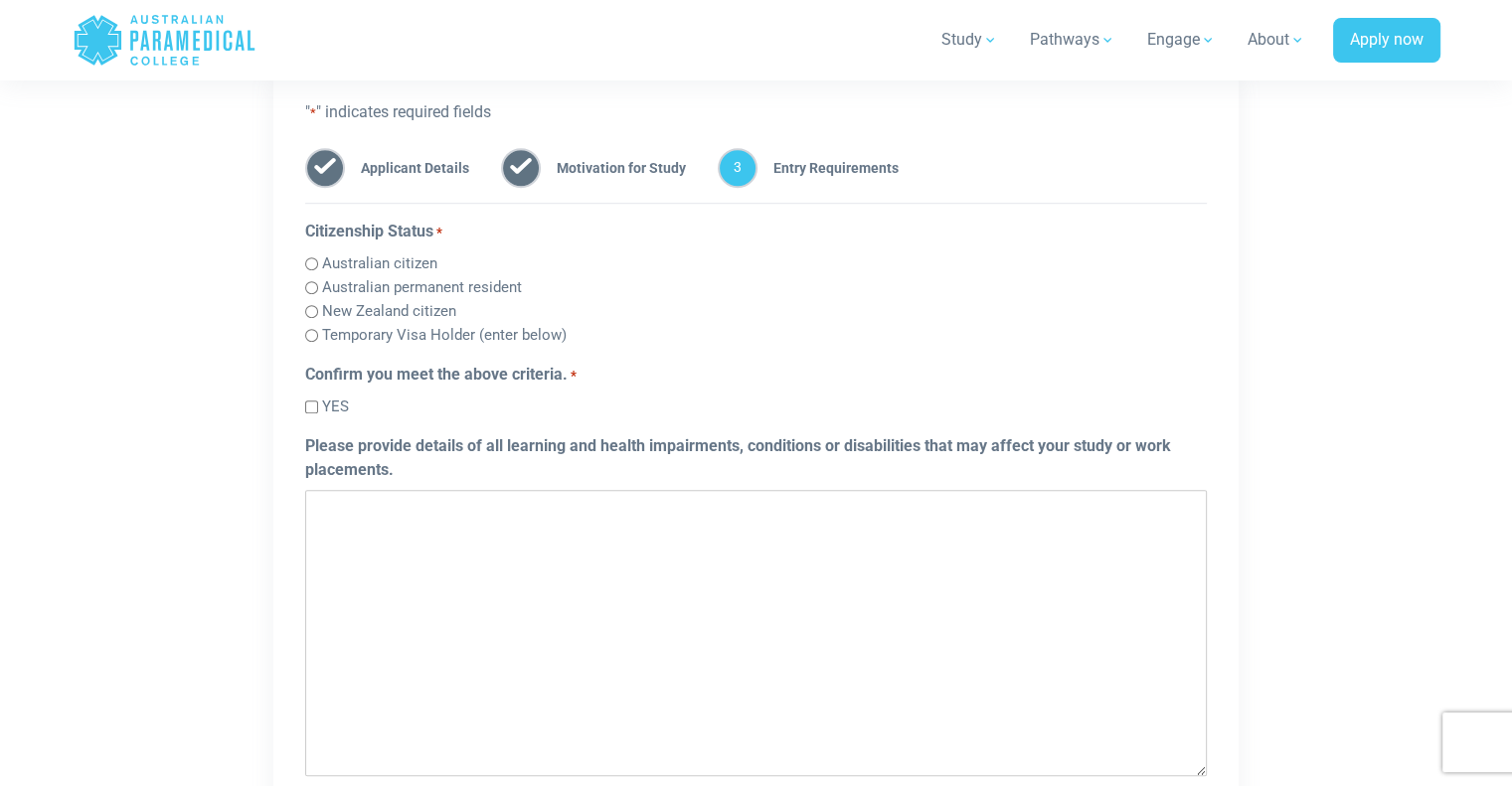 scroll, scrollTop: 0, scrollLeft: 0, axis: both 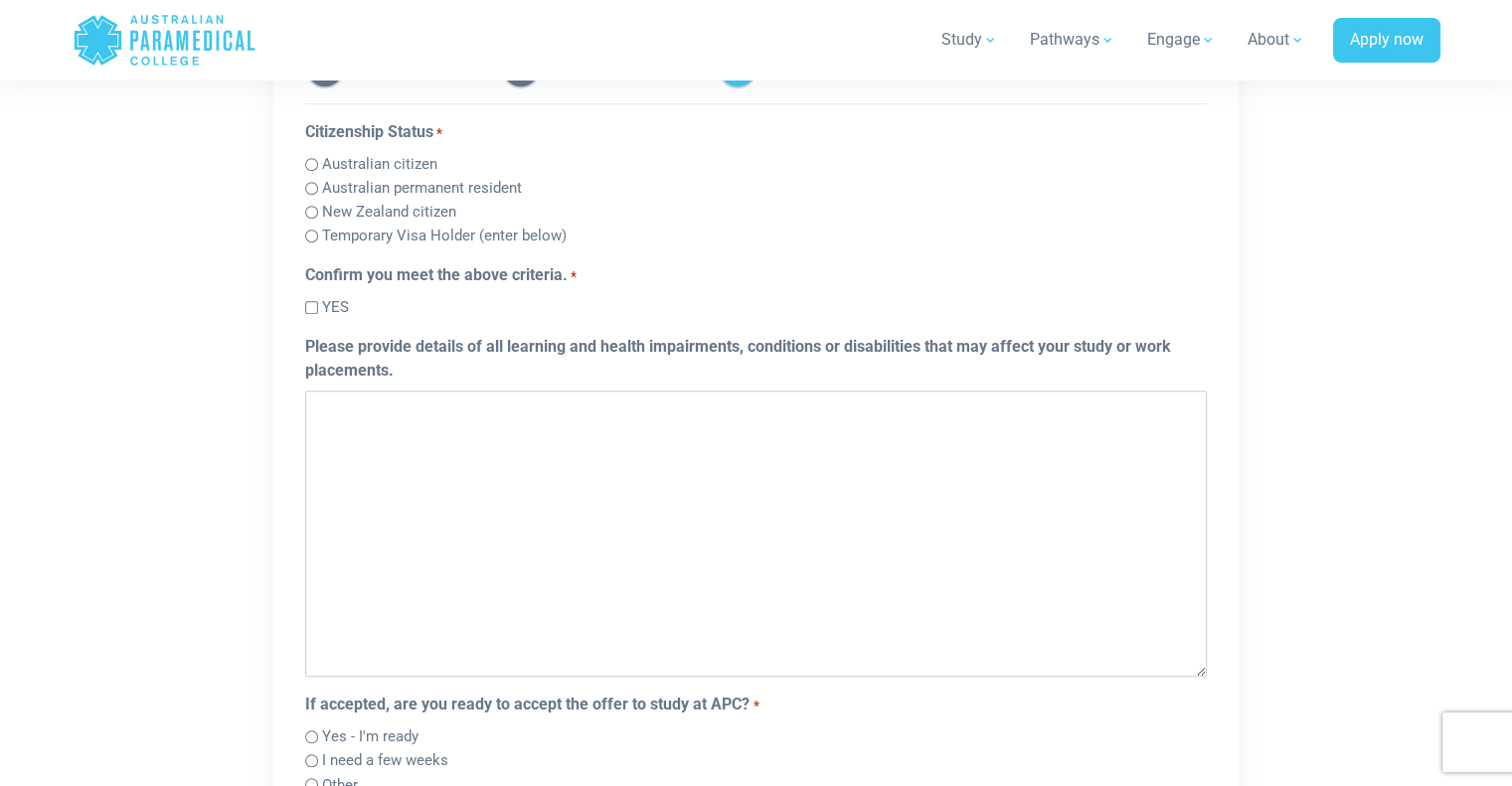 click on "YES" at bounding box center (335, 307) 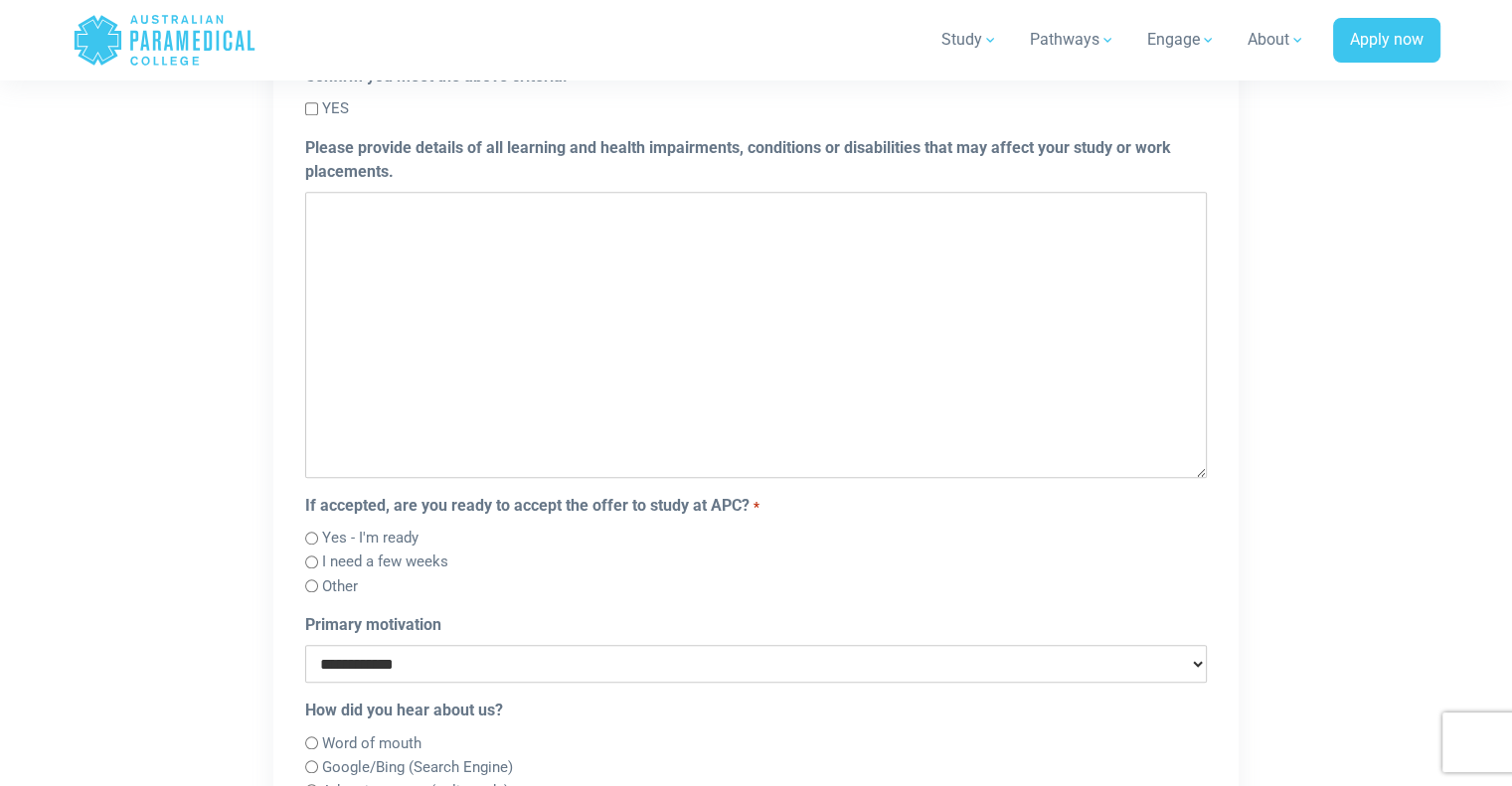 click on "Yes - I'm ready" at bounding box center [370, 538] 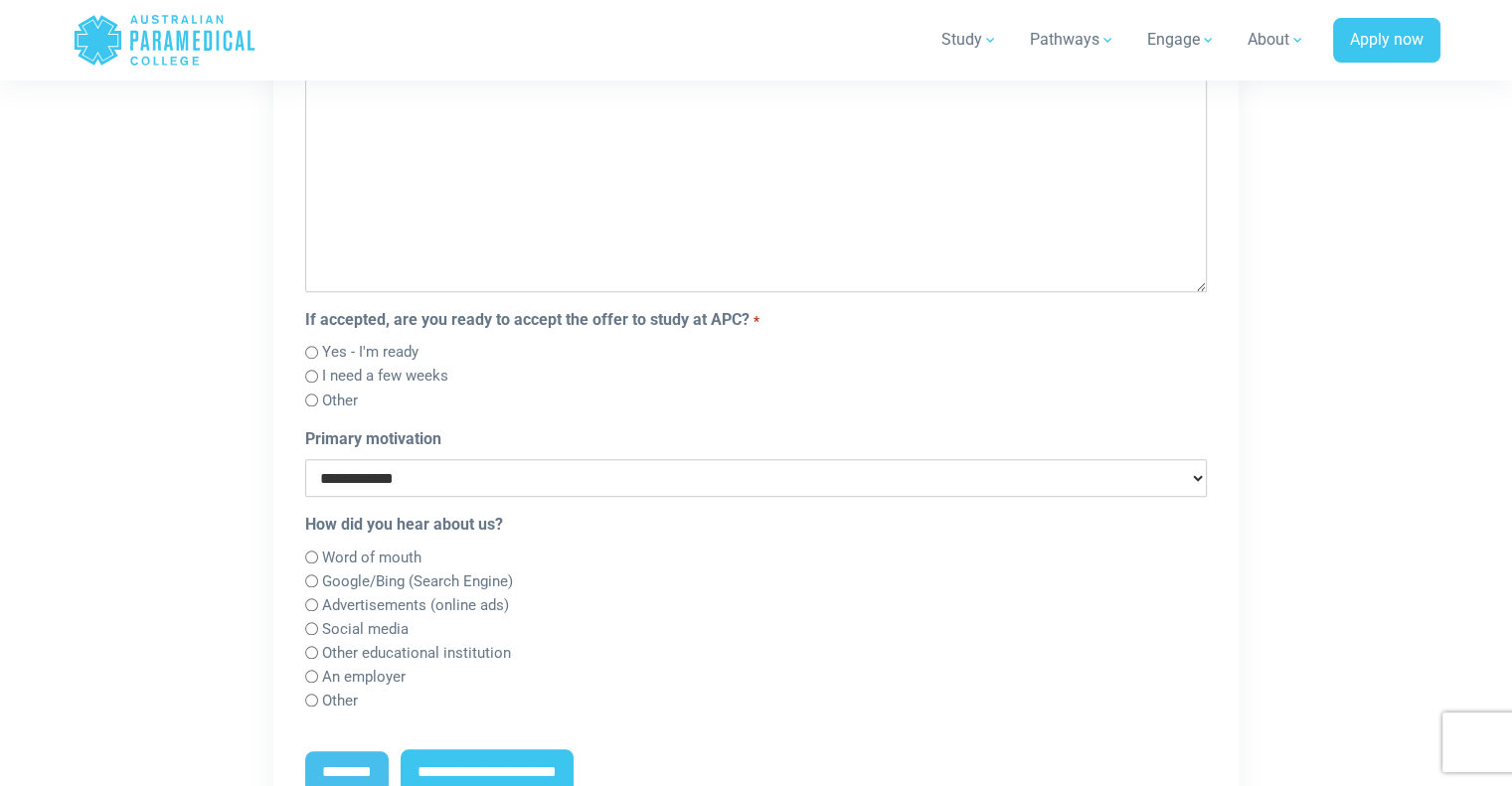 scroll, scrollTop: 1758, scrollLeft: 0, axis: vertical 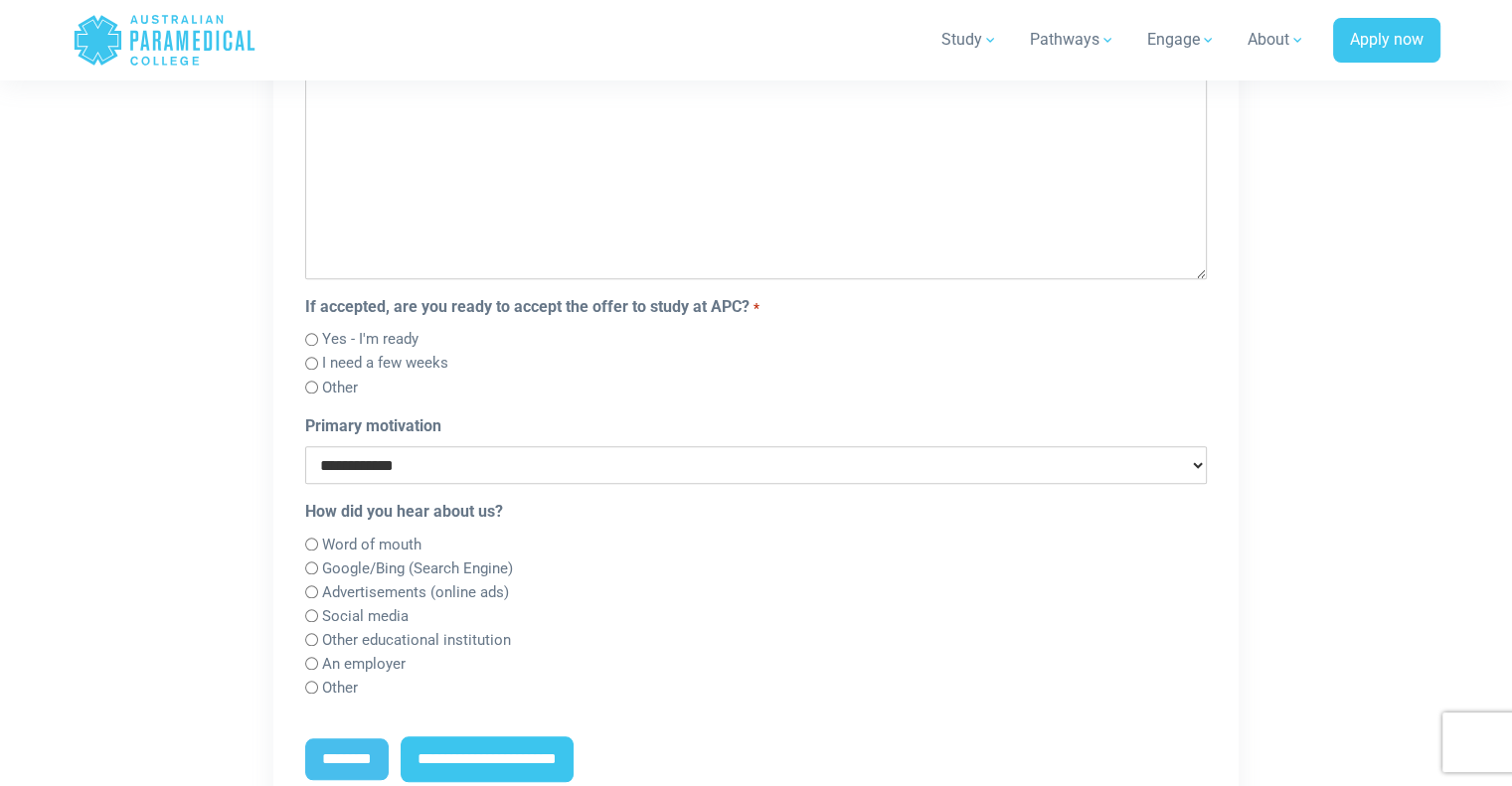 click on "**********" at bounding box center [756, 465] 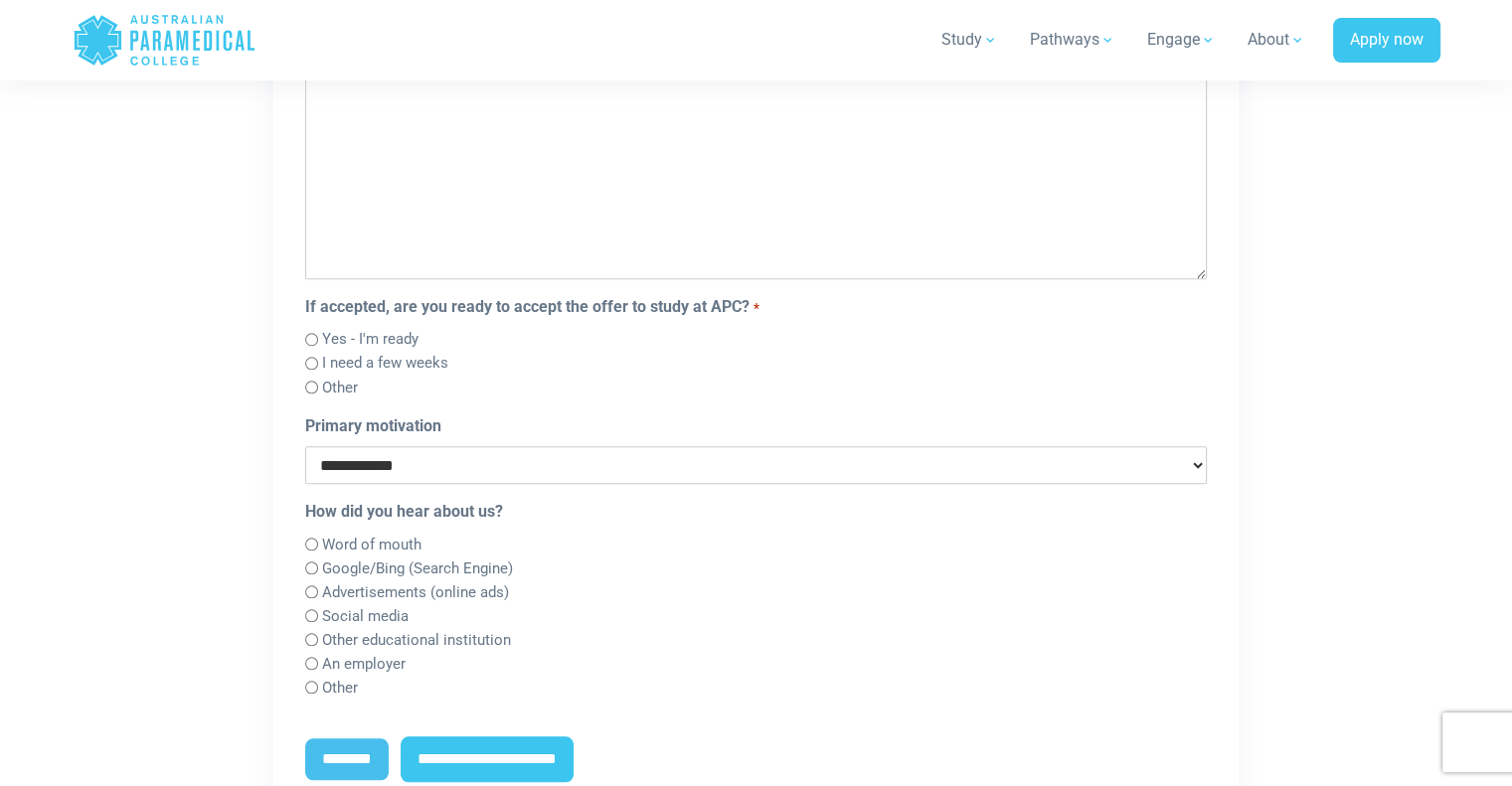 select on "**********" 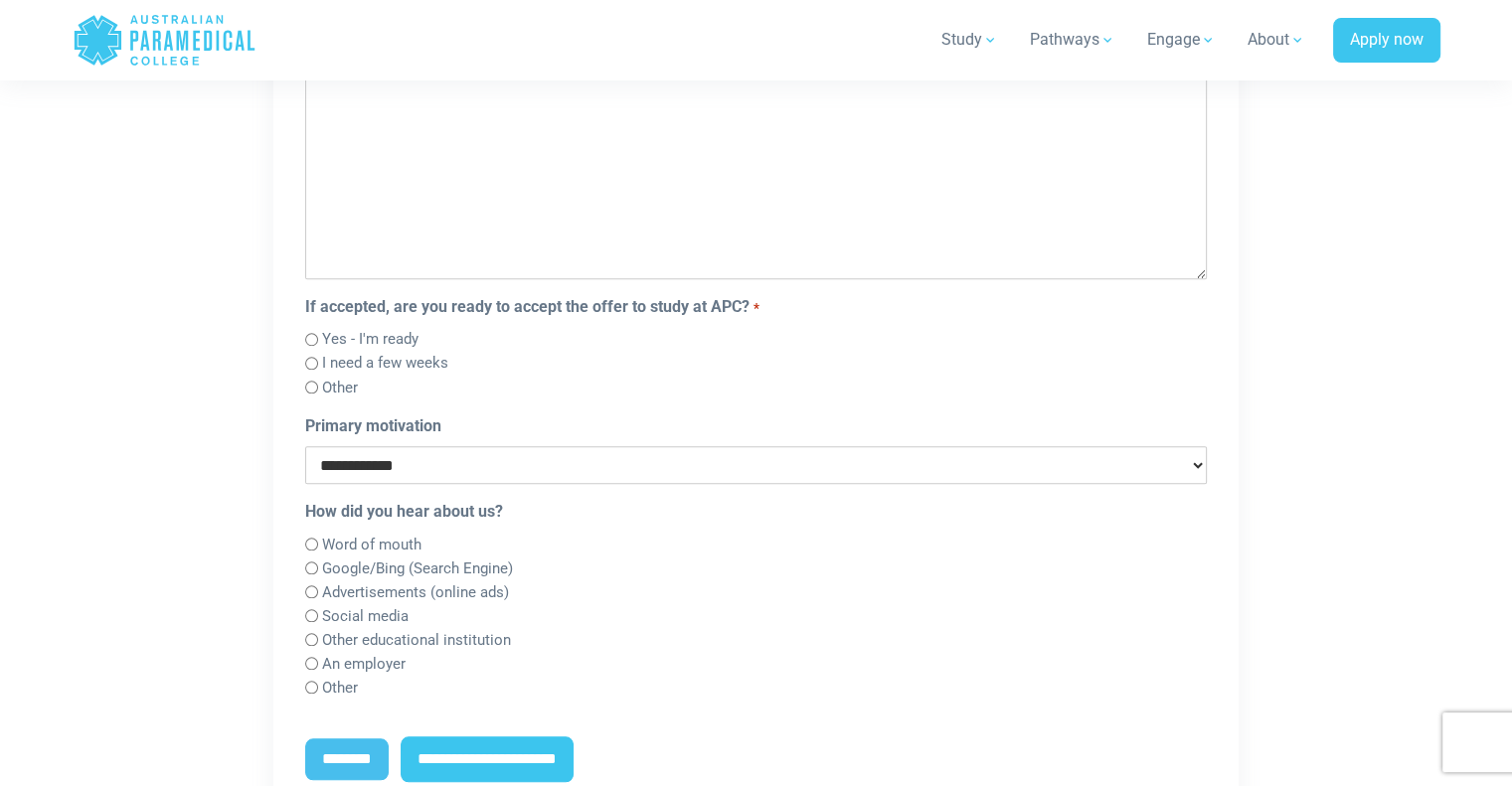 click on "**********" at bounding box center (756, 465) 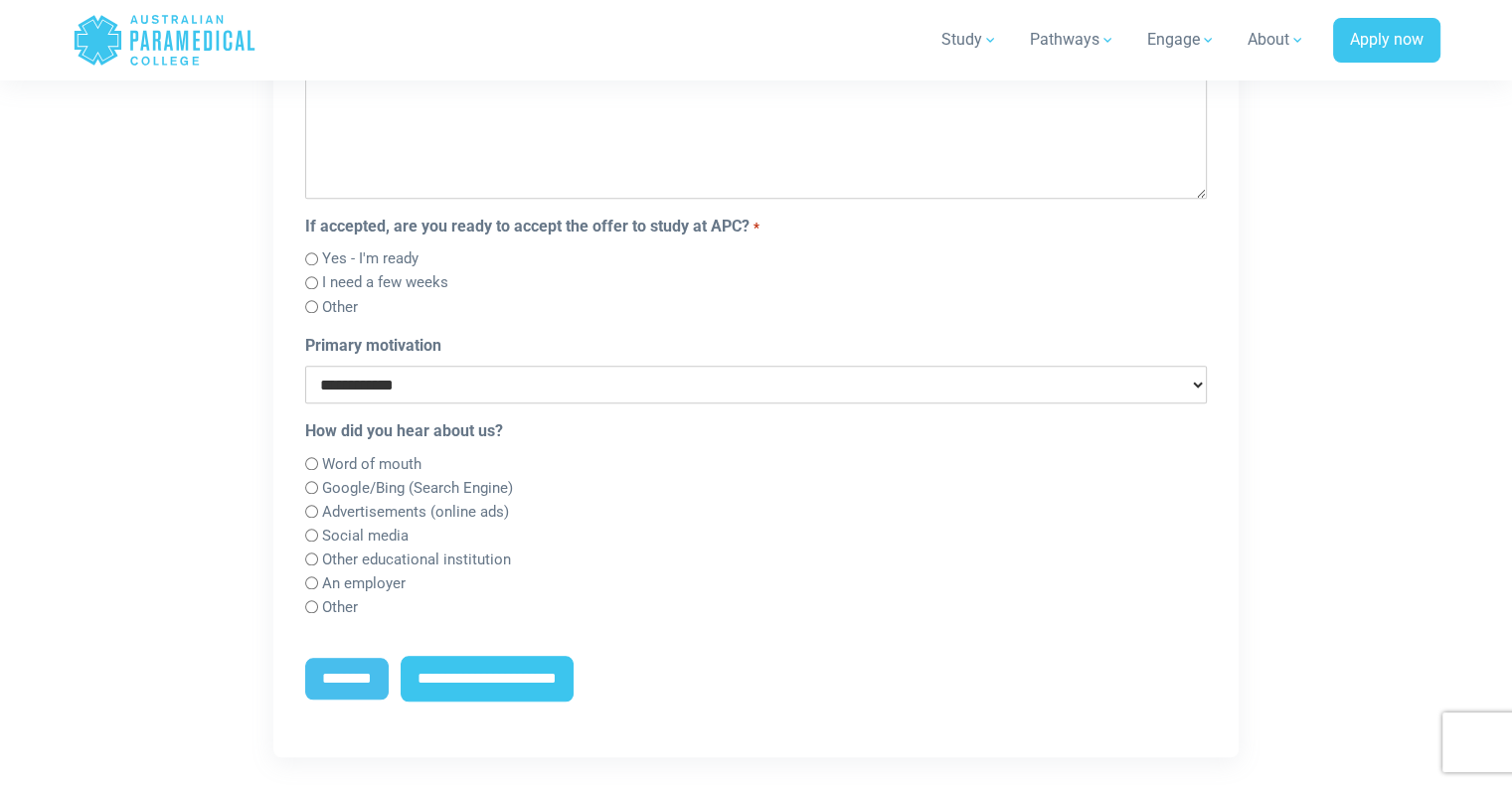 scroll, scrollTop: 1957, scrollLeft: 0, axis: vertical 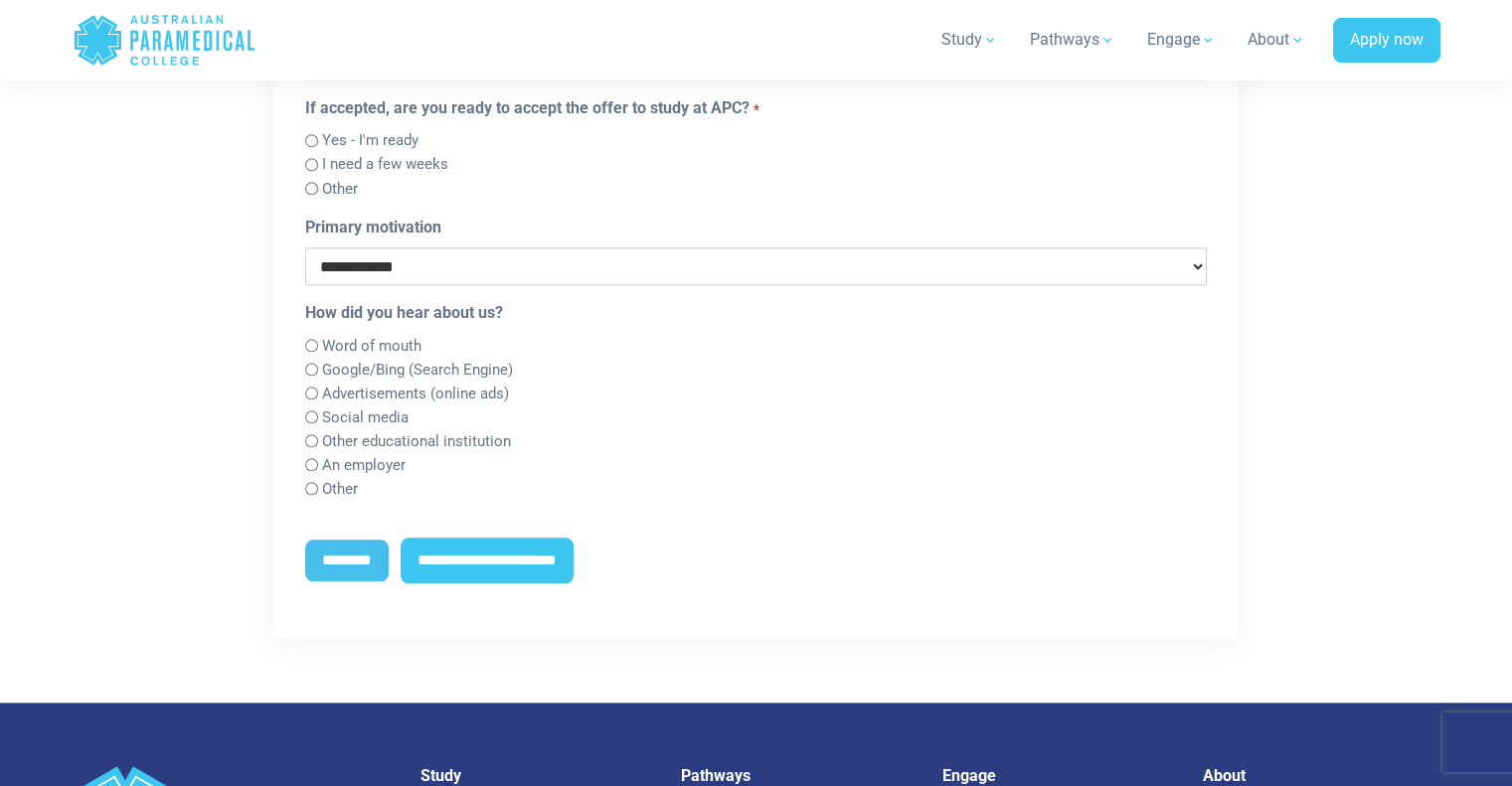 click on "Word of mouth" at bounding box center (372, 346) 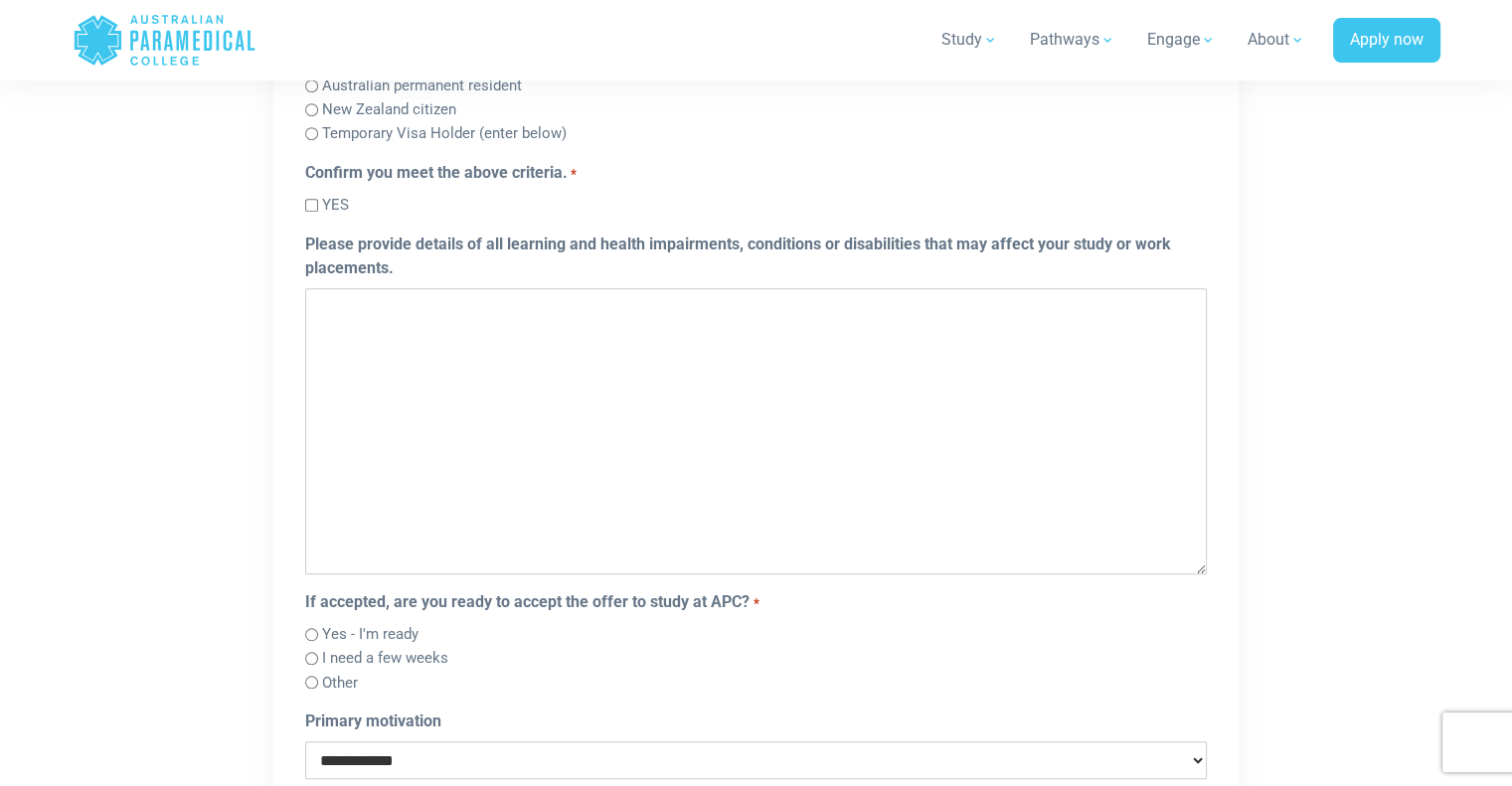 scroll, scrollTop: 1460, scrollLeft: 0, axis: vertical 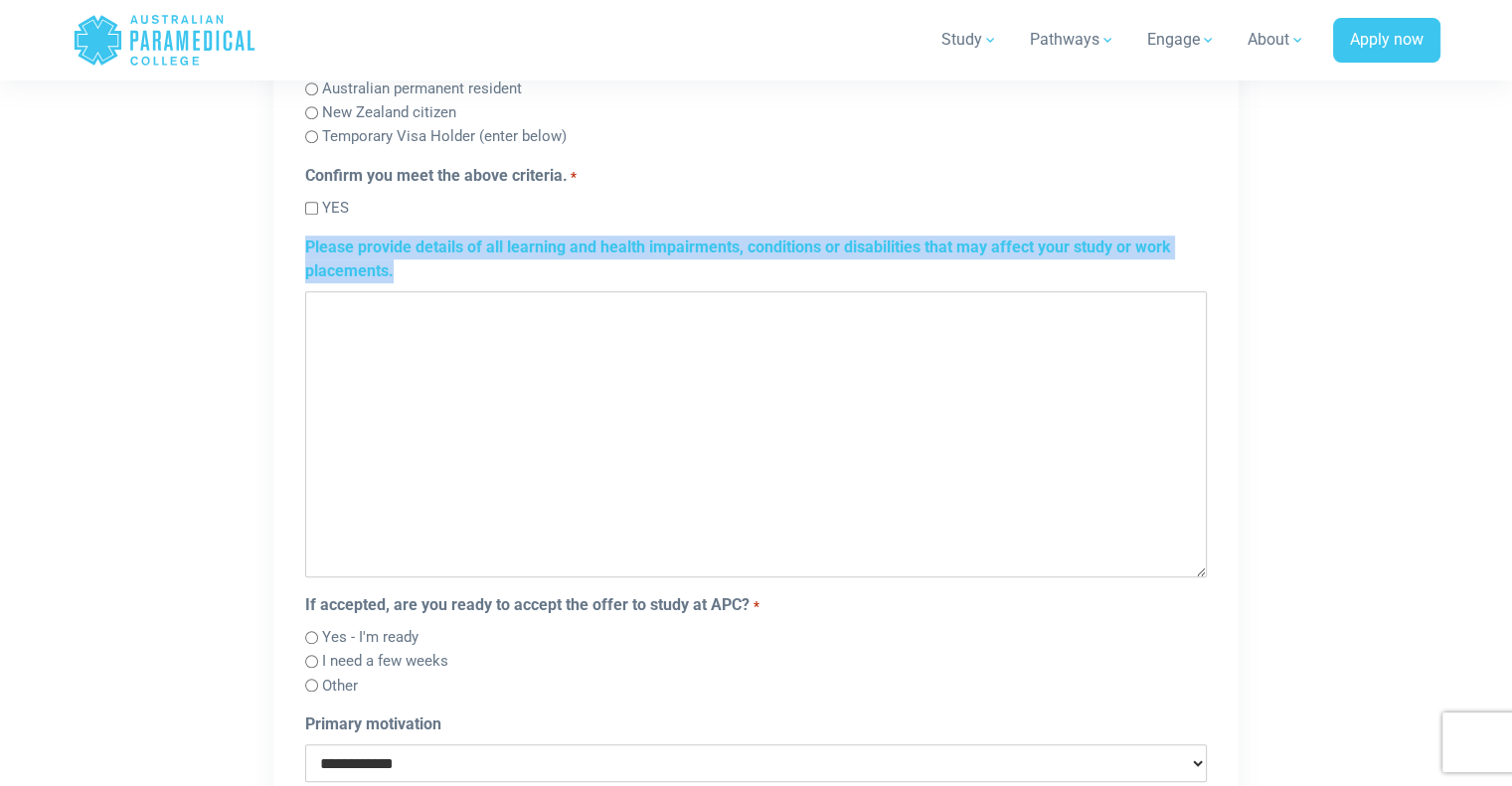 drag, startPoint x: 423, startPoint y: 272, endPoint x: 304, endPoint y: 245, distance: 122 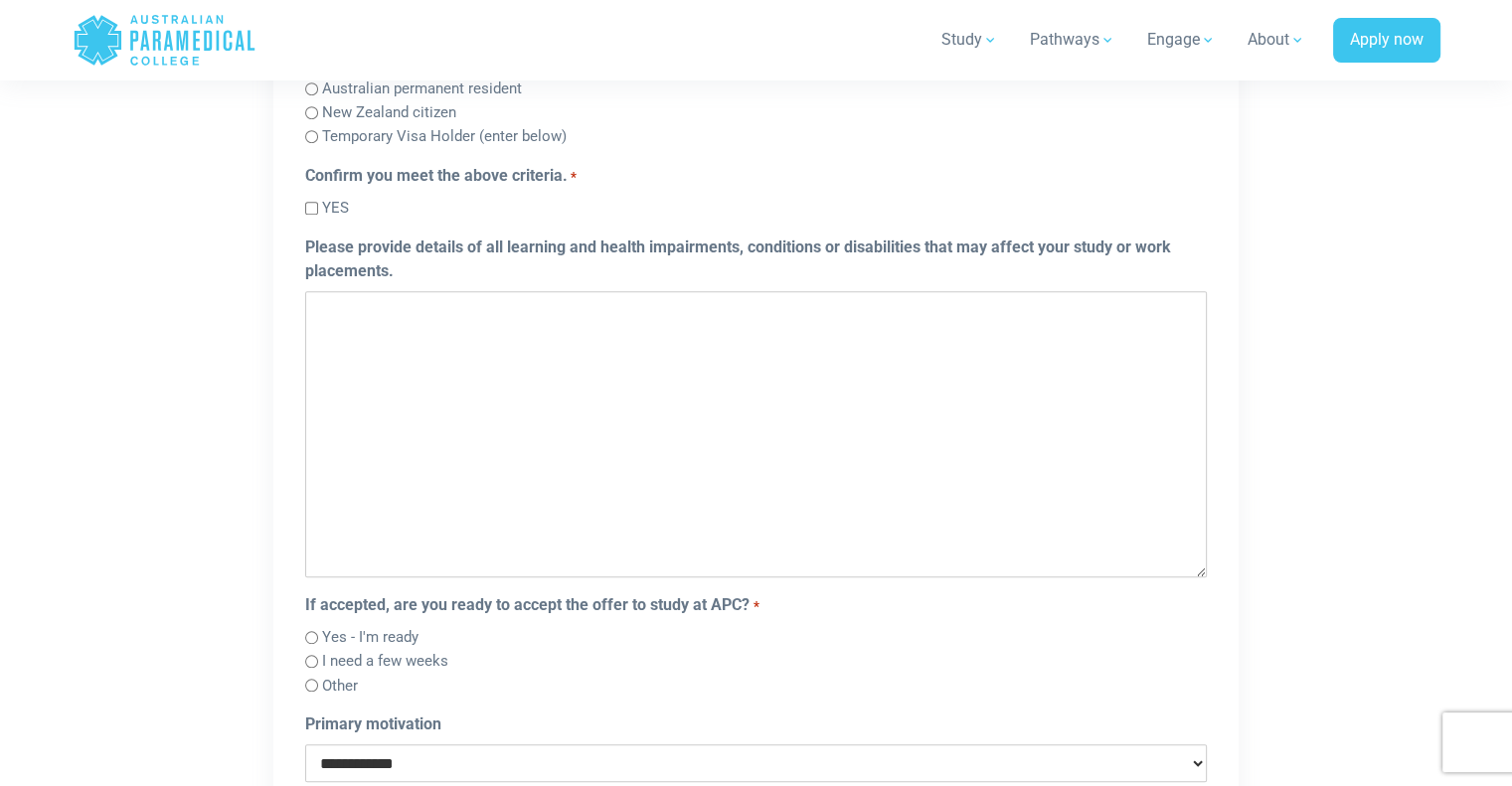 click on "Please provide details of all learning and health impairments, conditions or disabilities that may affect your study or work placements." at bounding box center (756, 259) 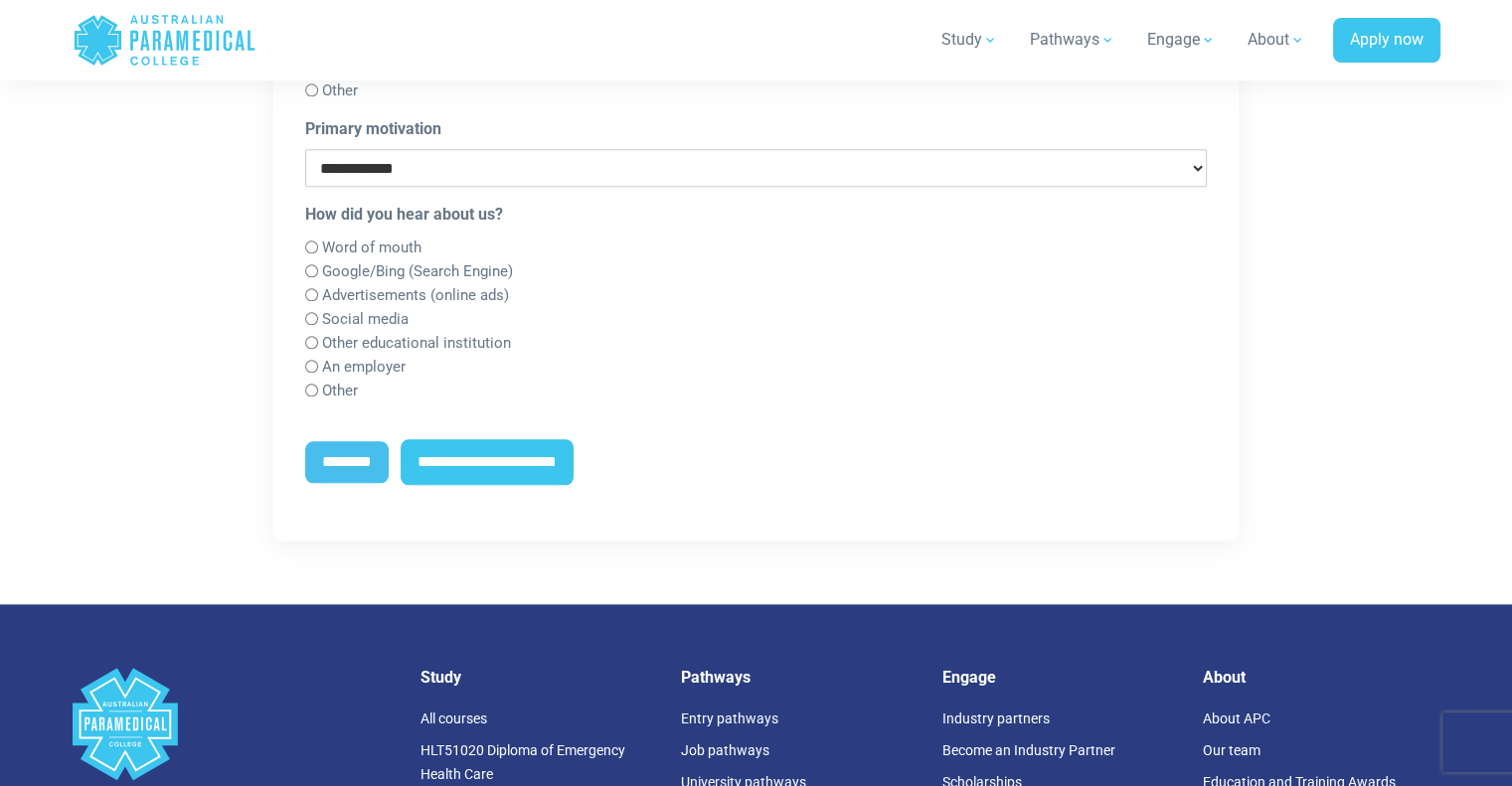 scroll, scrollTop: 2056, scrollLeft: 0, axis: vertical 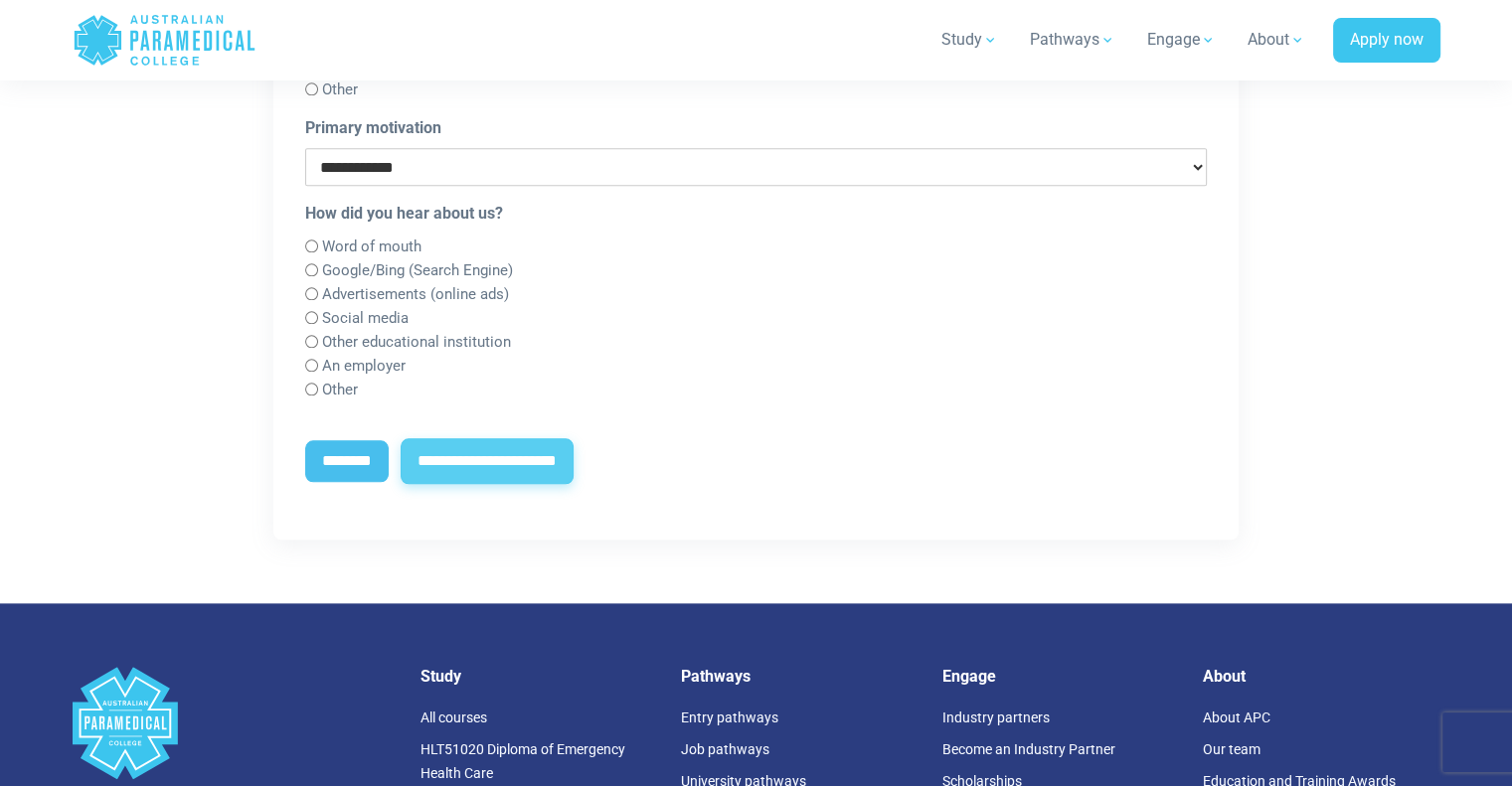 click on "**********" at bounding box center (487, 461) 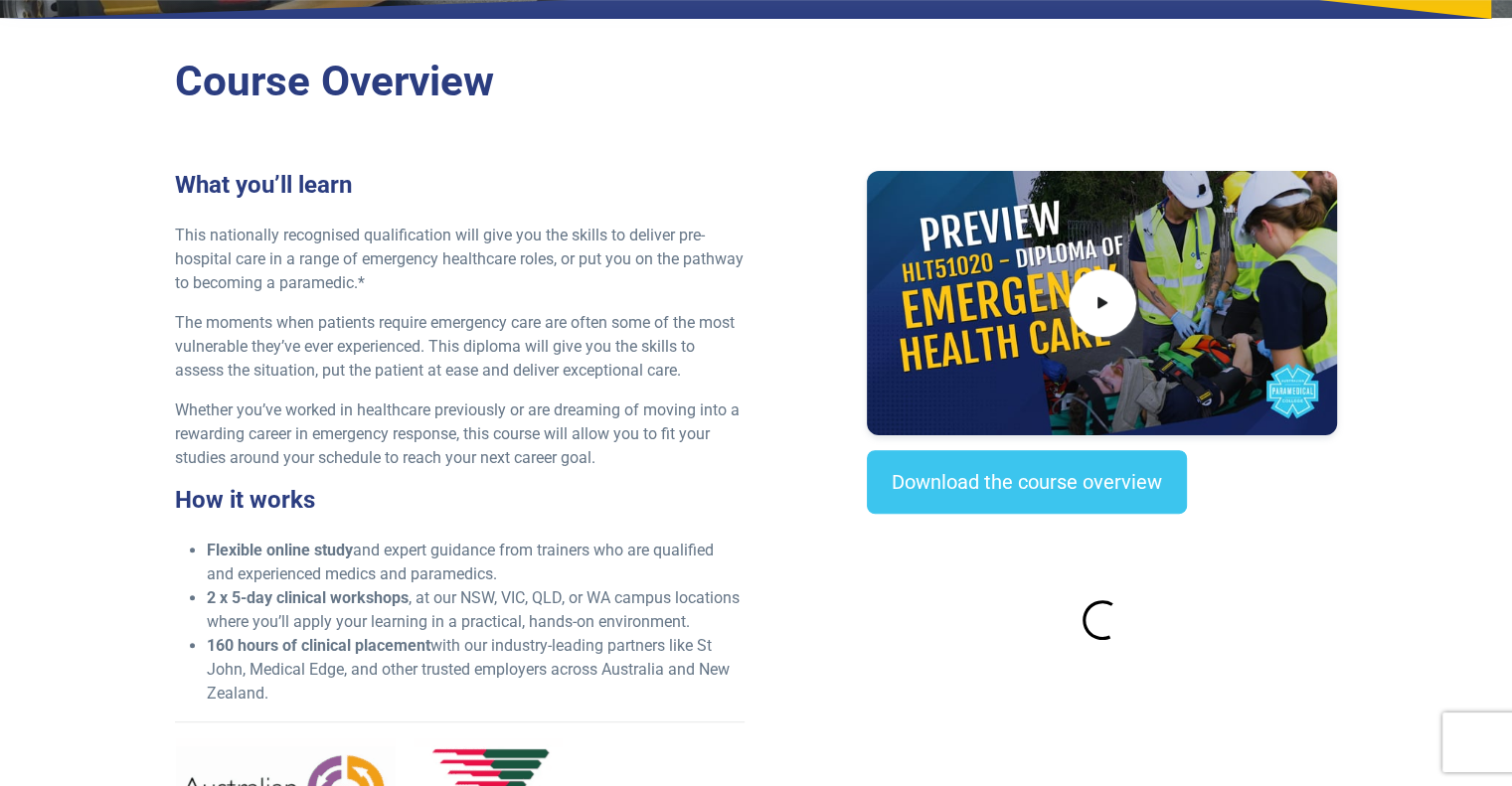 scroll, scrollTop: 497, scrollLeft: 0, axis: vertical 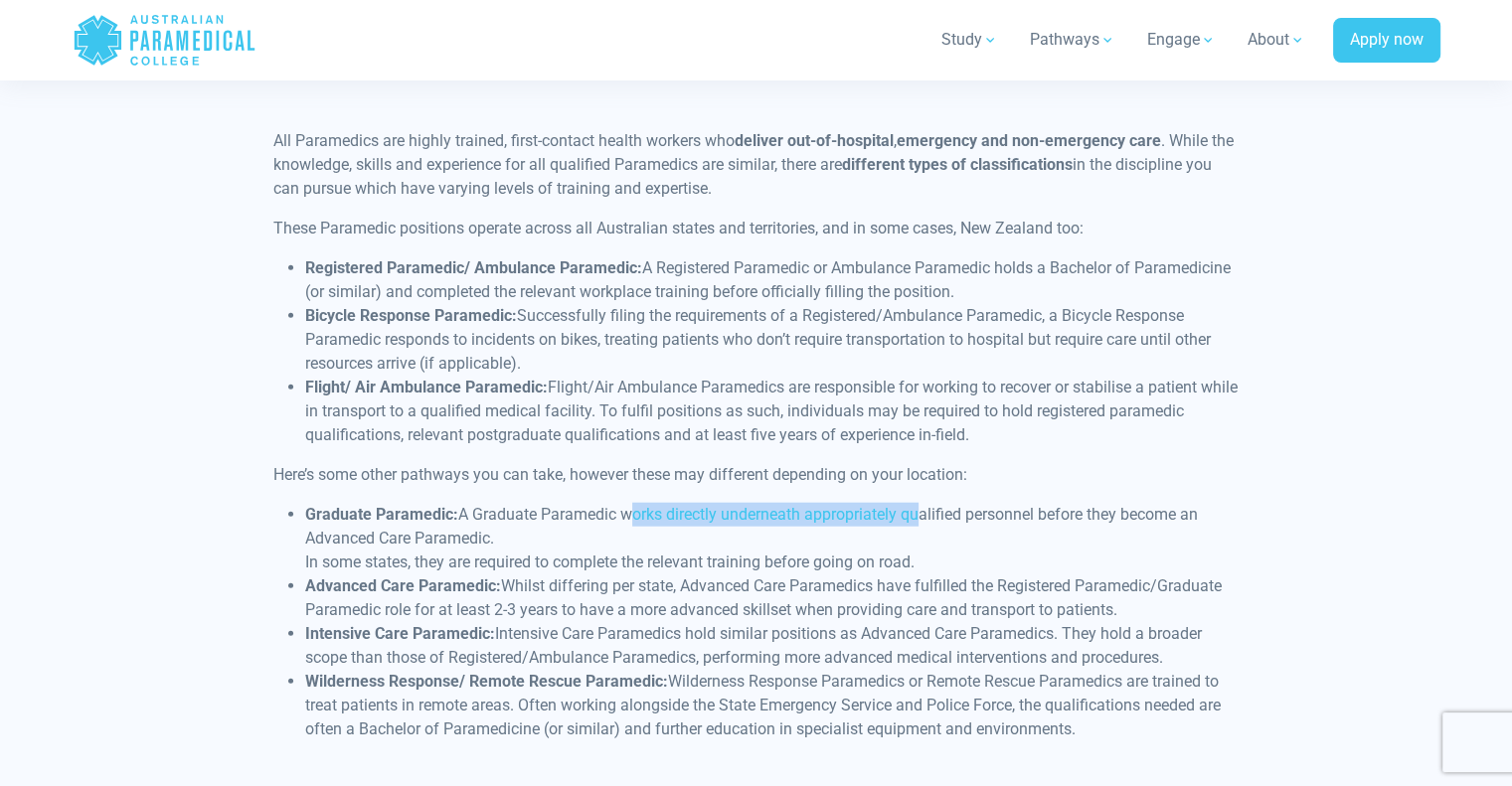 drag, startPoint x: 622, startPoint y: 534, endPoint x: 920, endPoint y: 536, distance: 298.00671 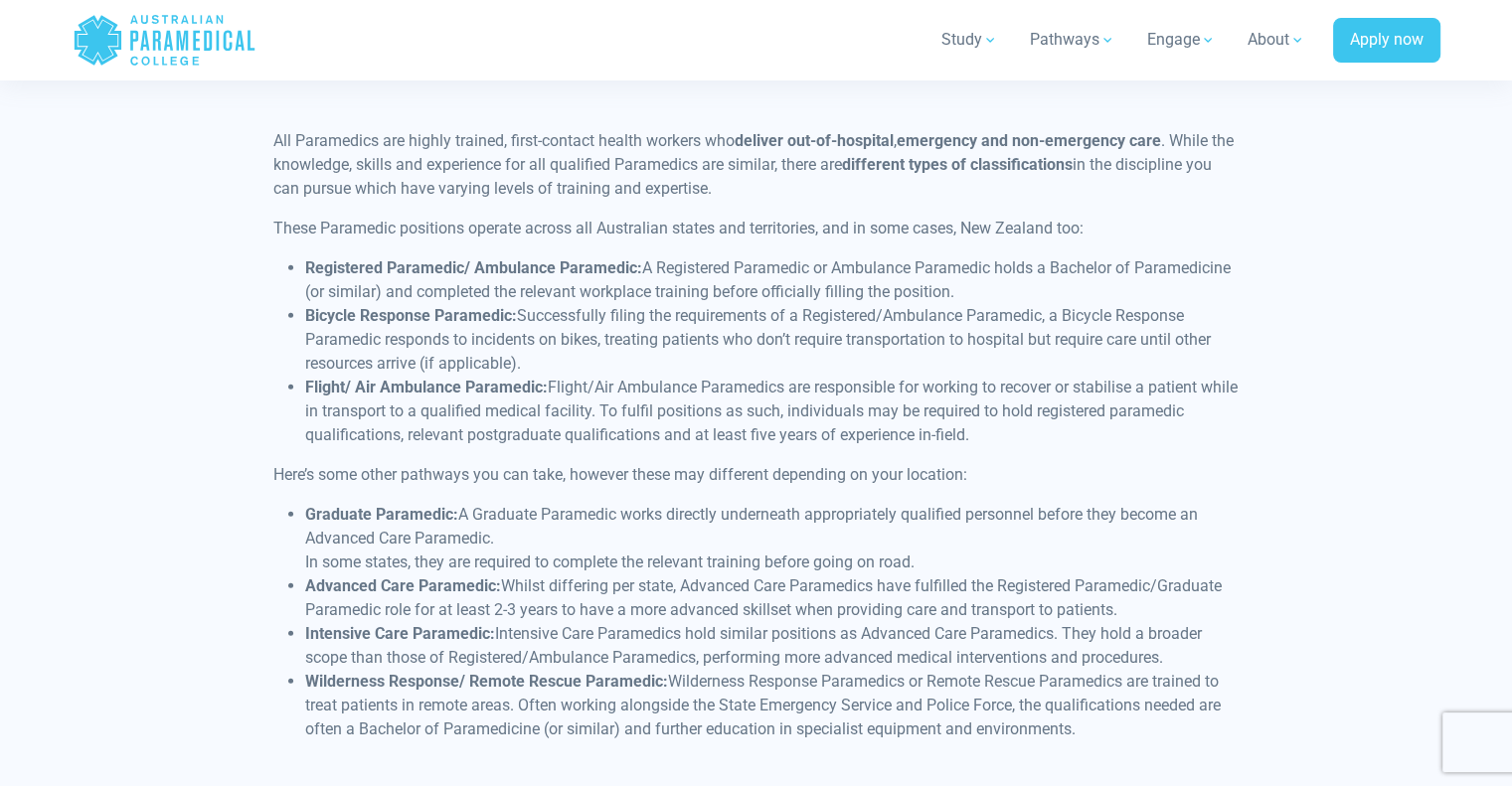 click on "Graduate Paramedic:  A Graduate Paramedic works directly underneath appropriately qualified personnel before they become an Advanced Care Paramedic.
In some [STATE], they are required to complete the relevant training before going on road." at bounding box center [771, 539] 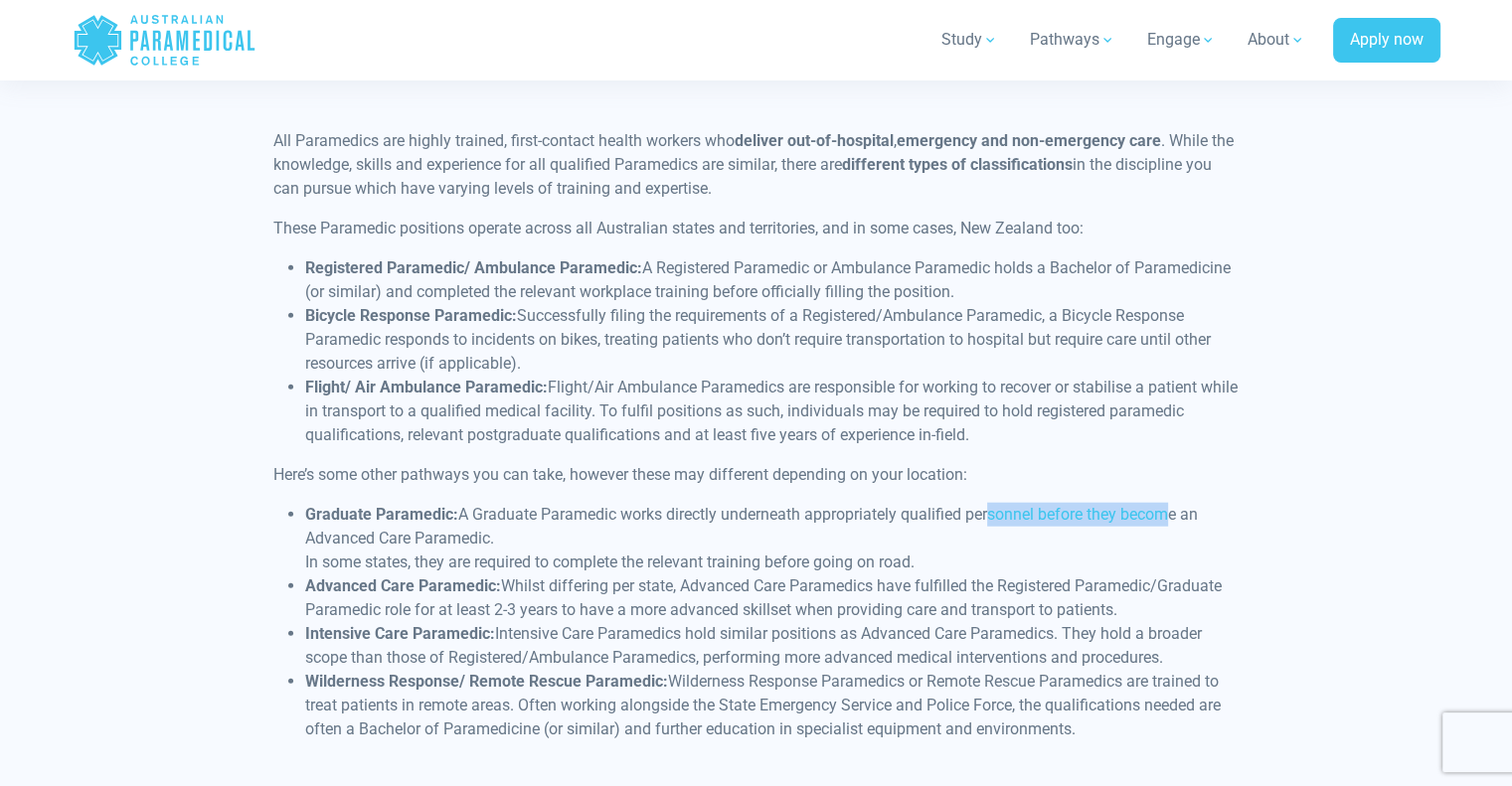 drag, startPoint x: 988, startPoint y: 536, endPoint x: 1159, endPoint y: 540, distance: 171.04678 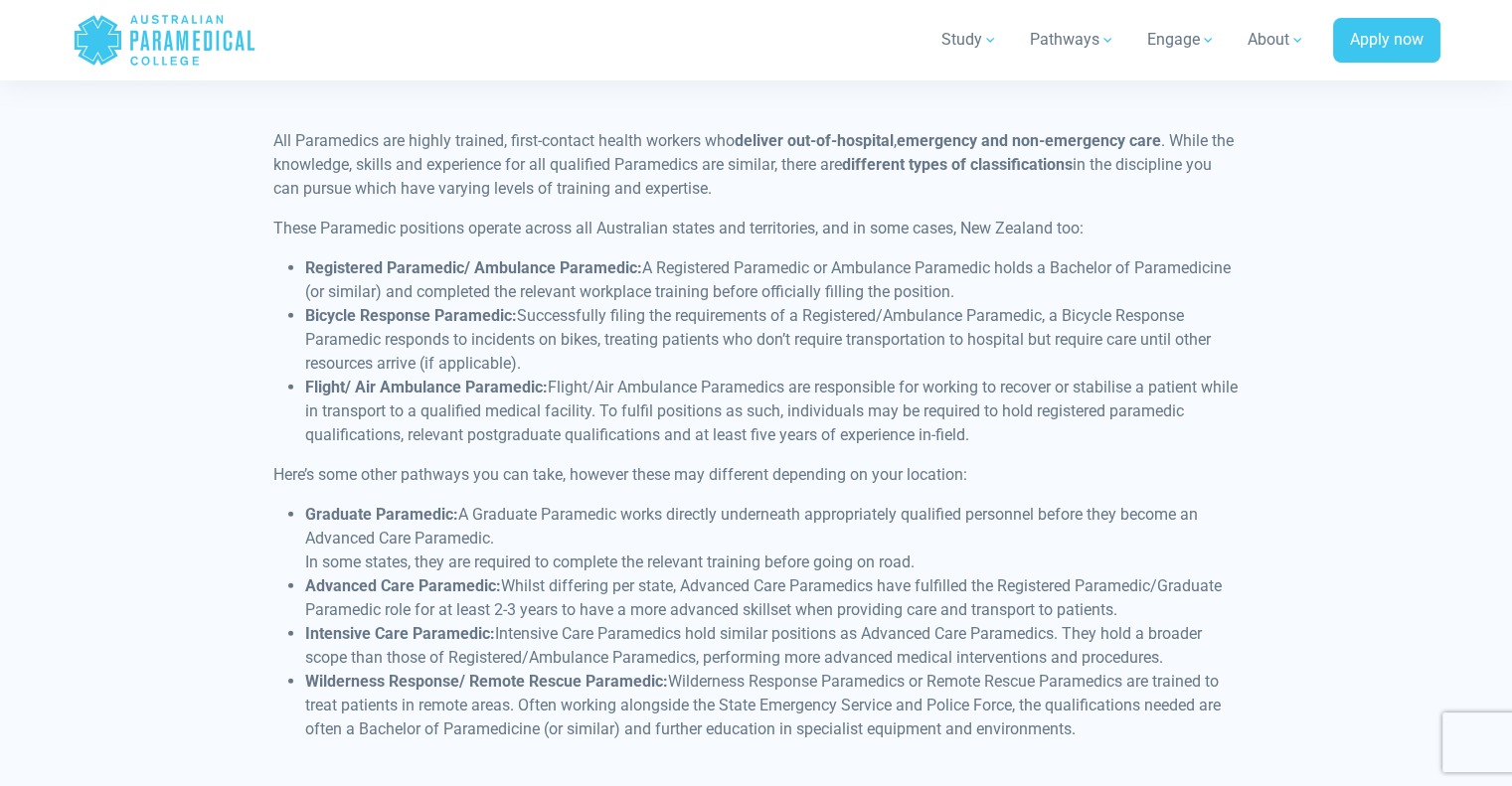 click on "Graduate Paramedic:  A Graduate Paramedic works directly underneath appropriately qualified personnel before they become an Advanced Care Paramedic.
In some states, they are required to complete the relevant training before going on road." at bounding box center [771, 539] 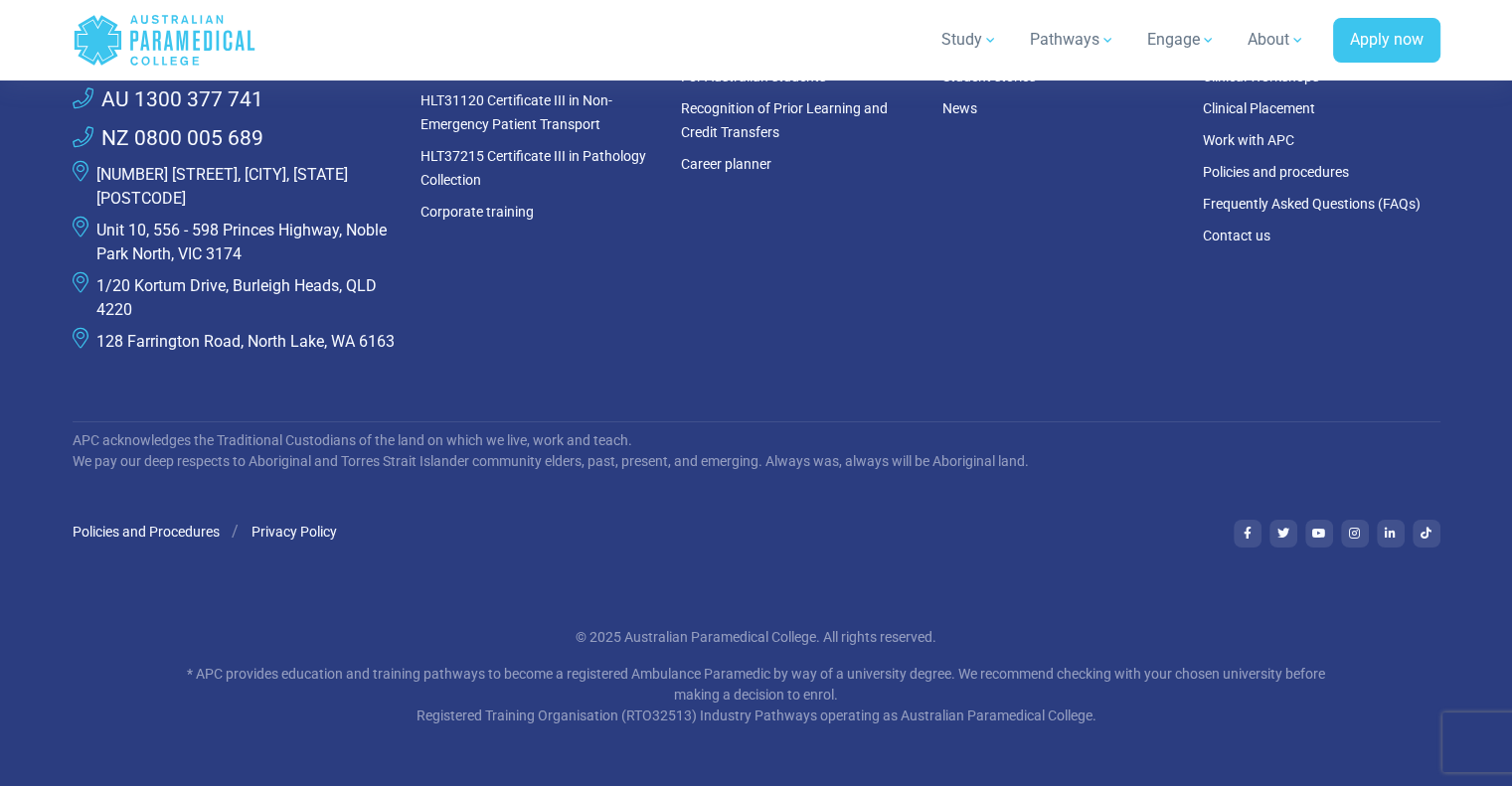 scroll, scrollTop: 6812, scrollLeft: 0, axis: vertical 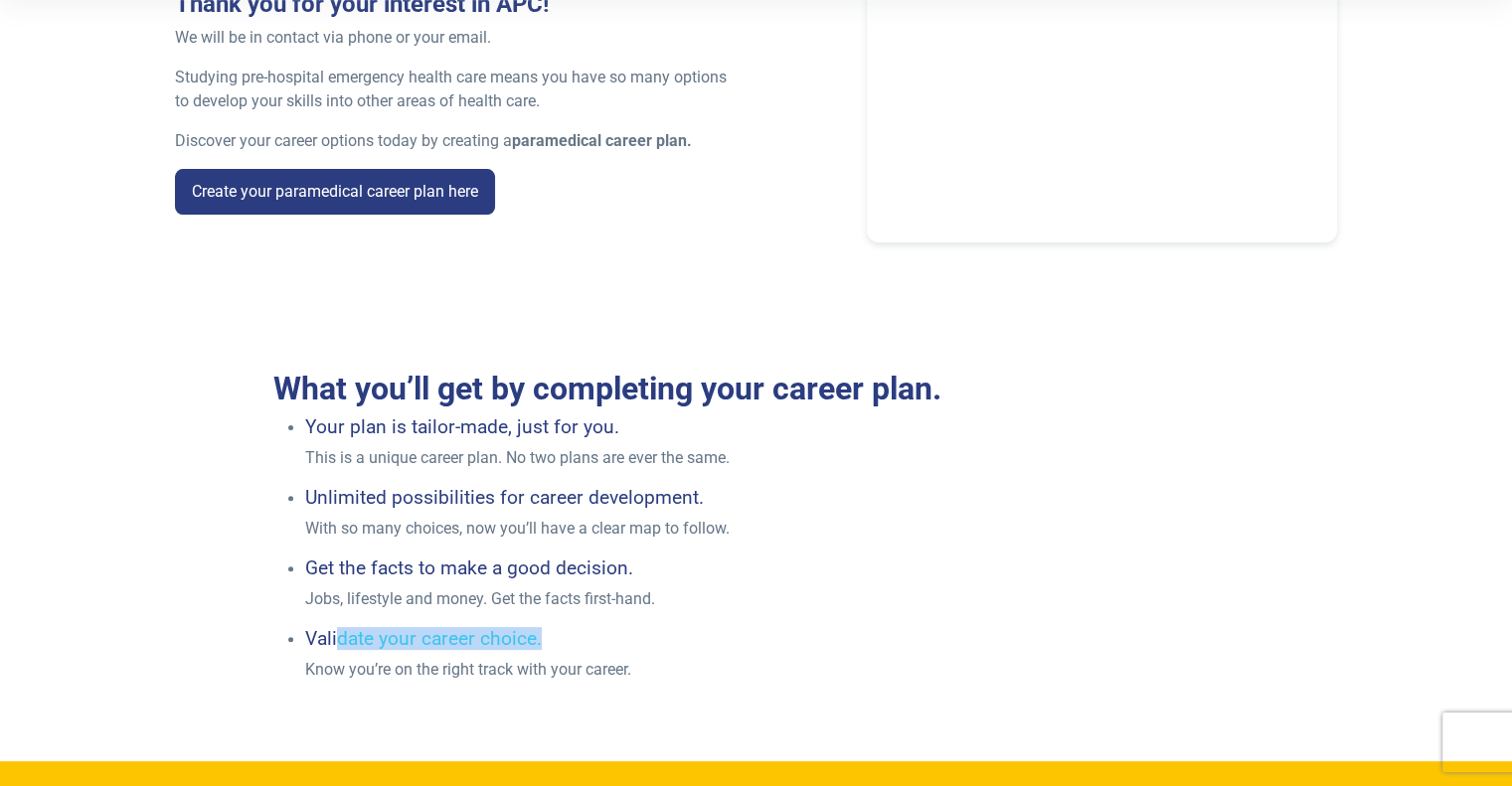 drag, startPoint x: 354, startPoint y: 631, endPoint x: 585, endPoint y: 639, distance: 231.1385 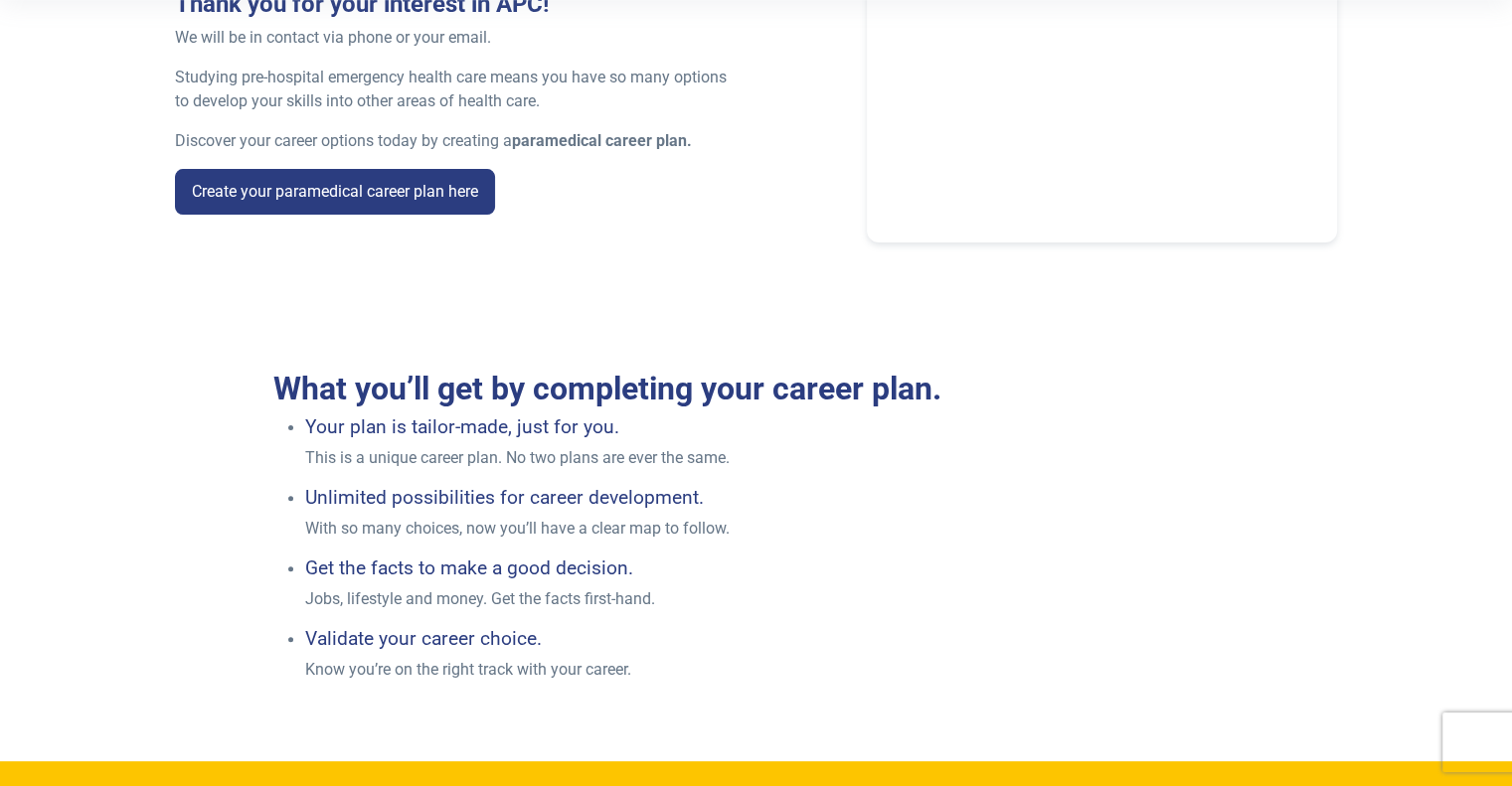 scroll, scrollTop: 1093, scrollLeft: 0, axis: vertical 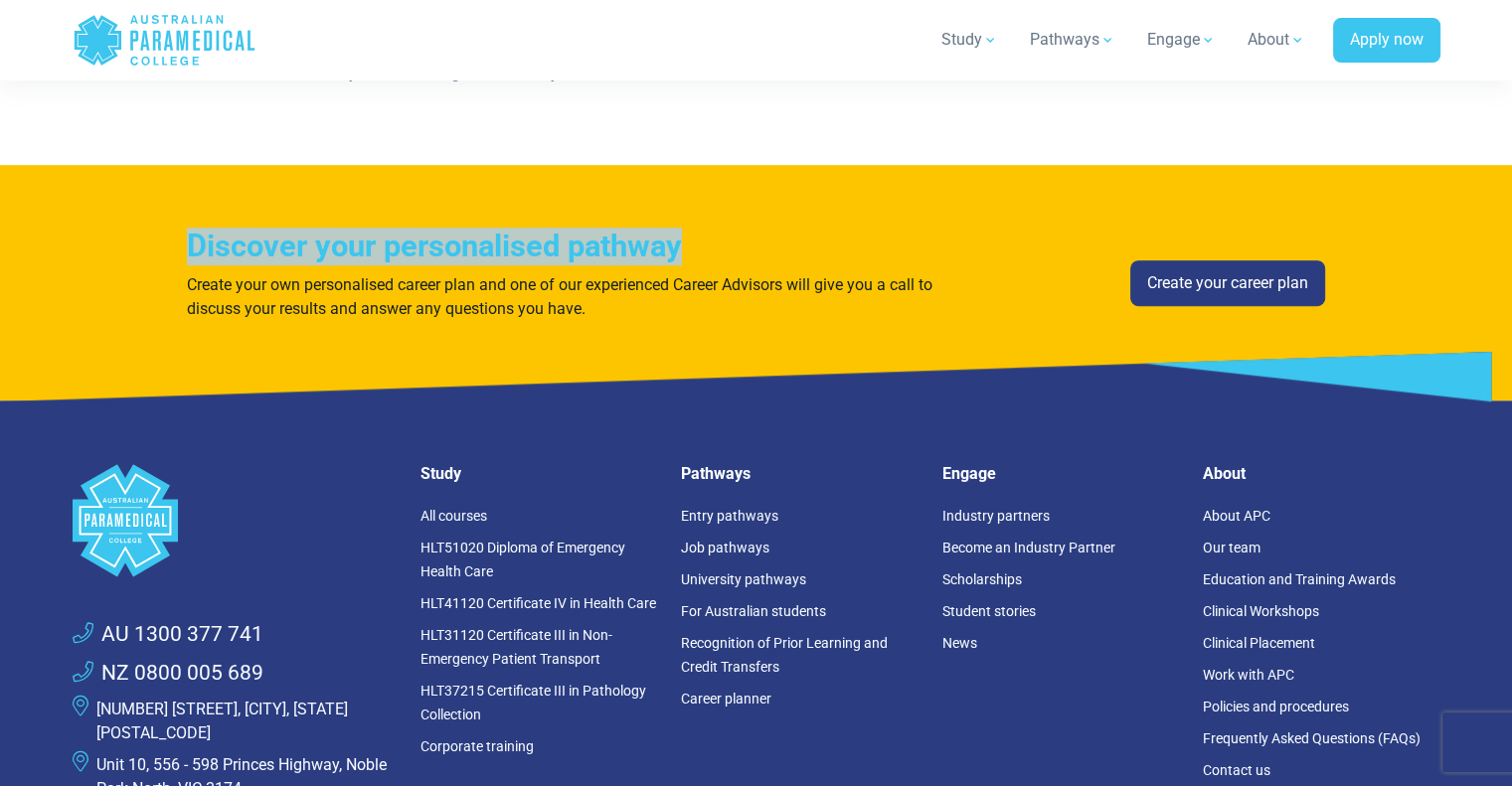 drag, startPoint x: 174, startPoint y: 243, endPoint x: 730, endPoint y: 253, distance: 556.0899 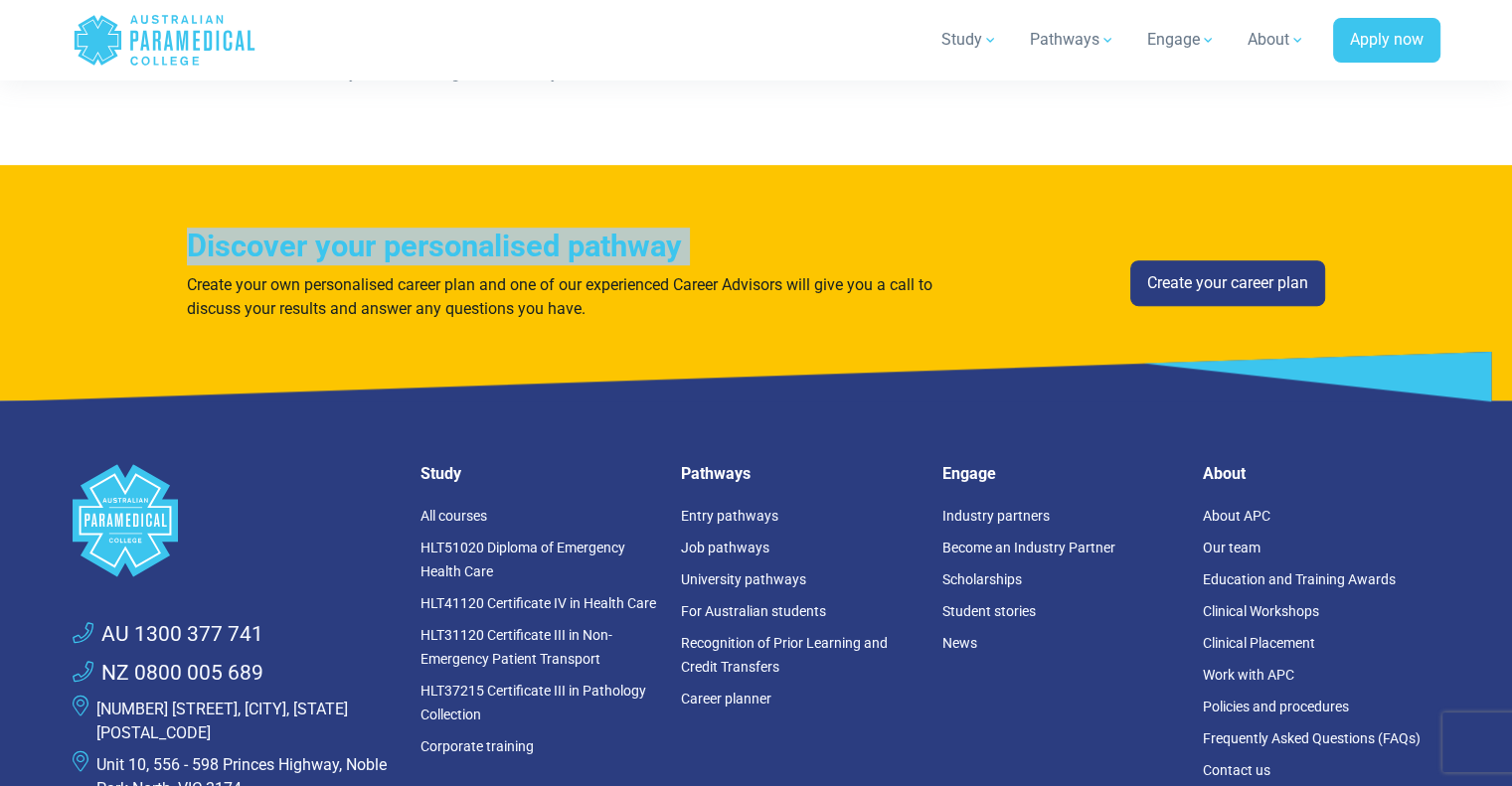 drag, startPoint x: 718, startPoint y: 253, endPoint x: 133, endPoint y: 233, distance: 585.3418 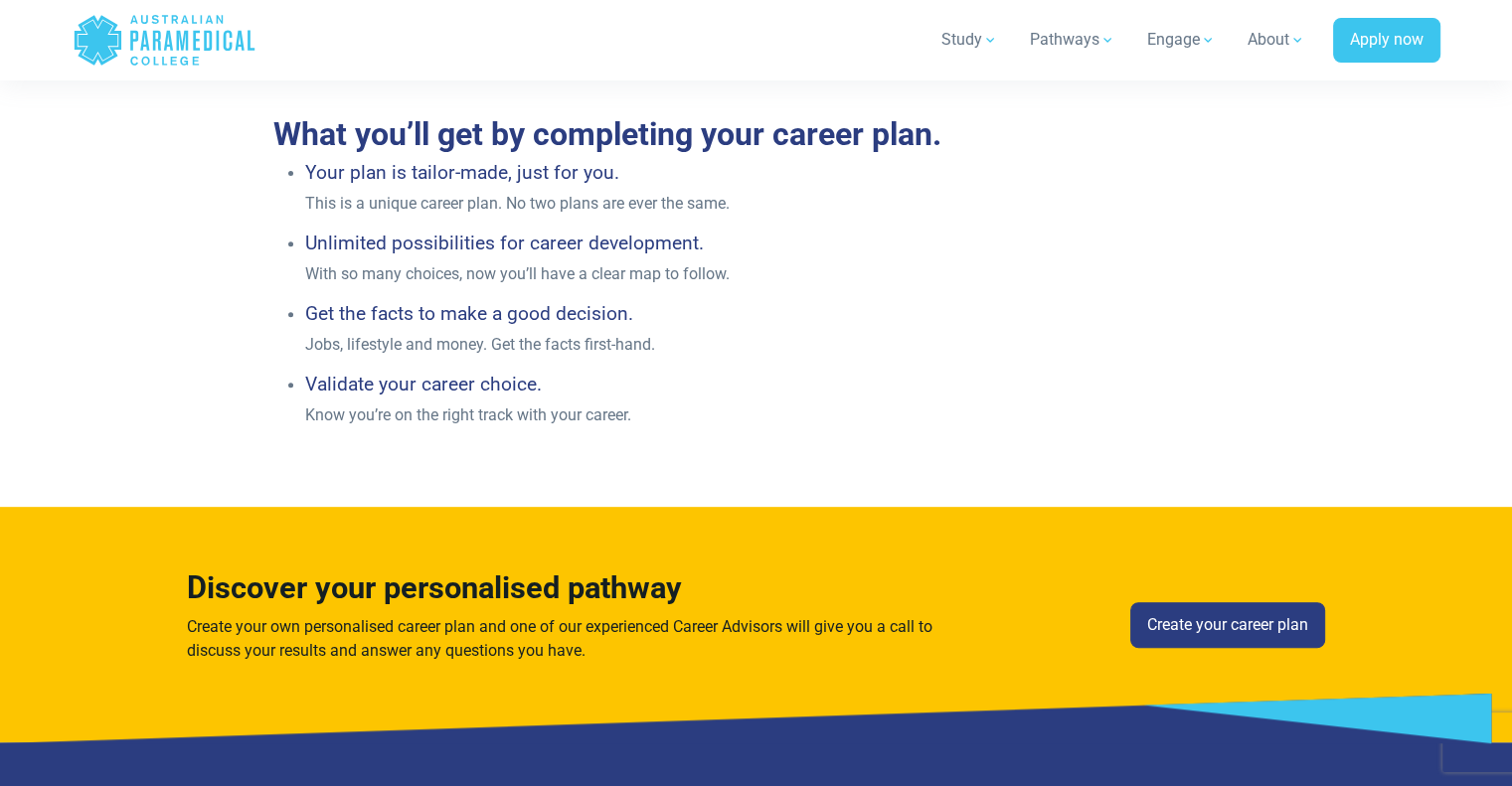 scroll, scrollTop: 712, scrollLeft: 0, axis: vertical 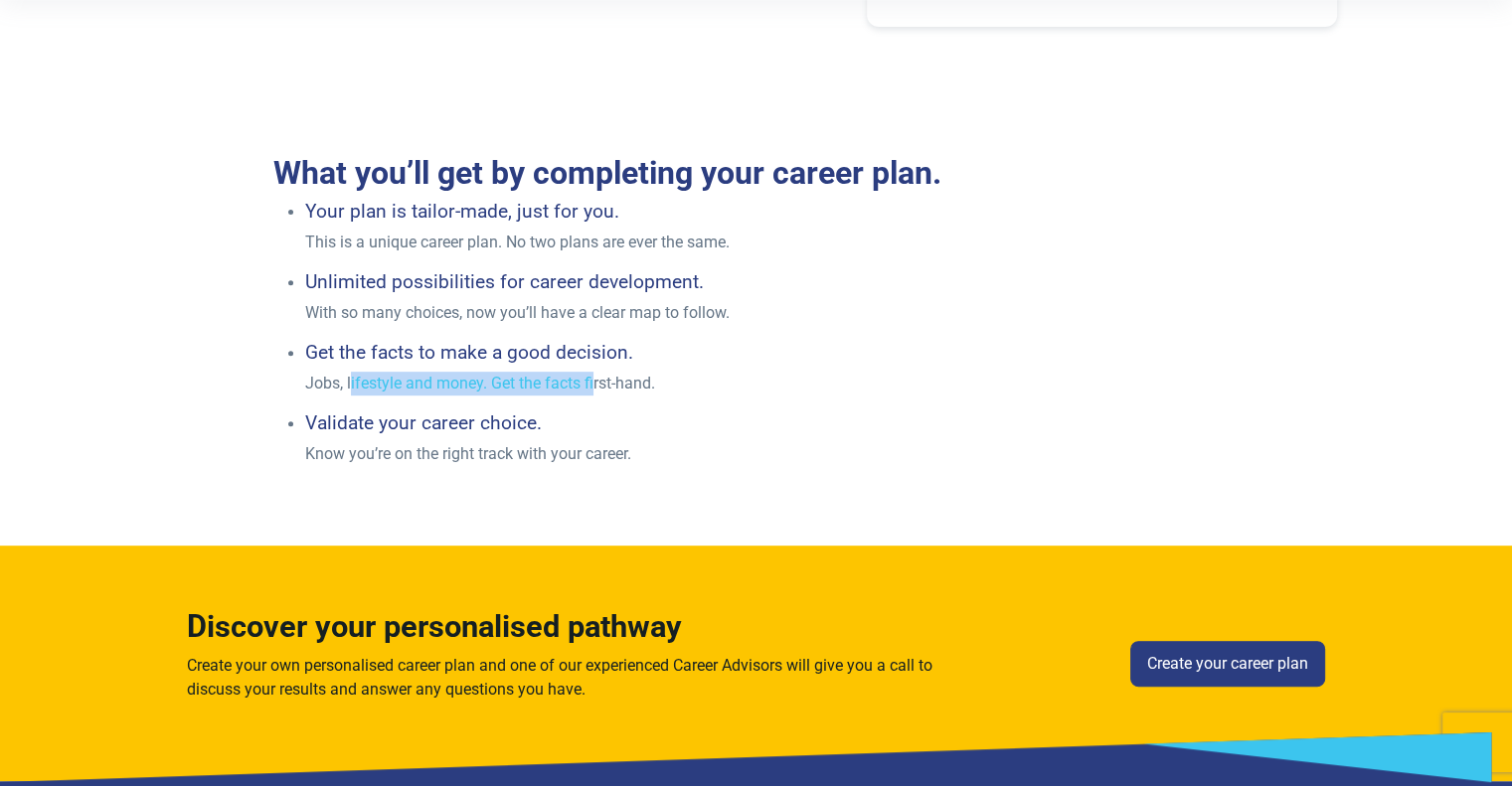 drag, startPoint x: 350, startPoint y: 387, endPoint x: 596, endPoint y: 387, distance: 246 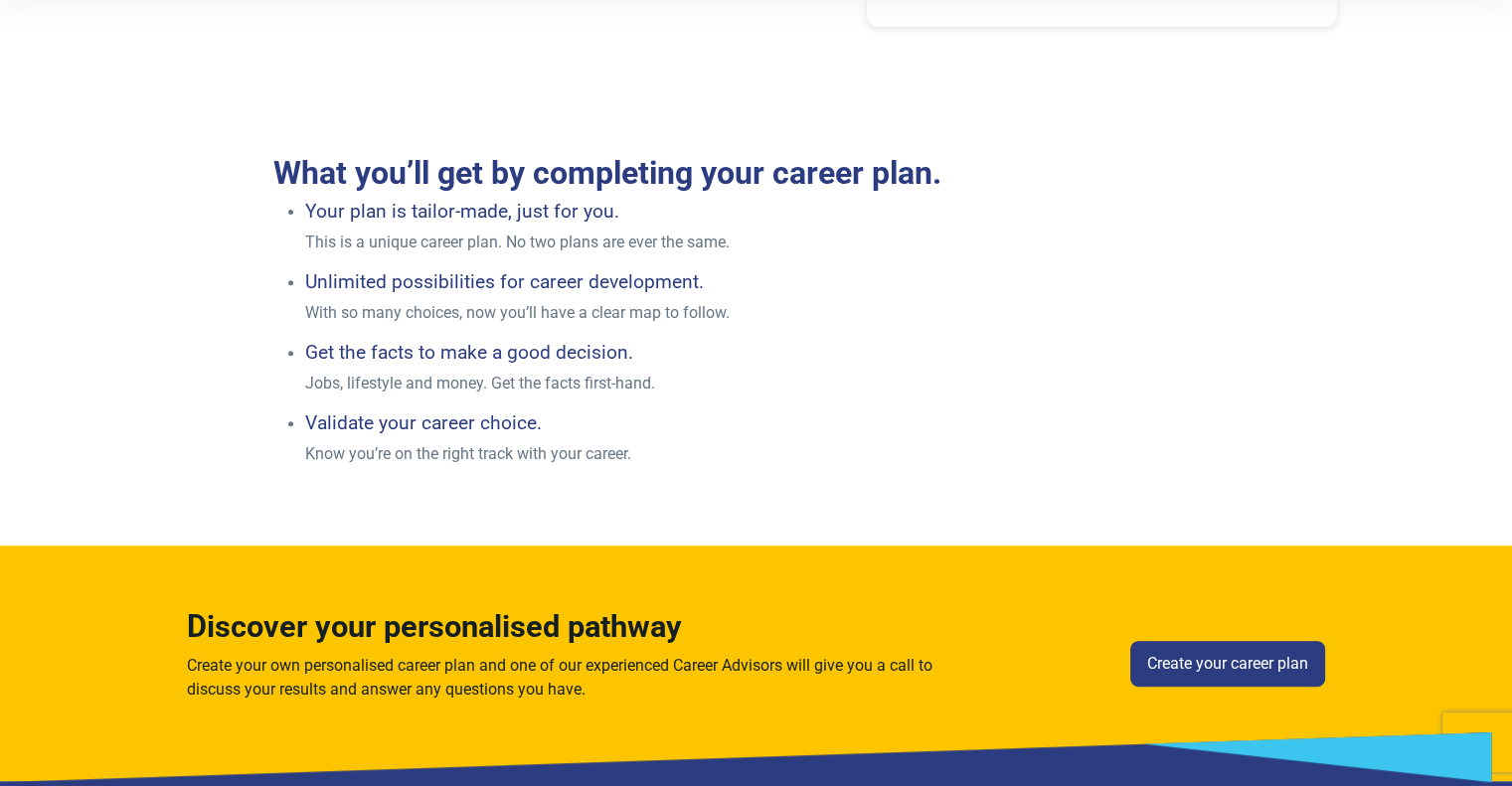 click on "Jobs, lifestyle and money. Get the facts first-hand." at bounding box center [771, 384] 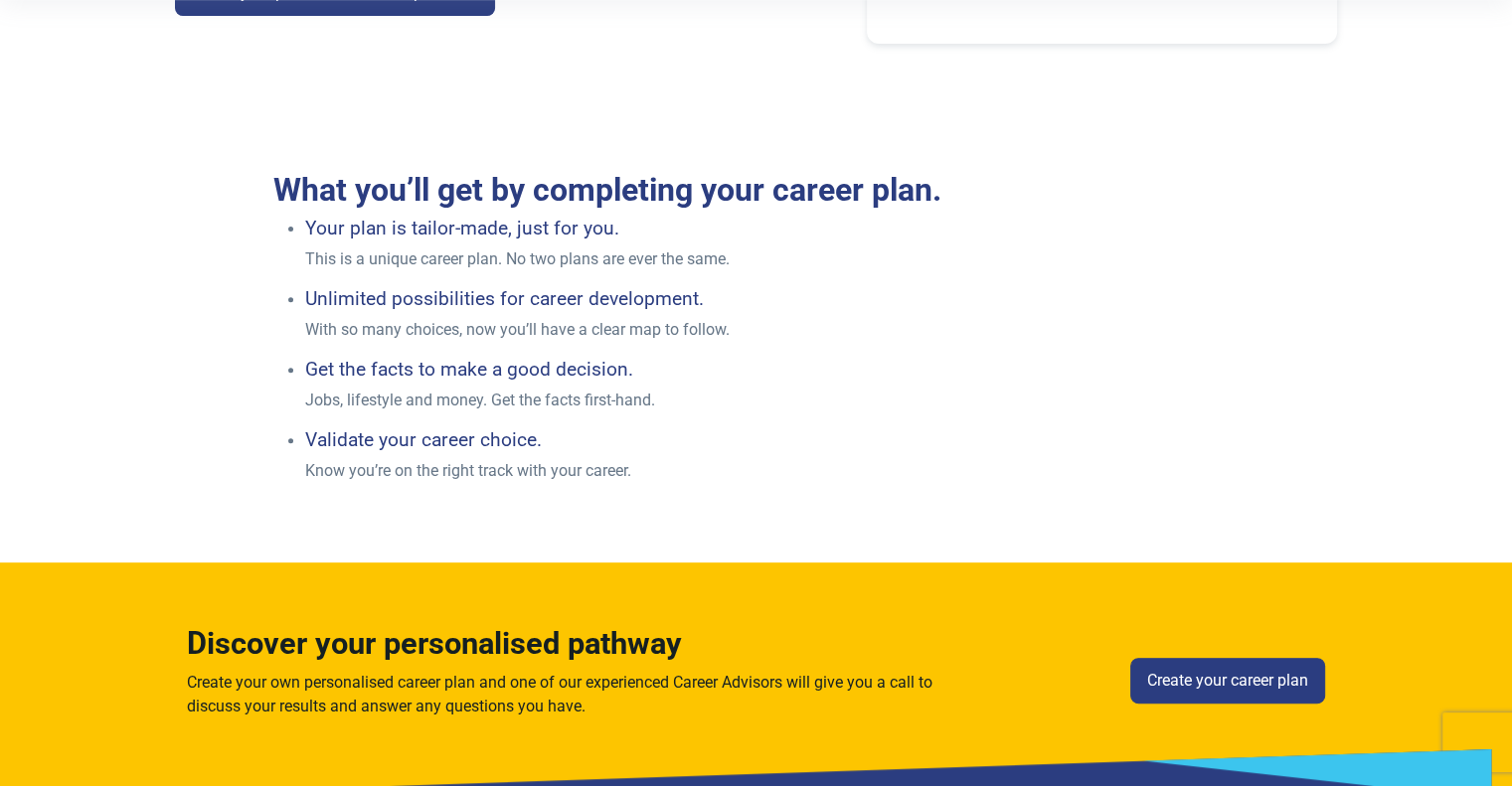 scroll, scrollTop: 613, scrollLeft: 0, axis: vertical 